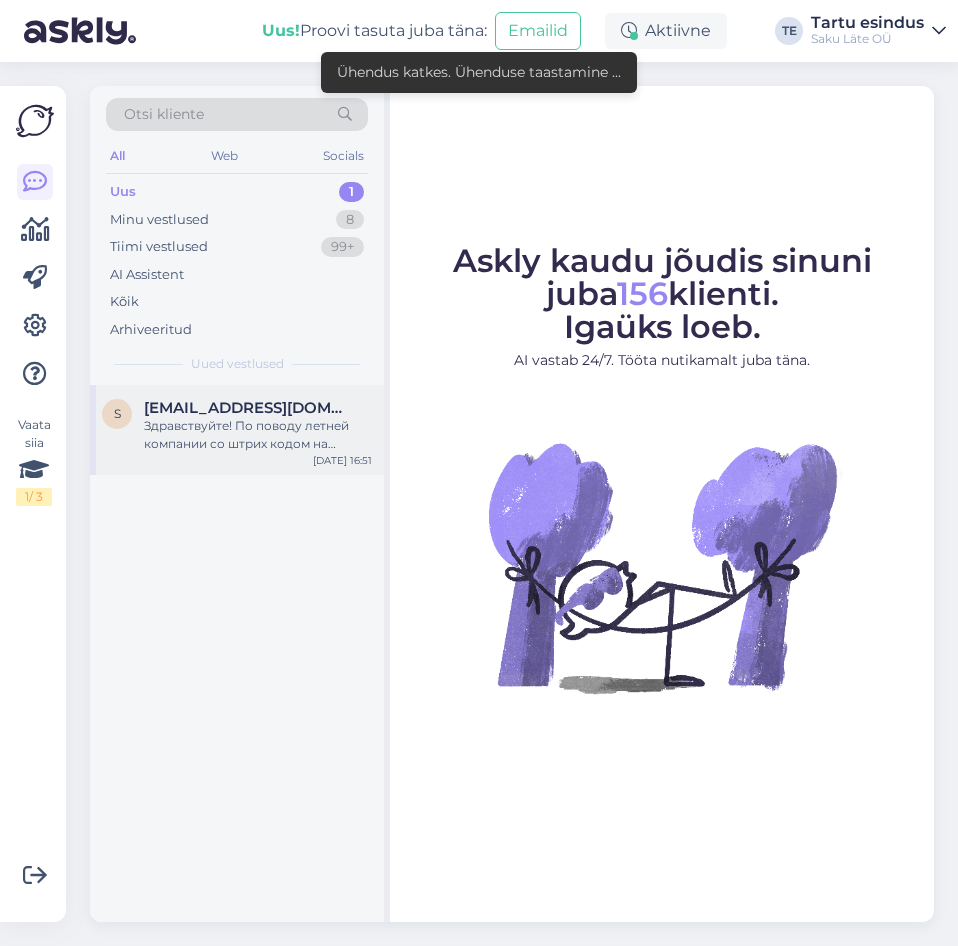 scroll, scrollTop: 0, scrollLeft: 0, axis: both 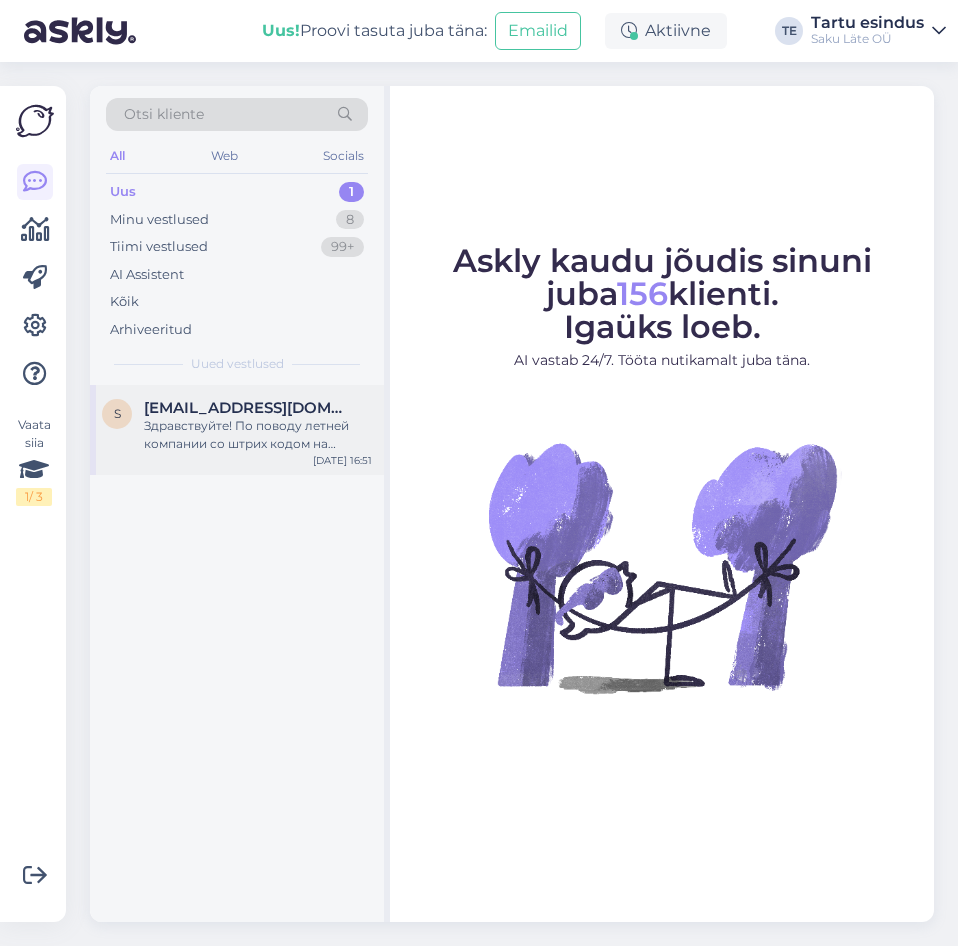 click on "Здравствуйте! По поводу летней компании со штрих кодом на бутылке 18.9 l, получил сегодня 4 бутылки, ни на одной штрих кода не было )" at bounding box center [258, 435] 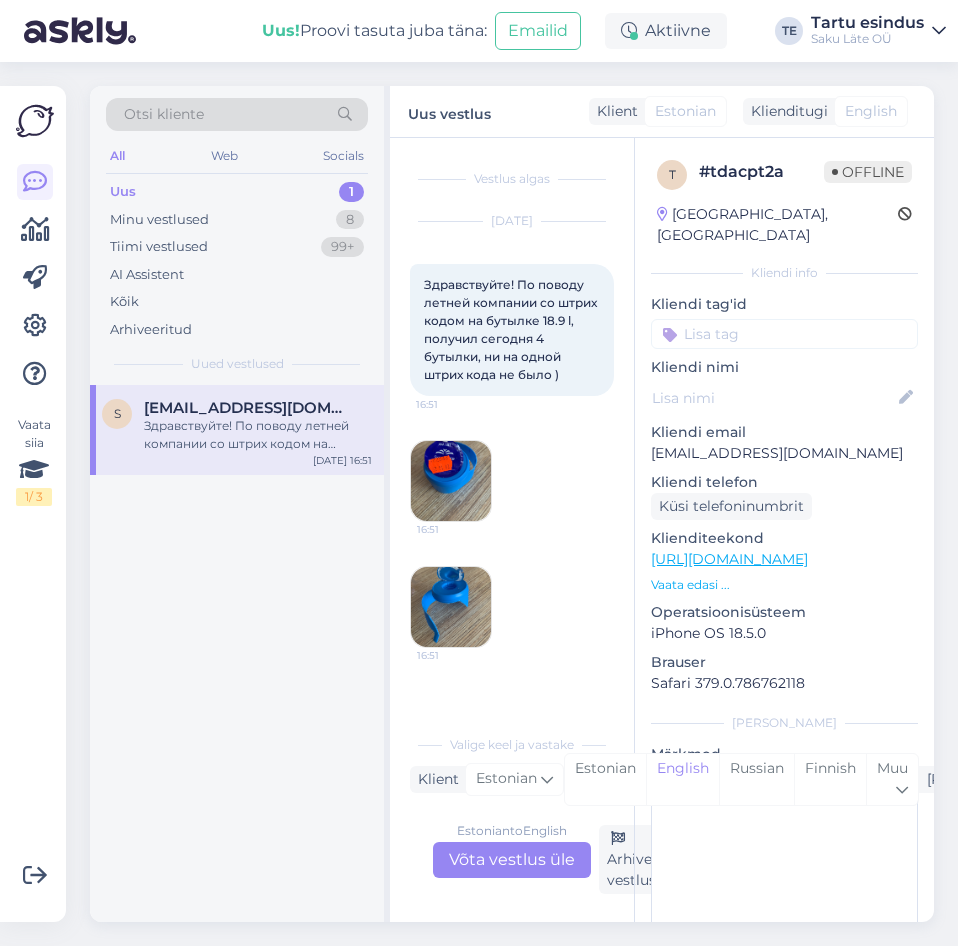 click on "Здравствуйте! По поводу летней компании со штрих кодом на бутылке 18.9 l, получил сегодня 4 бутылки, ни на одной штрих кода не было )" at bounding box center [512, 329] 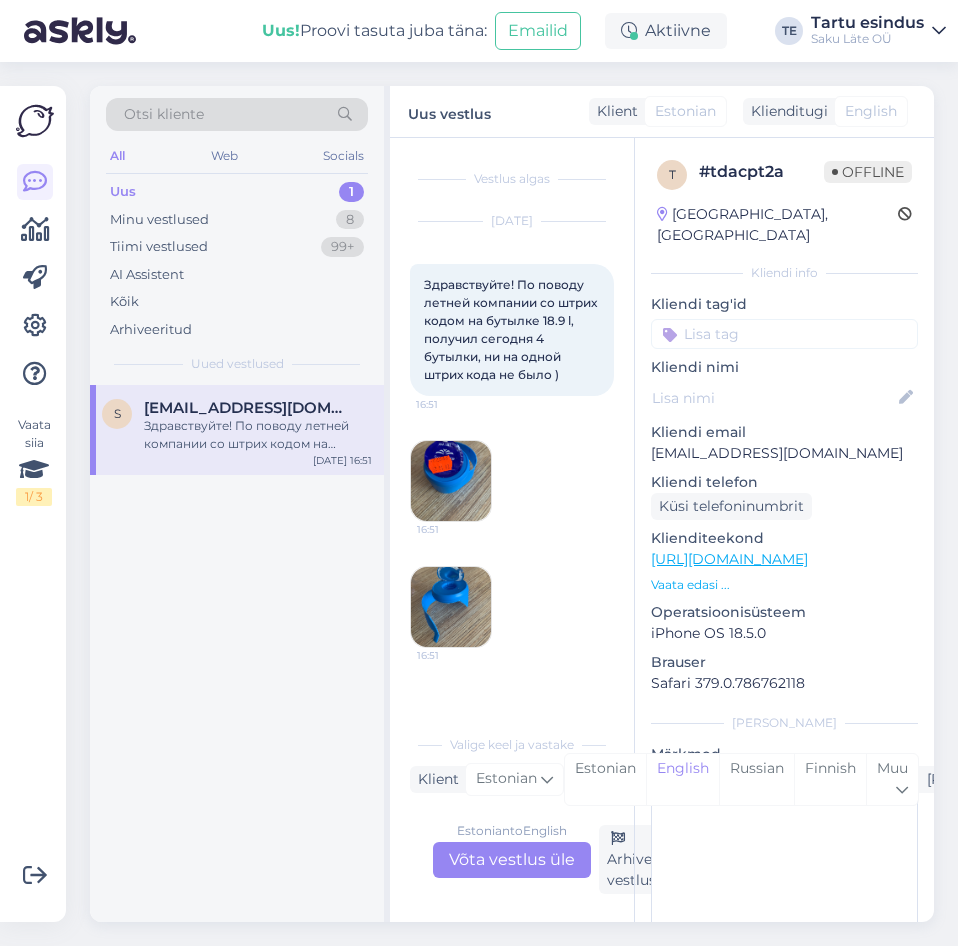 copy on "Здравствуйте! По поводу летней компании со штрих кодом на бутылке 18.9 l, получил сегодня 4 бутылки, ни на одной штрих кода не было )" 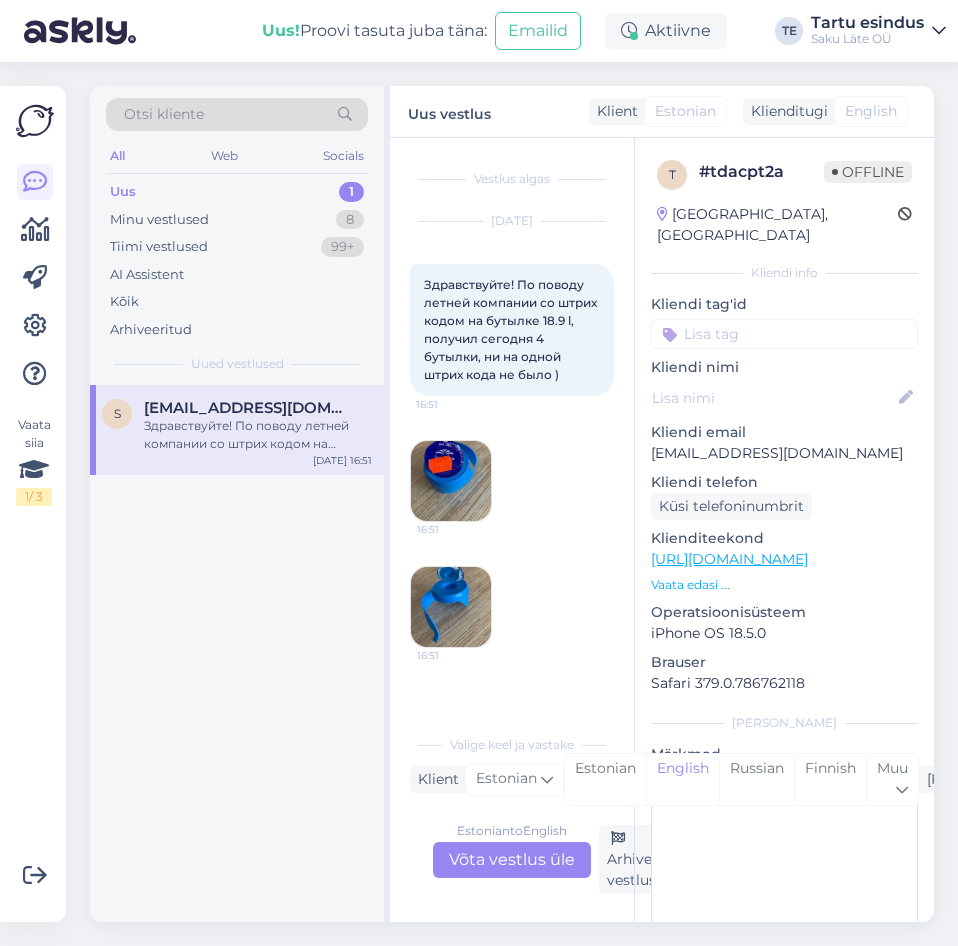 click on "[DATE] Здравствуйте! По поводу летней компании со штрих кодом на бутылке 18.9 l, получил сегодня 4 бутылки, ни на одной штрих кода не было )  16:51  16:51  16:51" at bounding box center (512, 435) 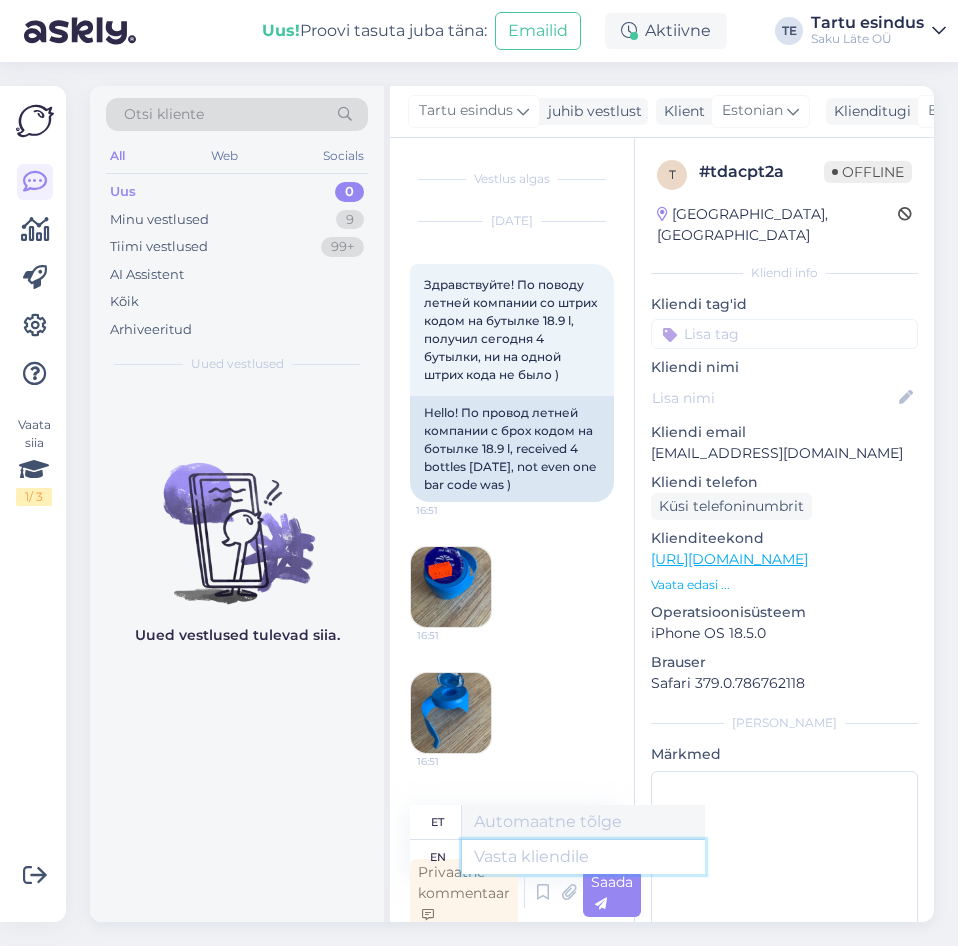 click at bounding box center (583, 857) 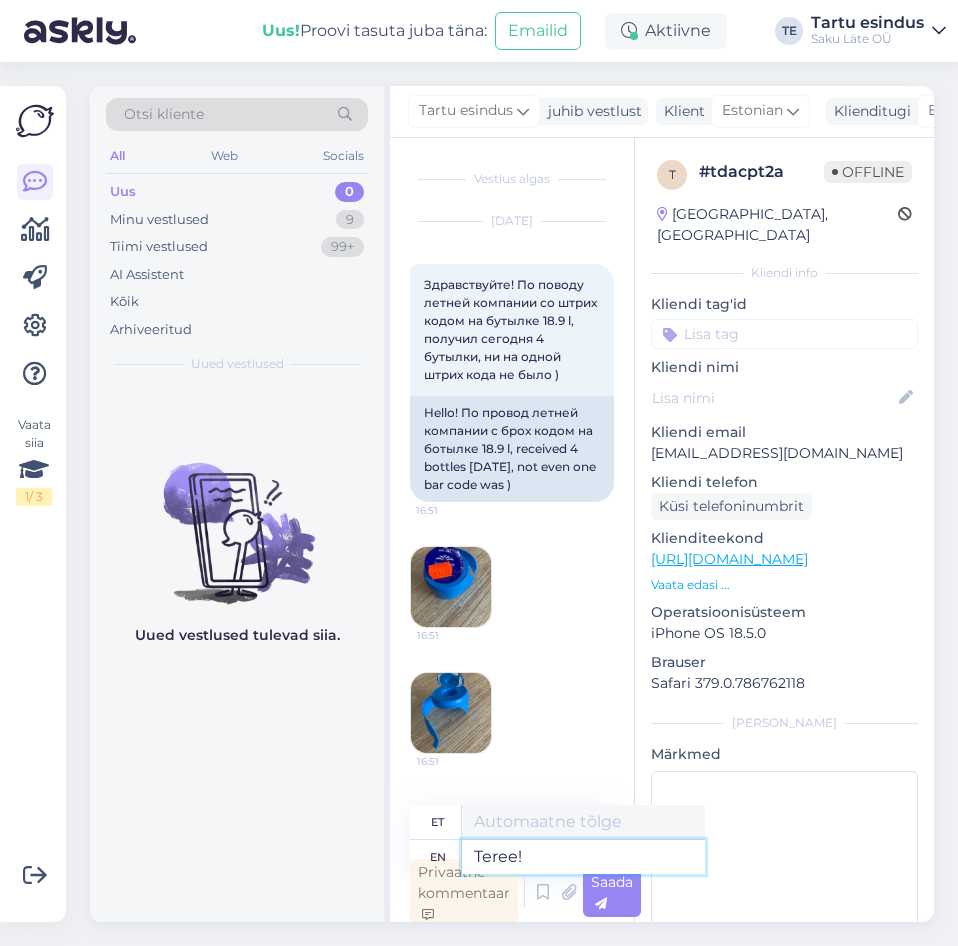 type on "Teree!" 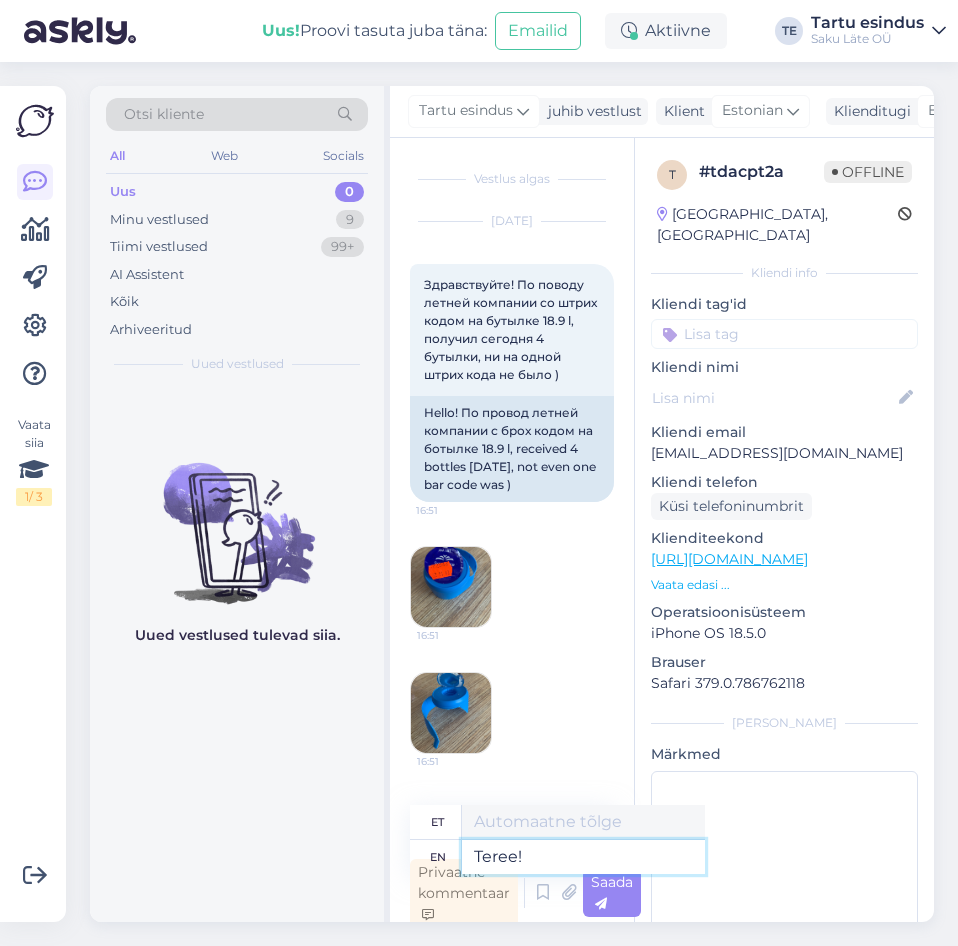 type on "Teree!" 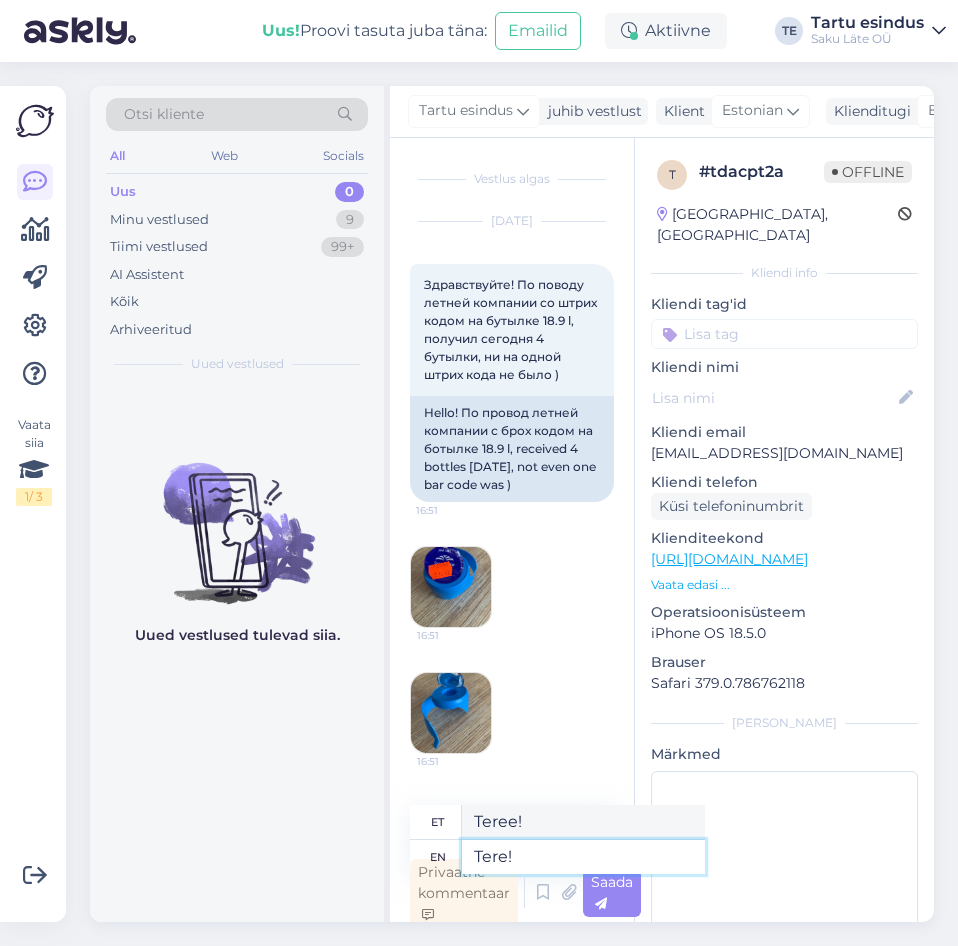 type on "Tere!" 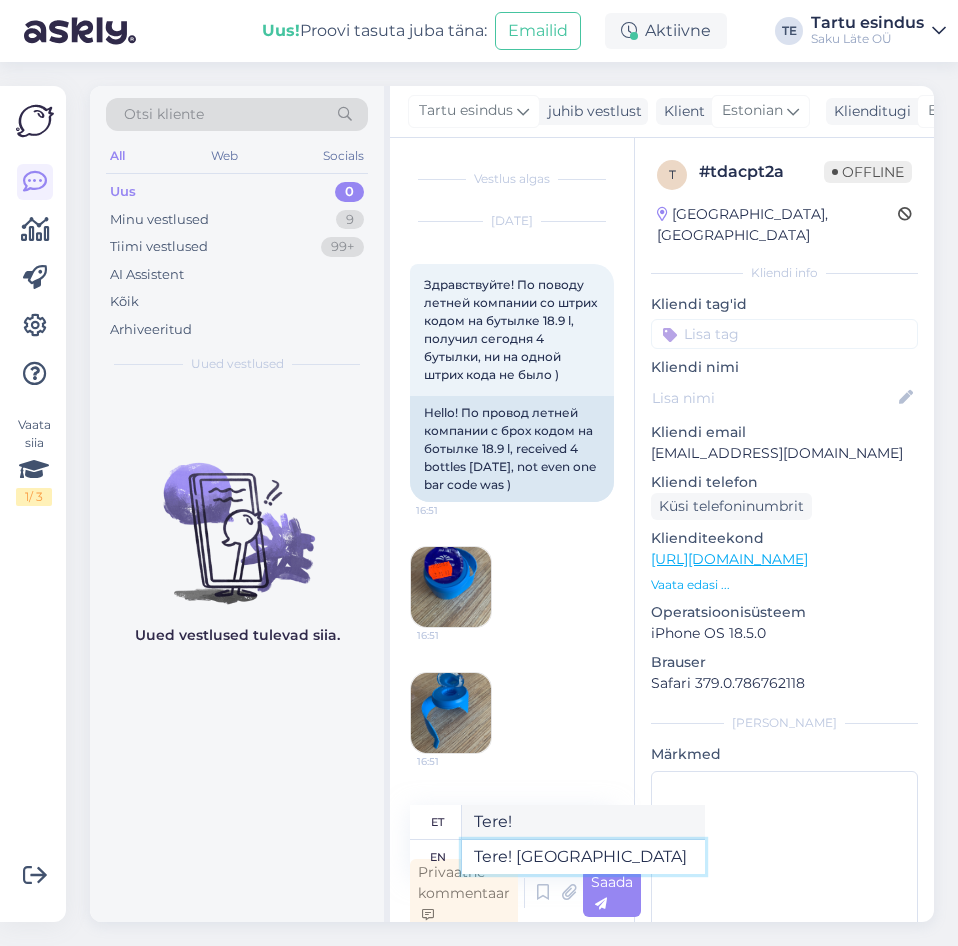 type on "Tere! Kampaania j" 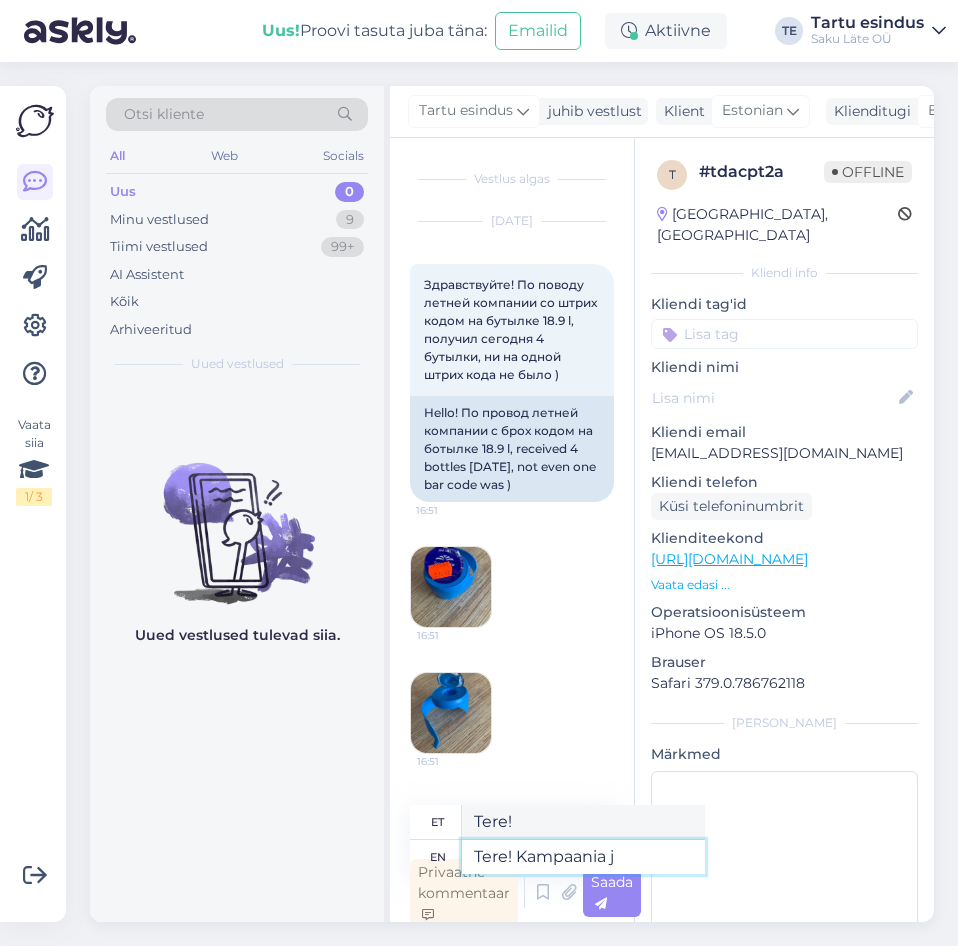 type on "Tere! [GEOGRAPHIC_DATA]" 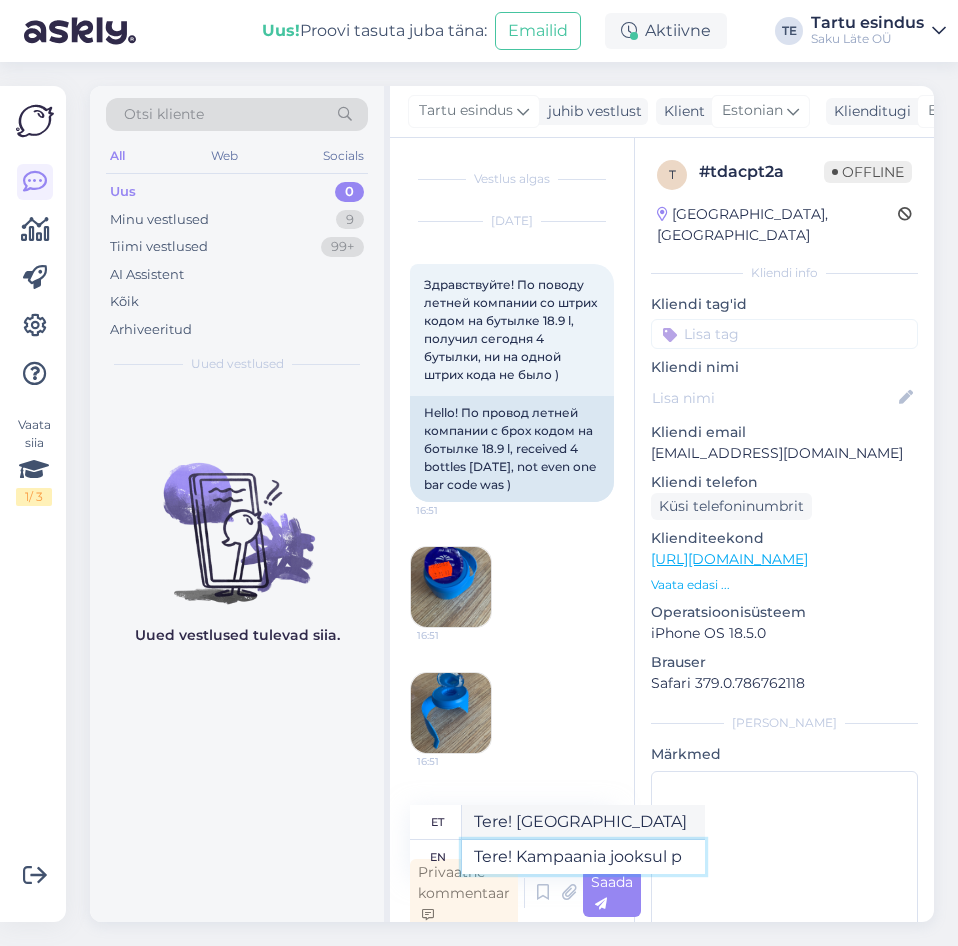 type on "Tere! Kampaania jooksul pa" 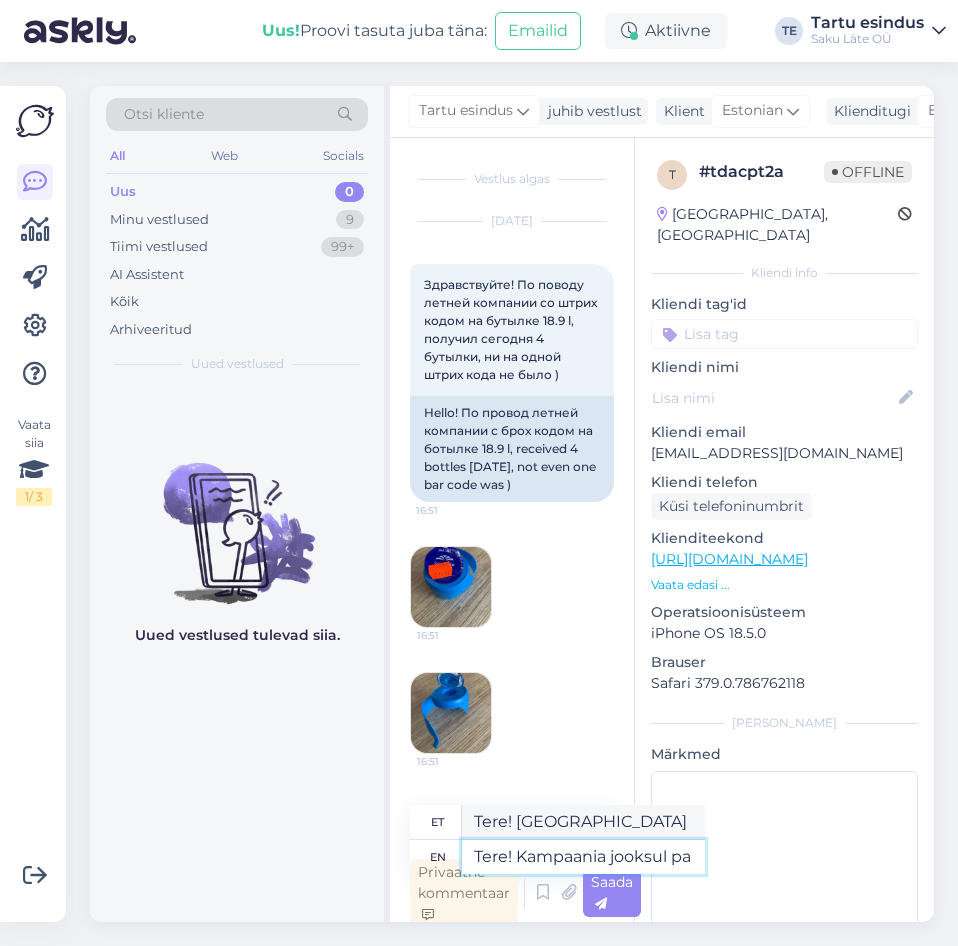 type on "Tere! Kampaania jooksul" 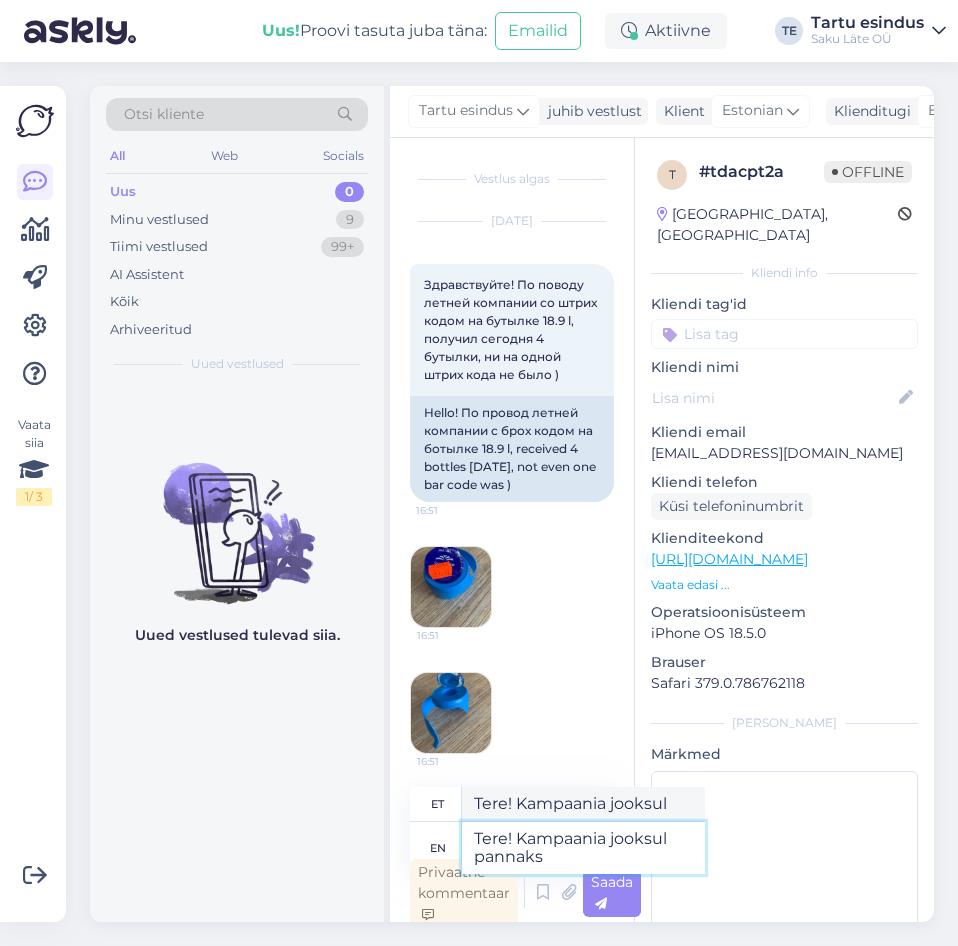 type on "Tere! Kampaania jooksul pannaks" 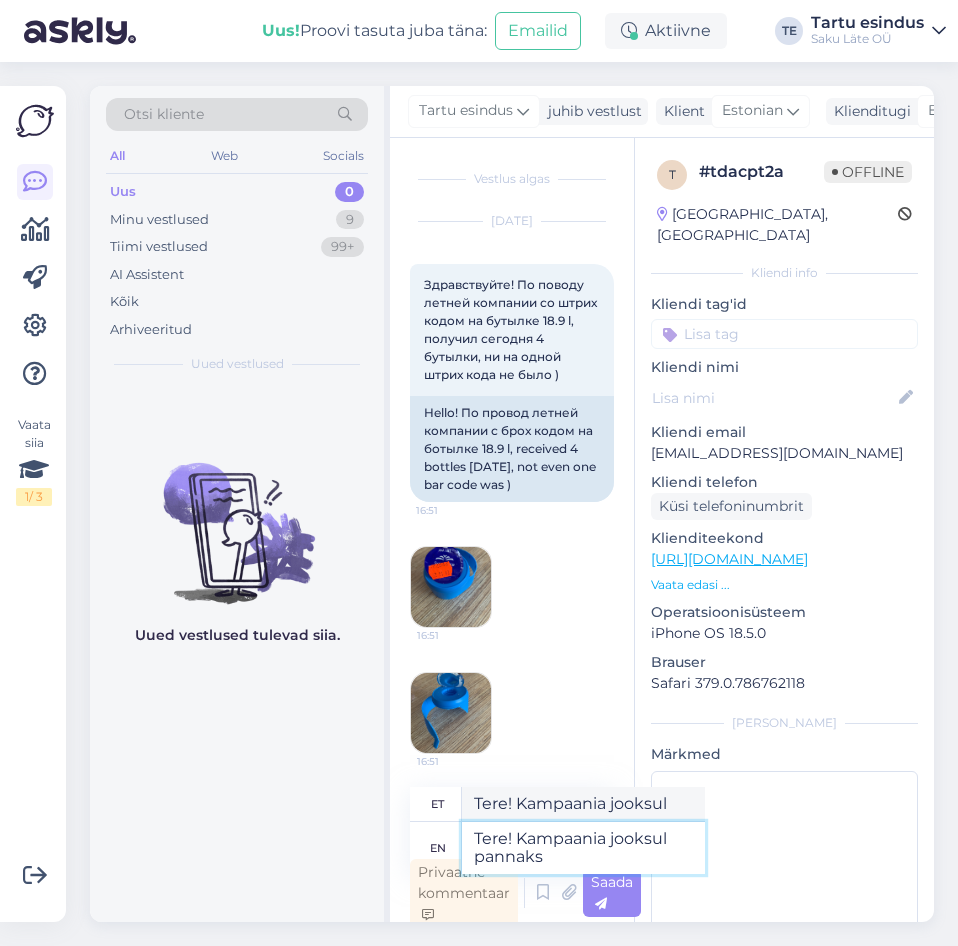 type on "Tere! Kampaania jooksul pannaks" 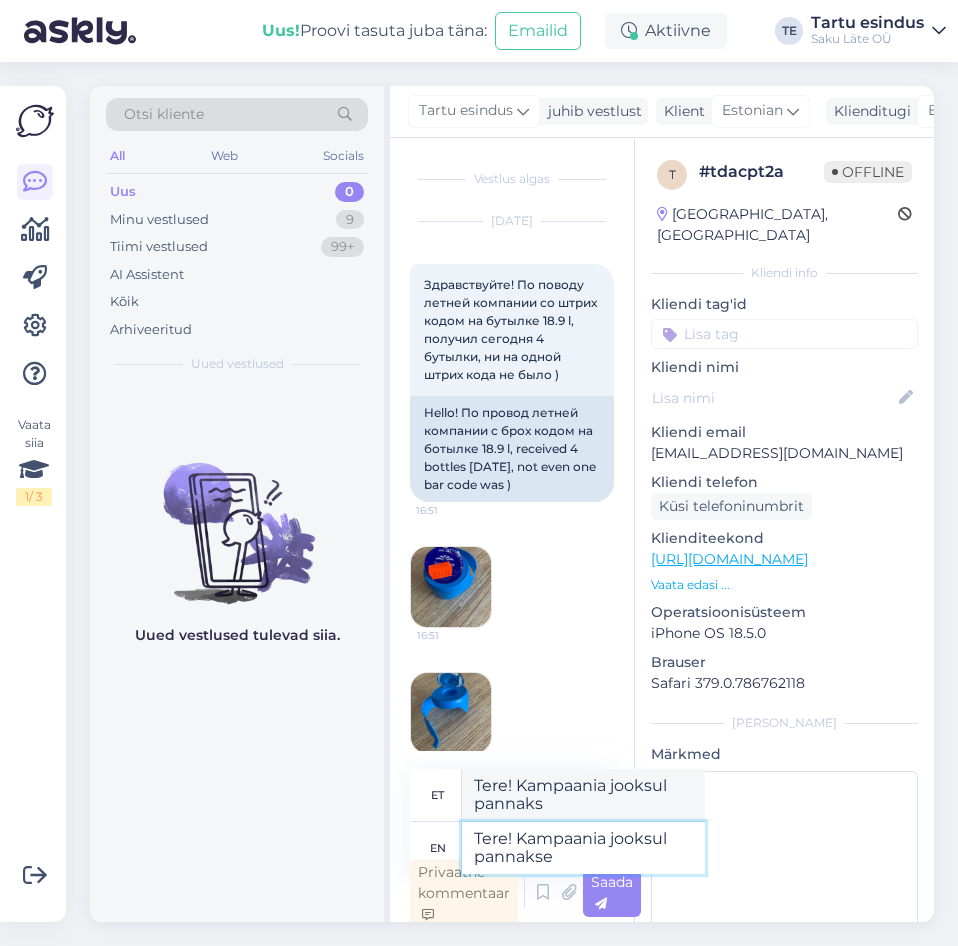 type on "Tere! Kampaania jooksul pannakse" 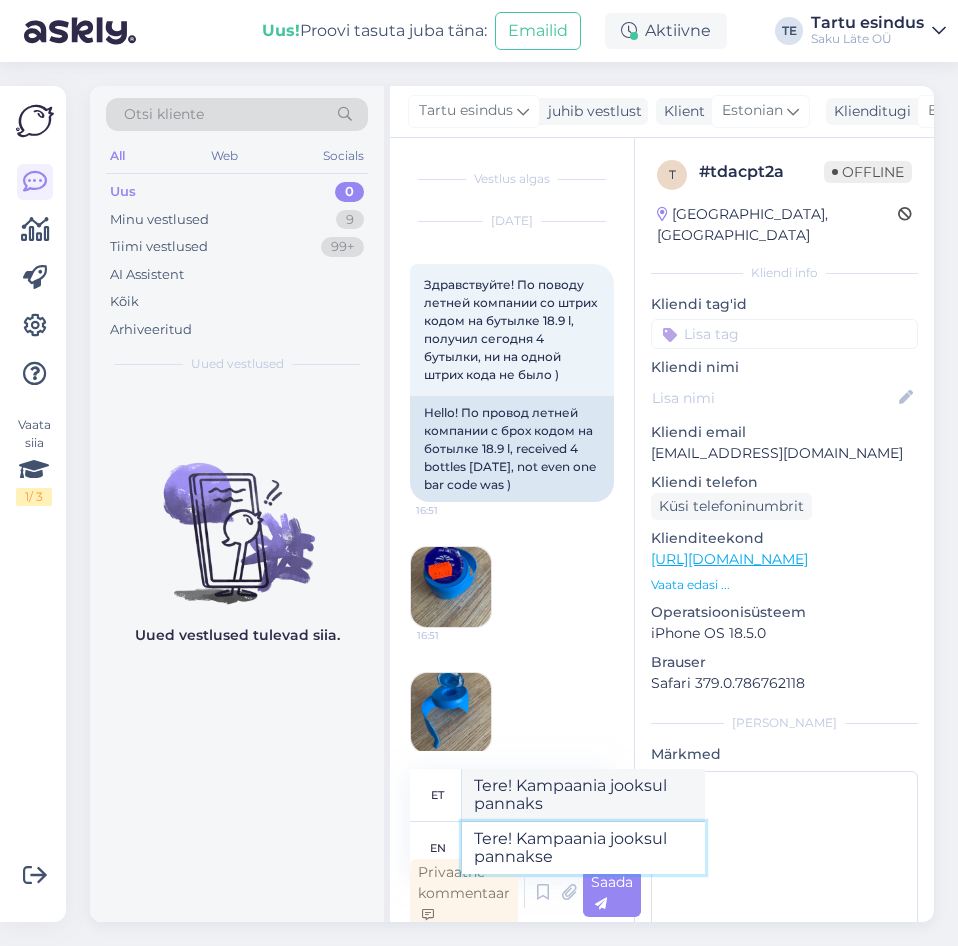 type on "Tere! Kampaania vyksta" 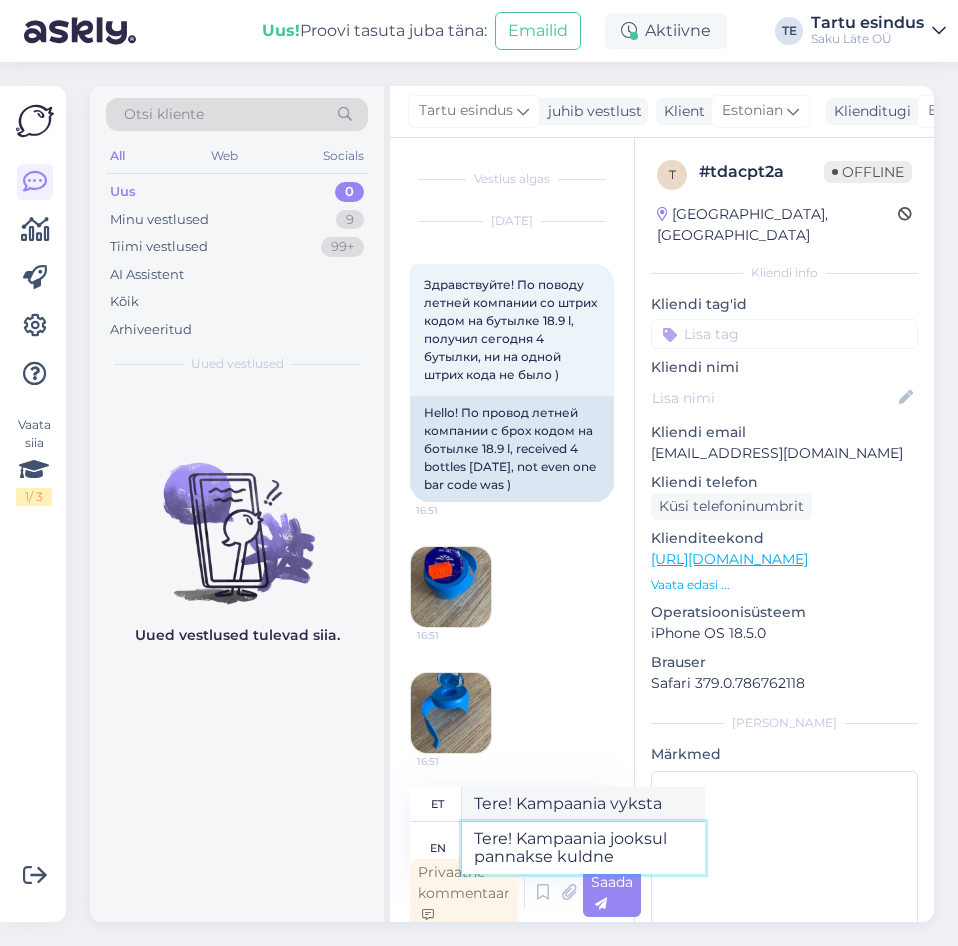 type on "Tere! Kampaania jooksul pannakse kuldne" 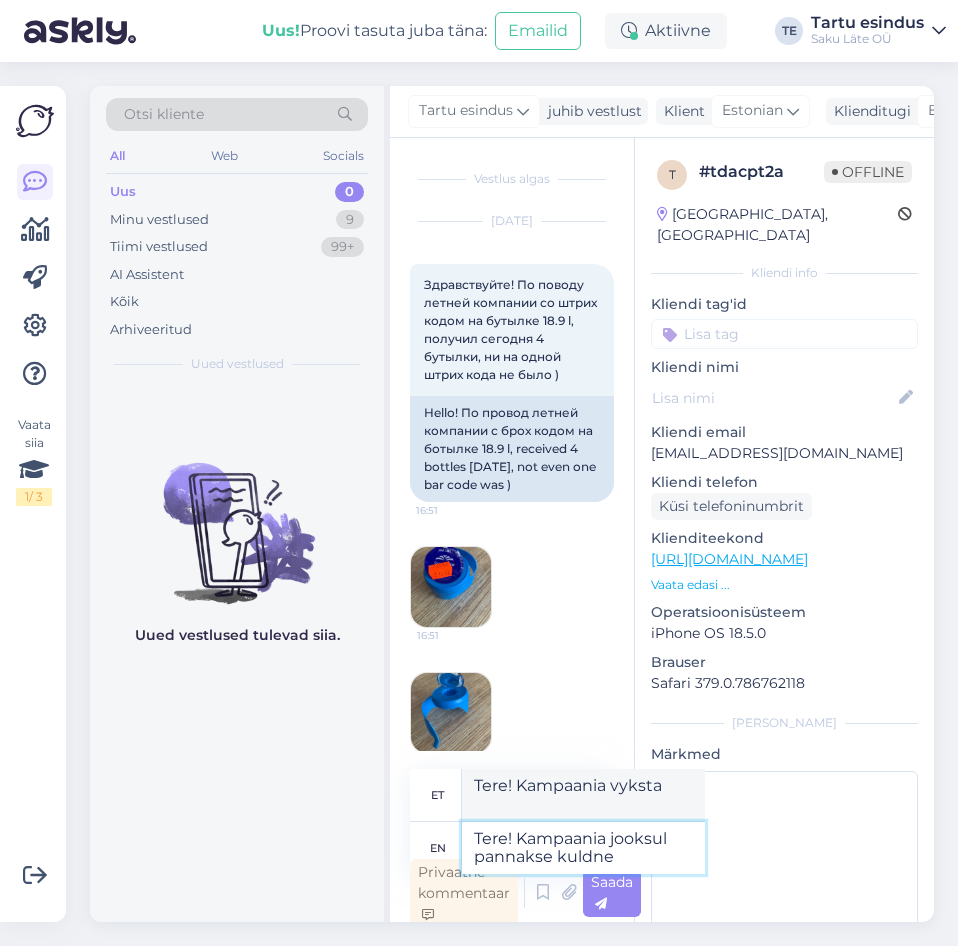 type on "Tere! Kampaania sisestatud kuldne" 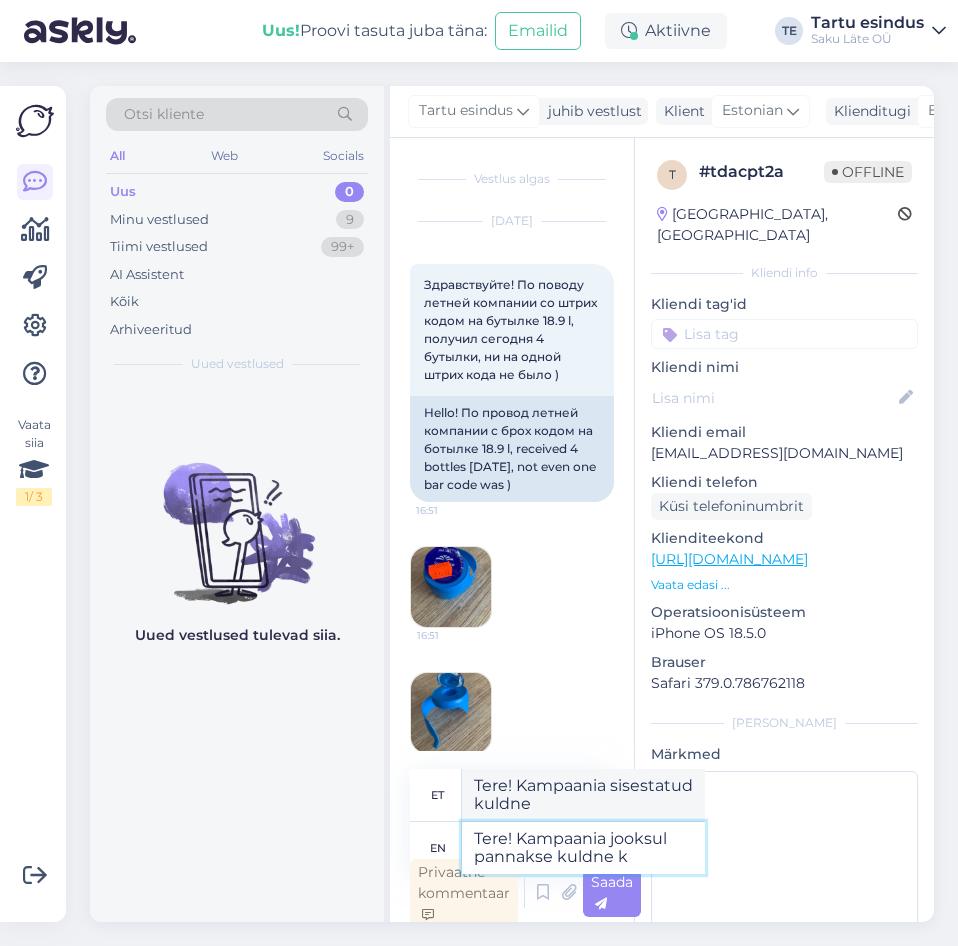 type on "Tere! Kampaania jooksul pannakse kuldne" 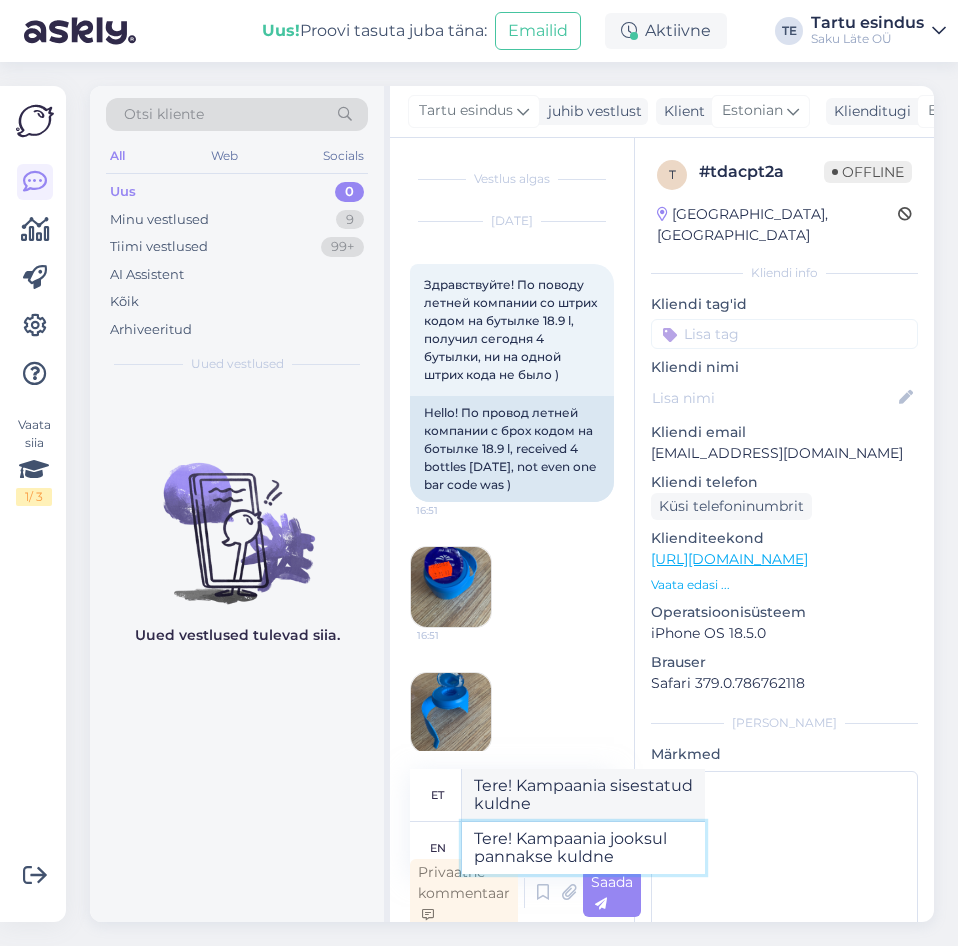 type on "Tere! Kampaania sisestatud kuldne k" 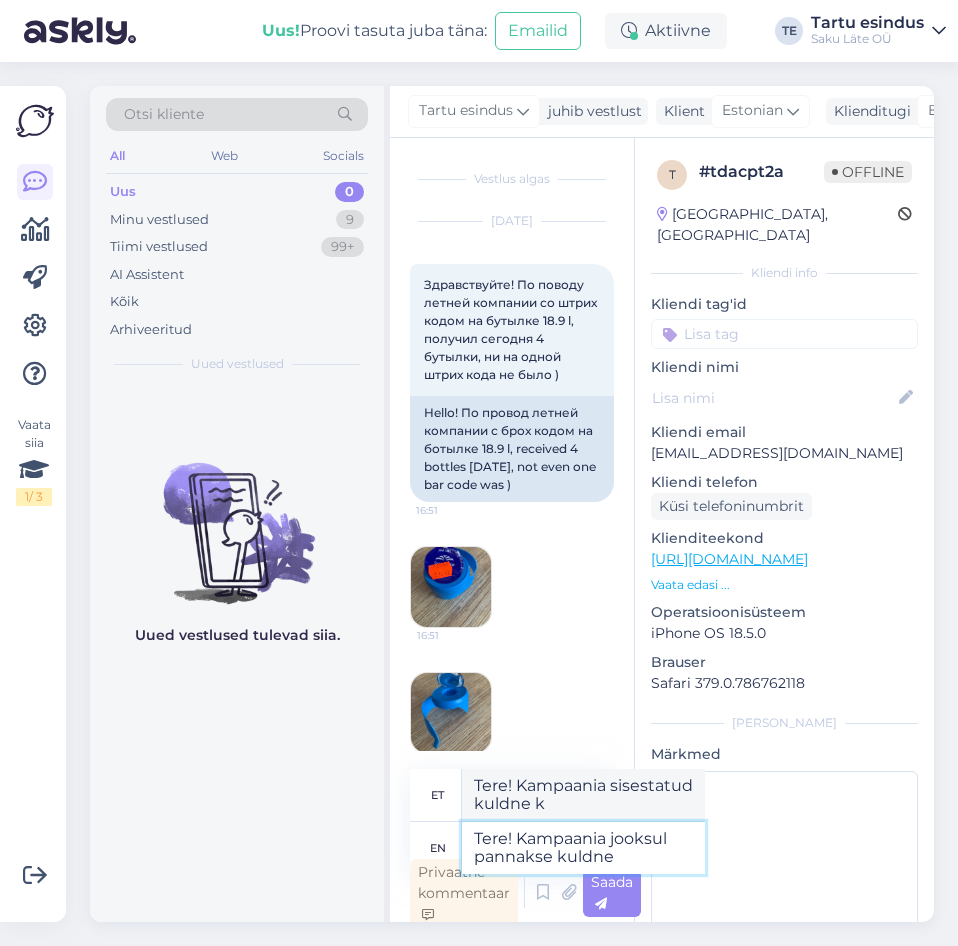 type on "Tere! Kampaania jooksul pannakse kuldne" 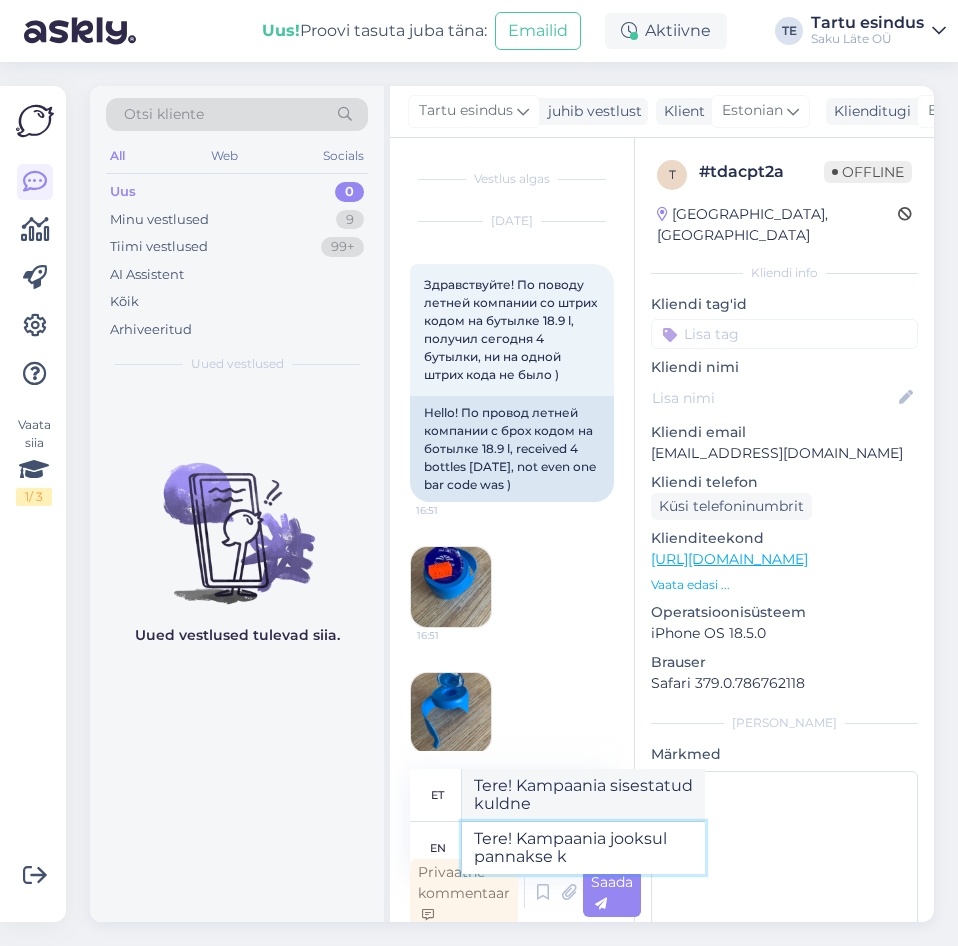 type on "Tere! Kampaania jooksul pannakse" 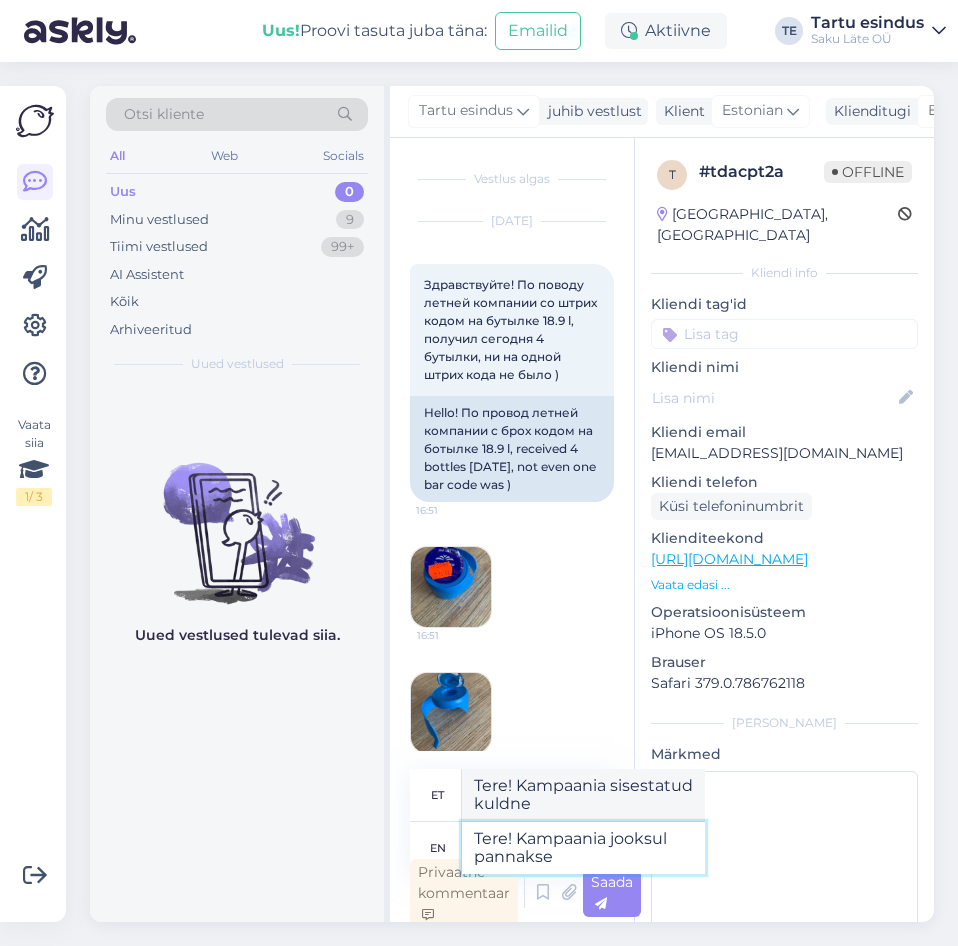 type on "Tere! Kampaania vyksta" 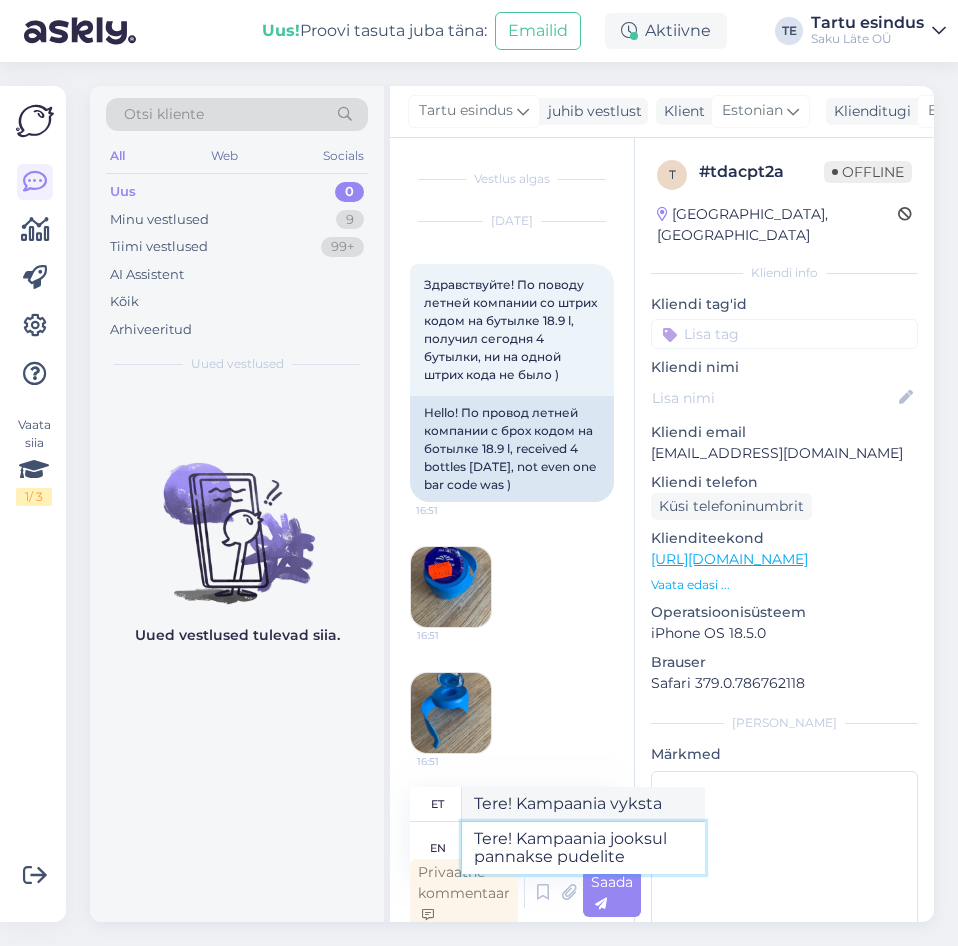 type on "Tere! Kampaania jooksul pannakse pudelite j" 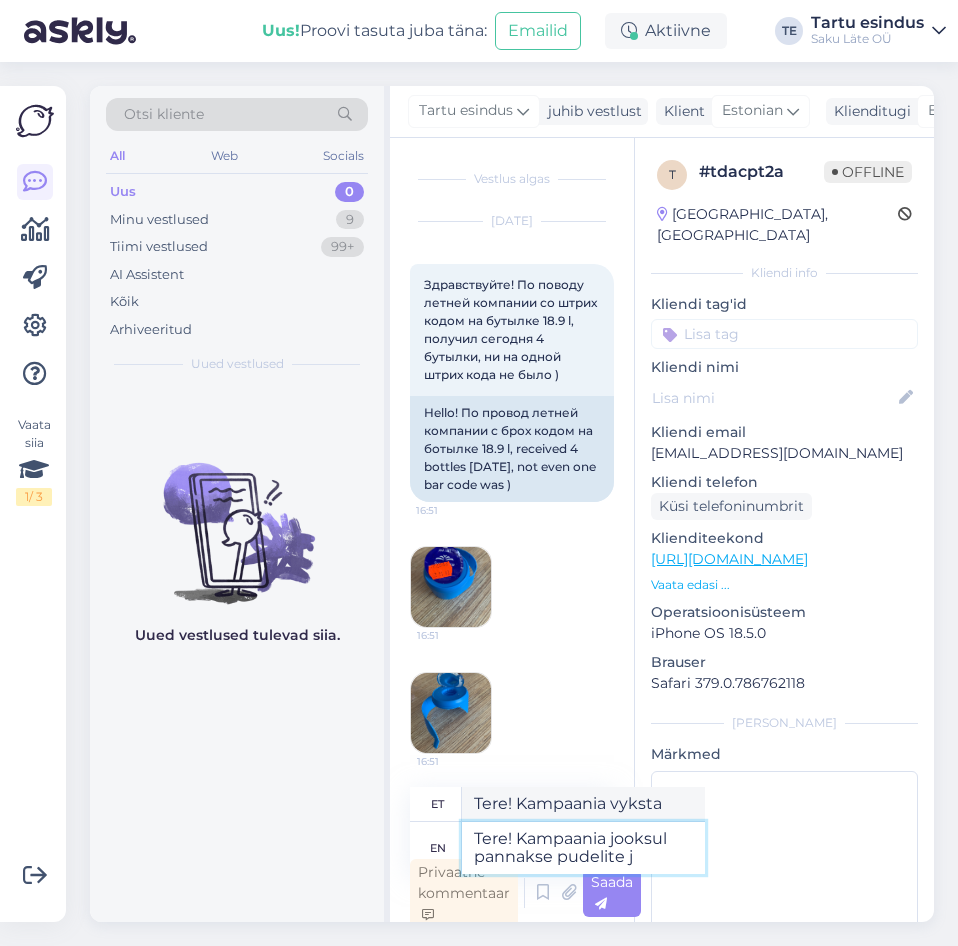 type on "Tere! Kampaania jooksul pudelite" 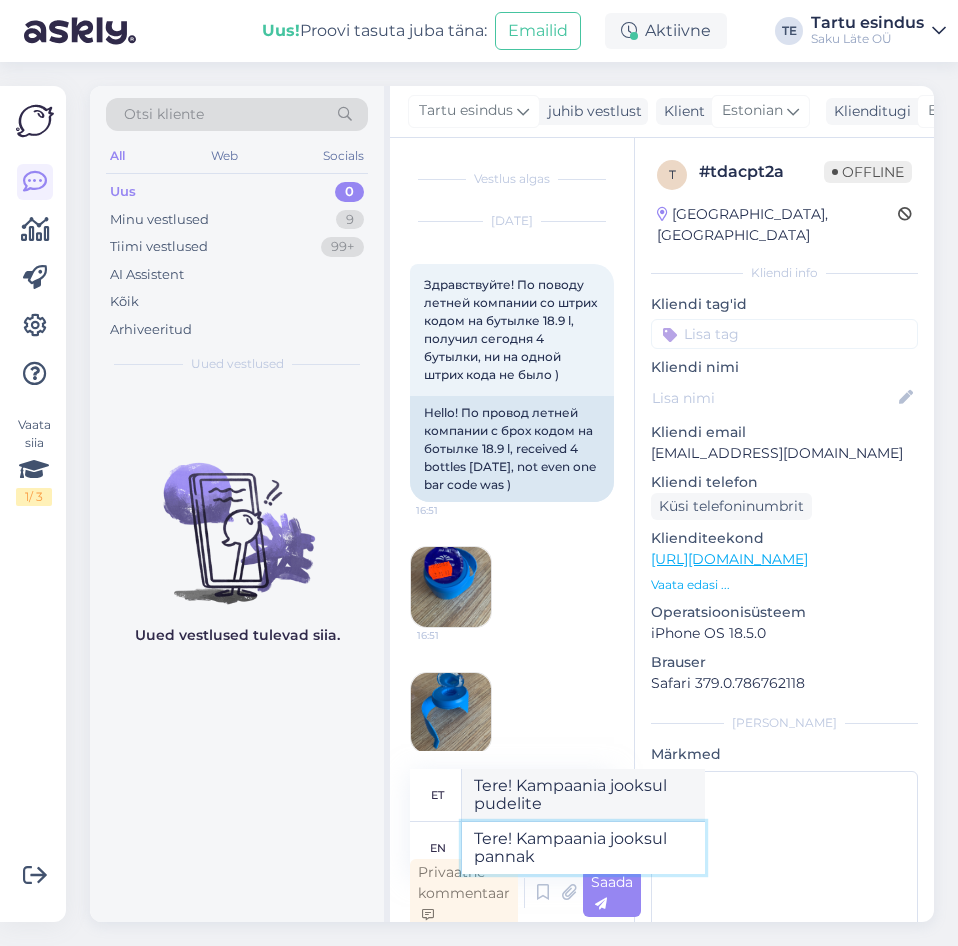 type on "Tere! Kampaania jooksul panna" 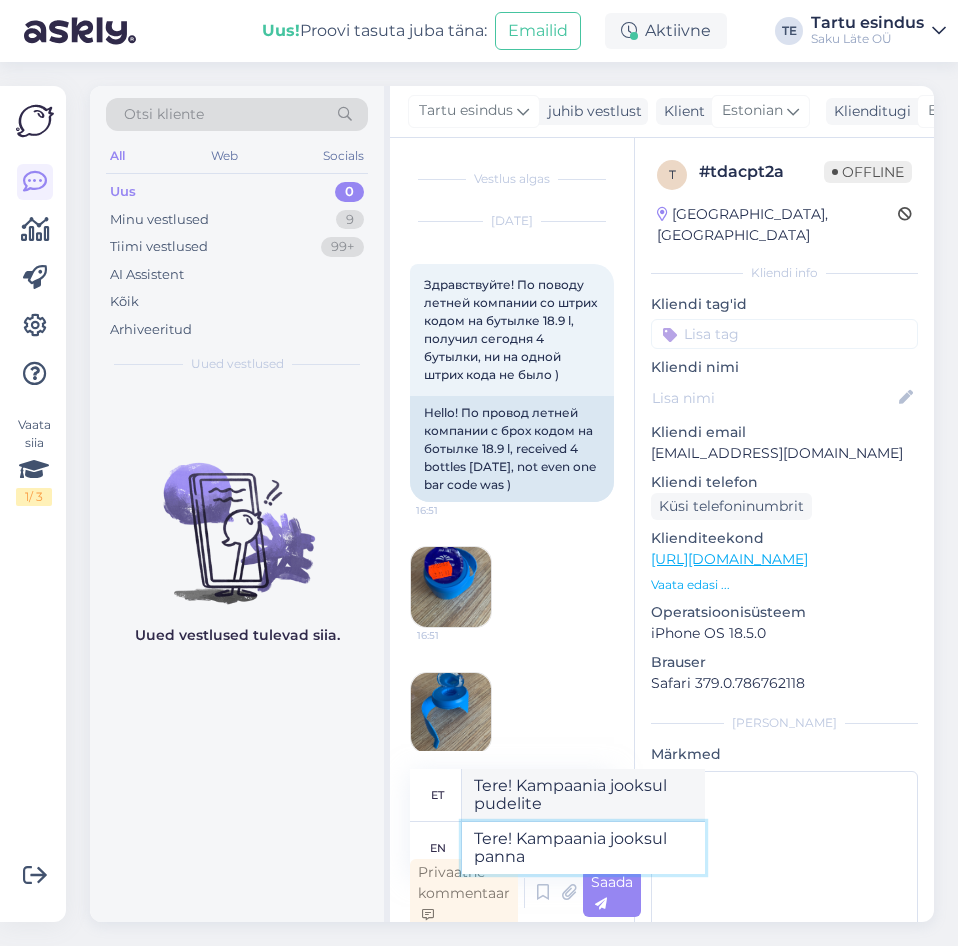 type on "Tere! Kampaania vyksta" 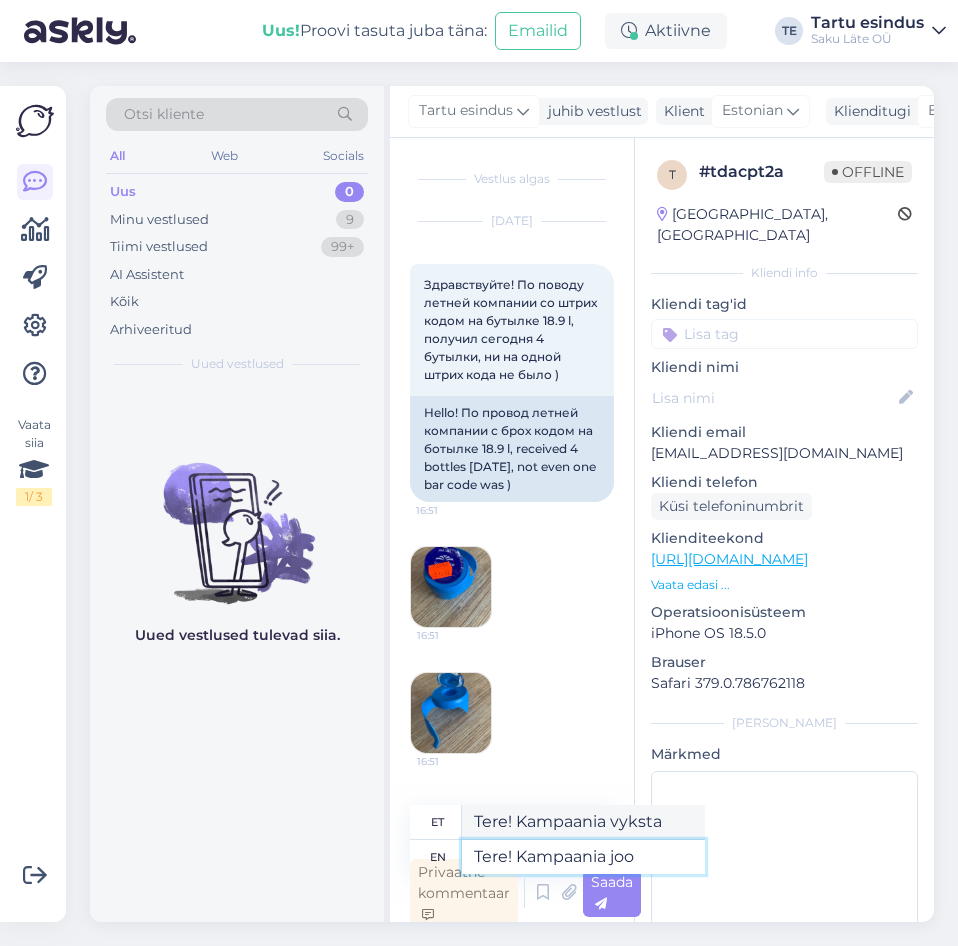 type on "Tere! Kampaania jo" 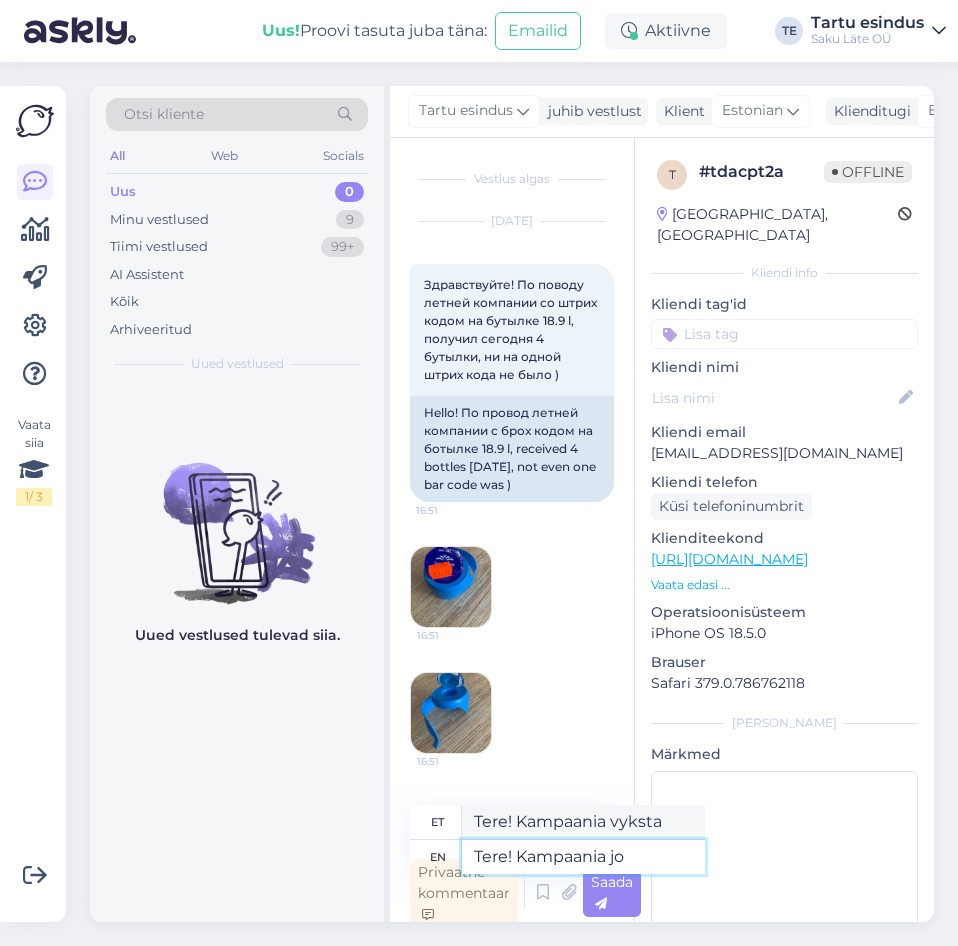 type on "Tere! Kampaania jooksul" 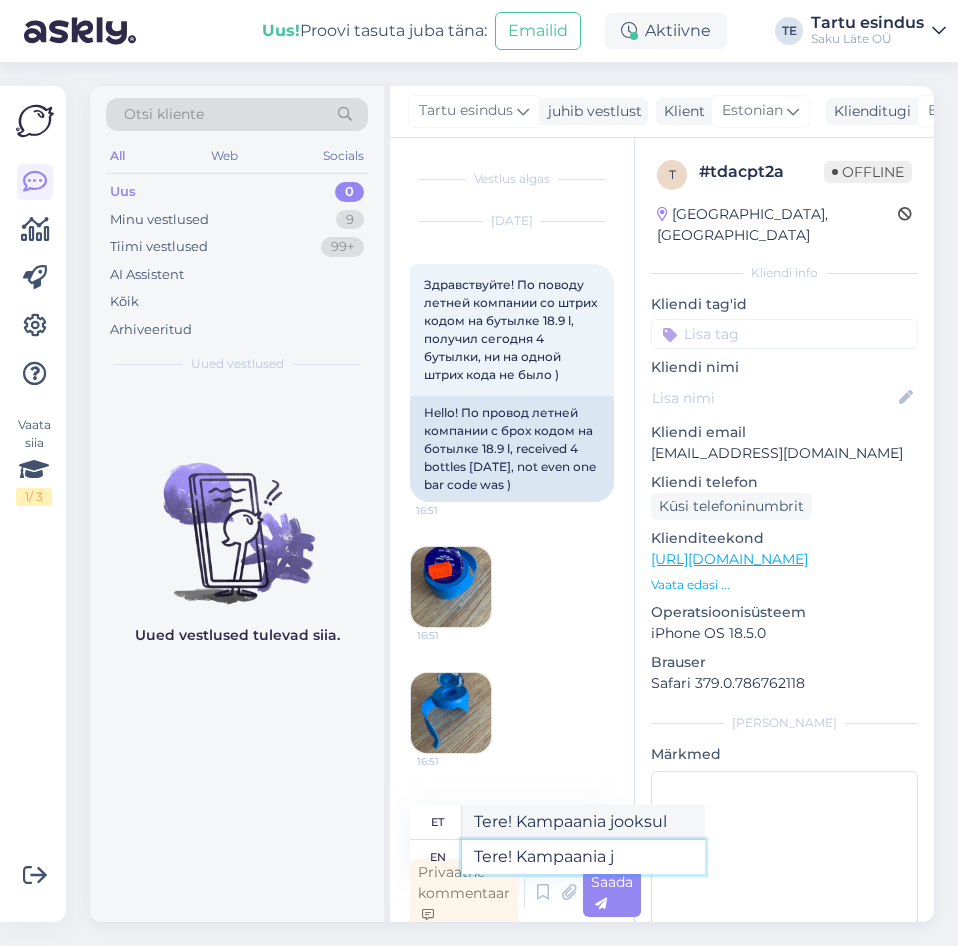 type on "Tere! [GEOGRAPHIC_DATA]" 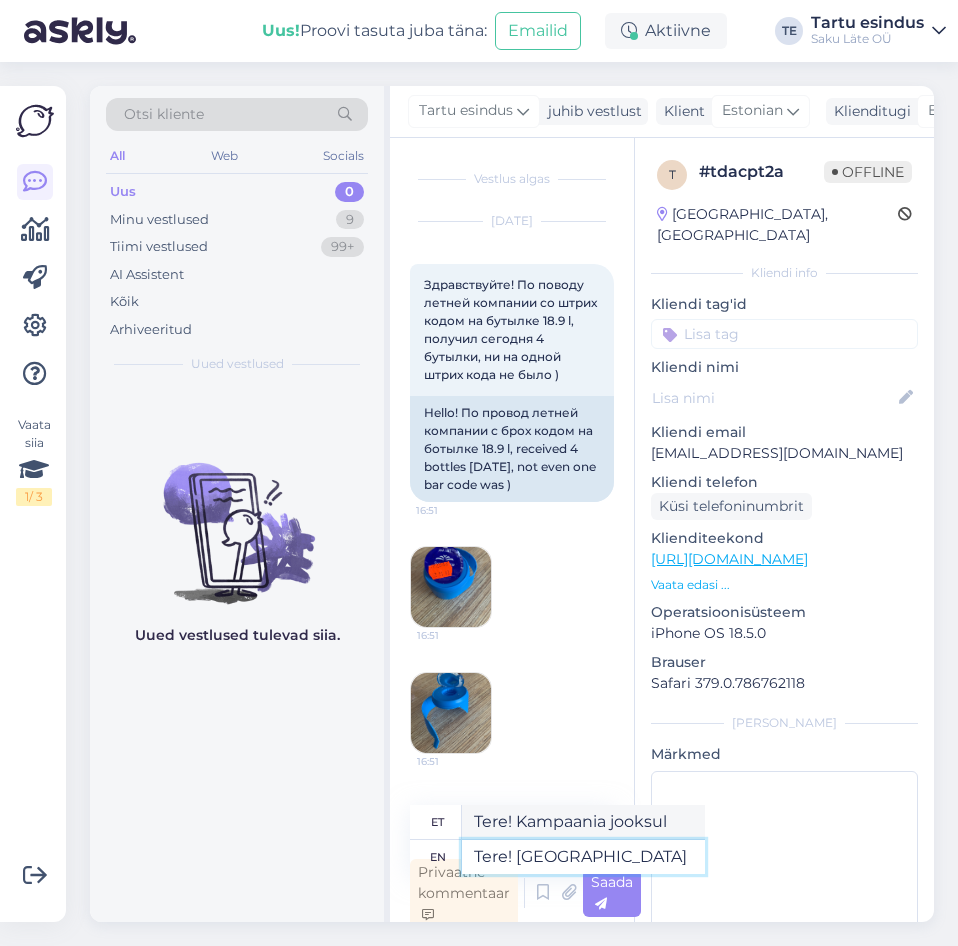 type on "Tere! [GEOGRAPHIC_DATA]" 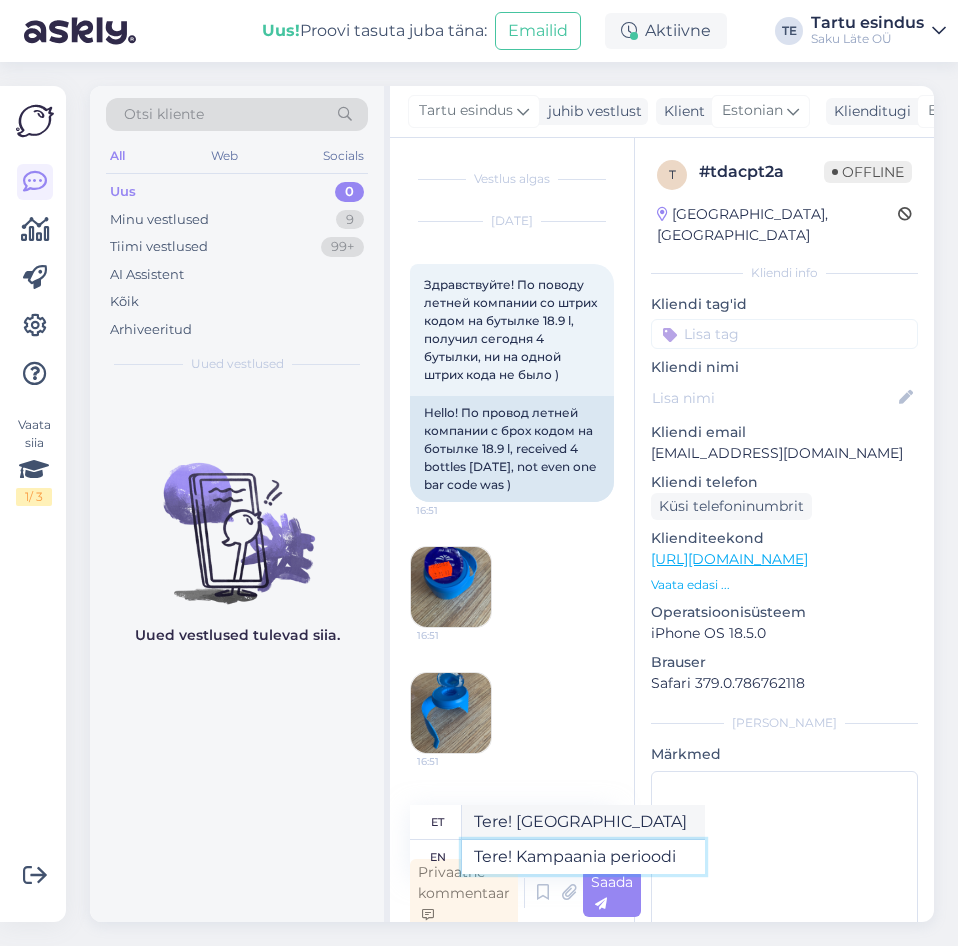 type on "Tere! Kampaania perioodi j" 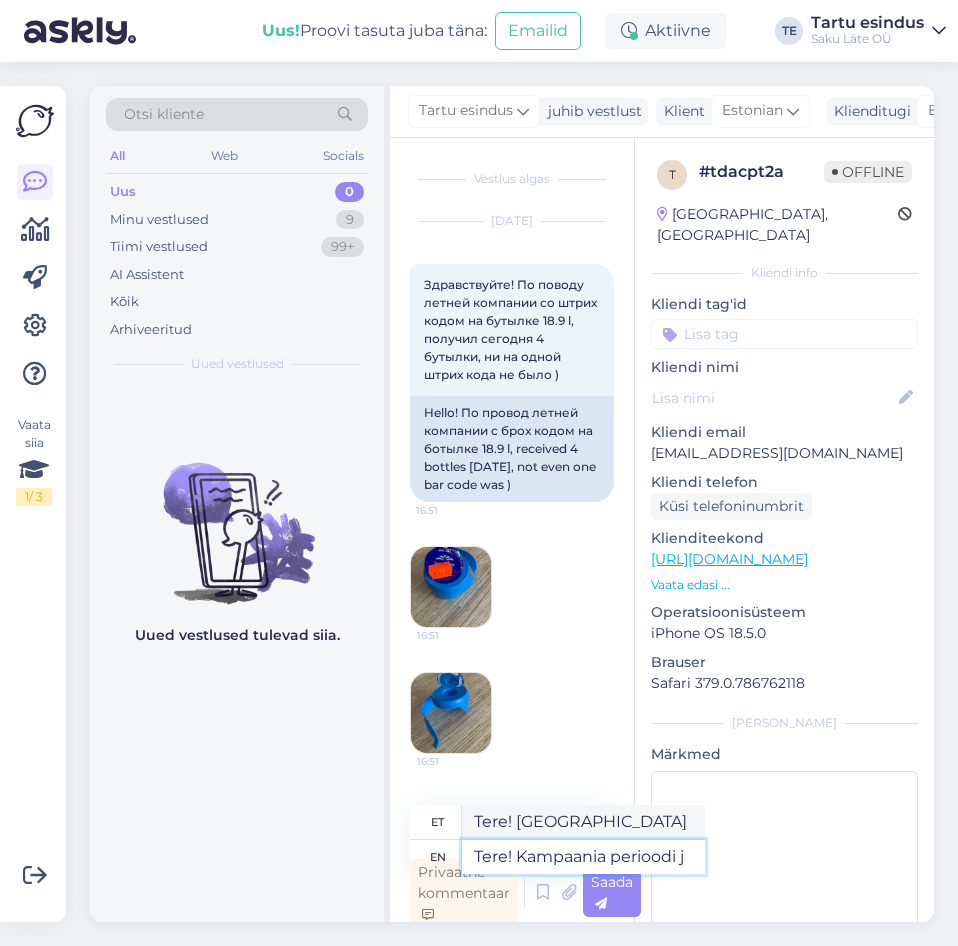 type on "Tere! Kampaania periood" 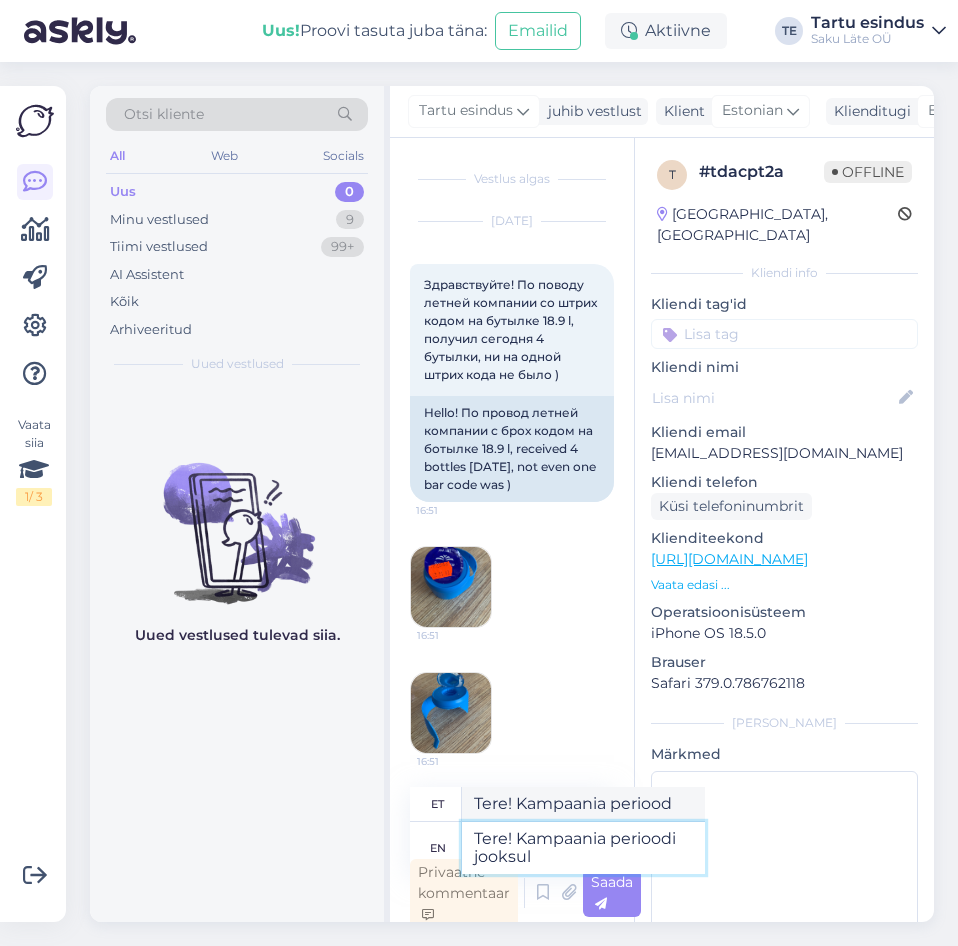 type on "Tere! Kampaania perioodi jooksul p" 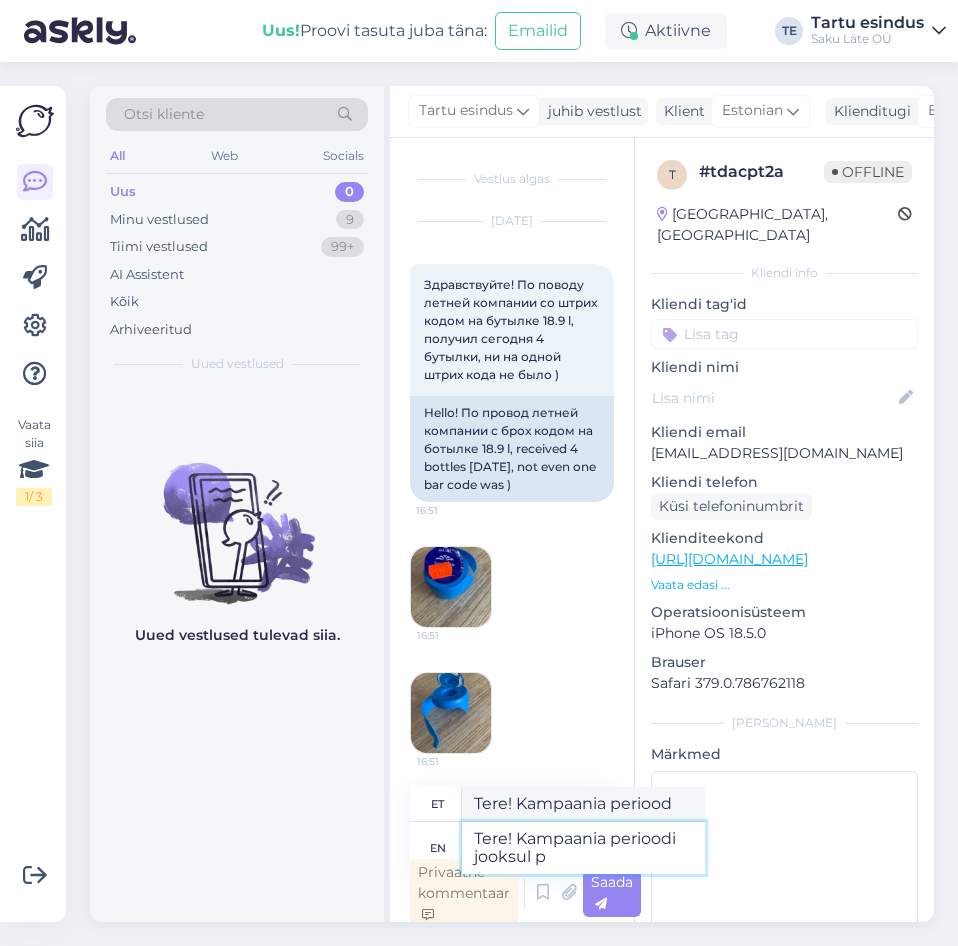 type on "Tere! Kampaania perioodi jooksul" 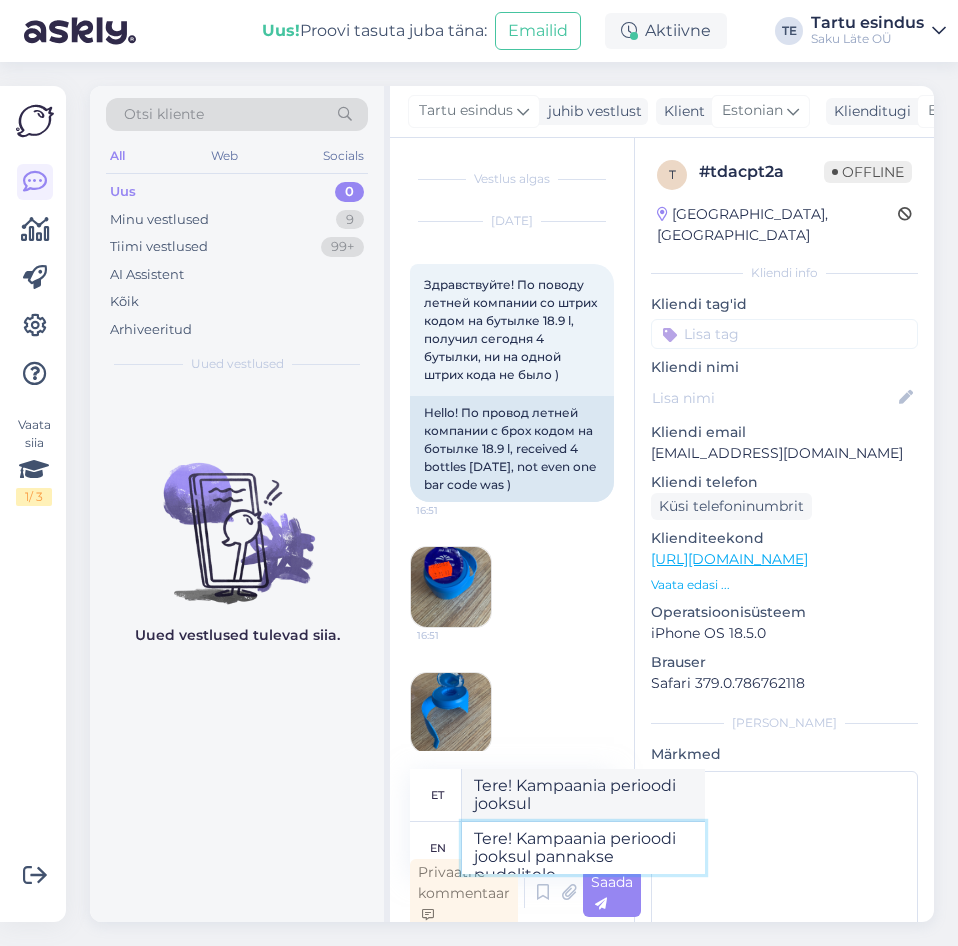 type on "Tere! Kampaania perioodi jooksul pannakse pudelitele" 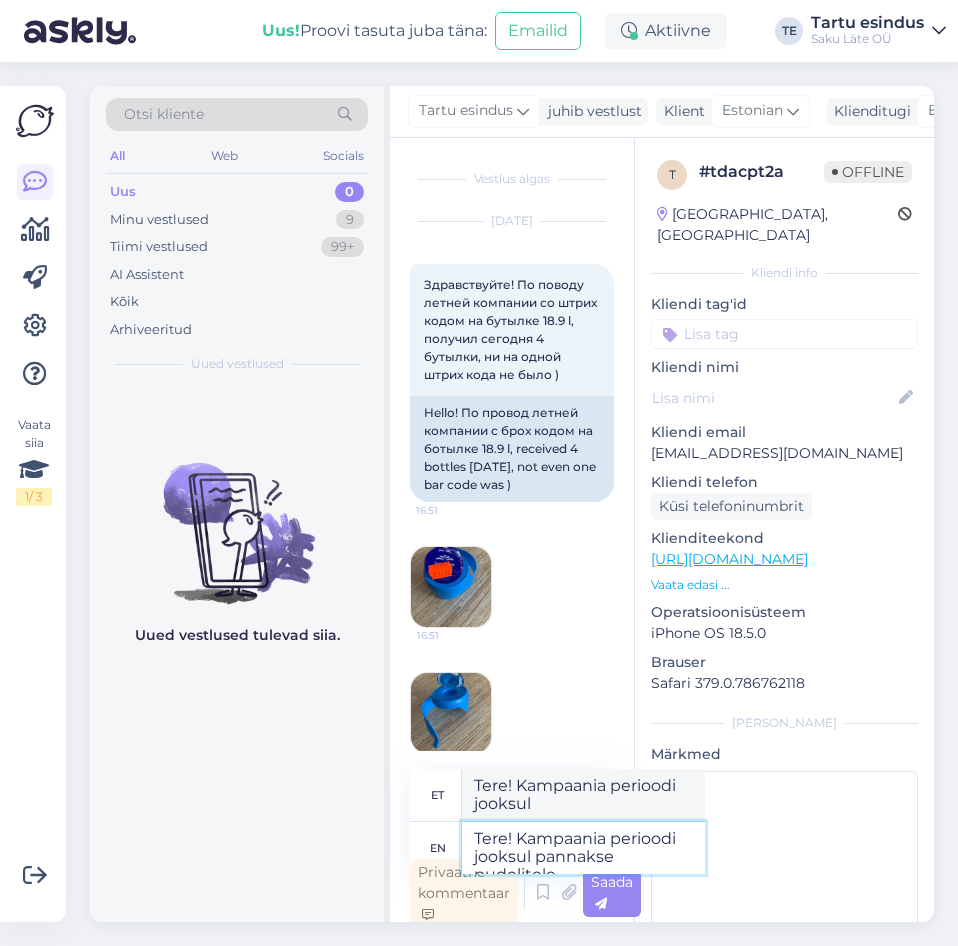 type on "Tere! Kampaania perioodi jooksul pudelitele" 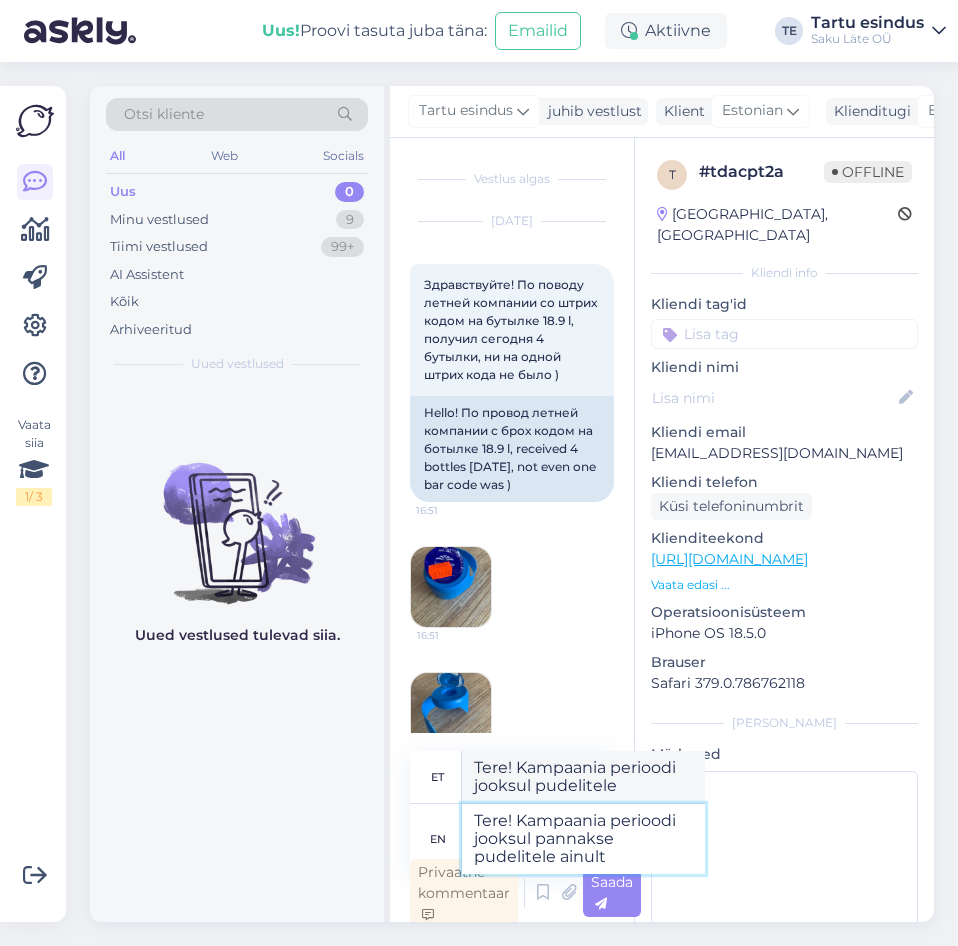 type on "Tere! Kampaania perioodi jooksul pannakse pudelitele ainult" 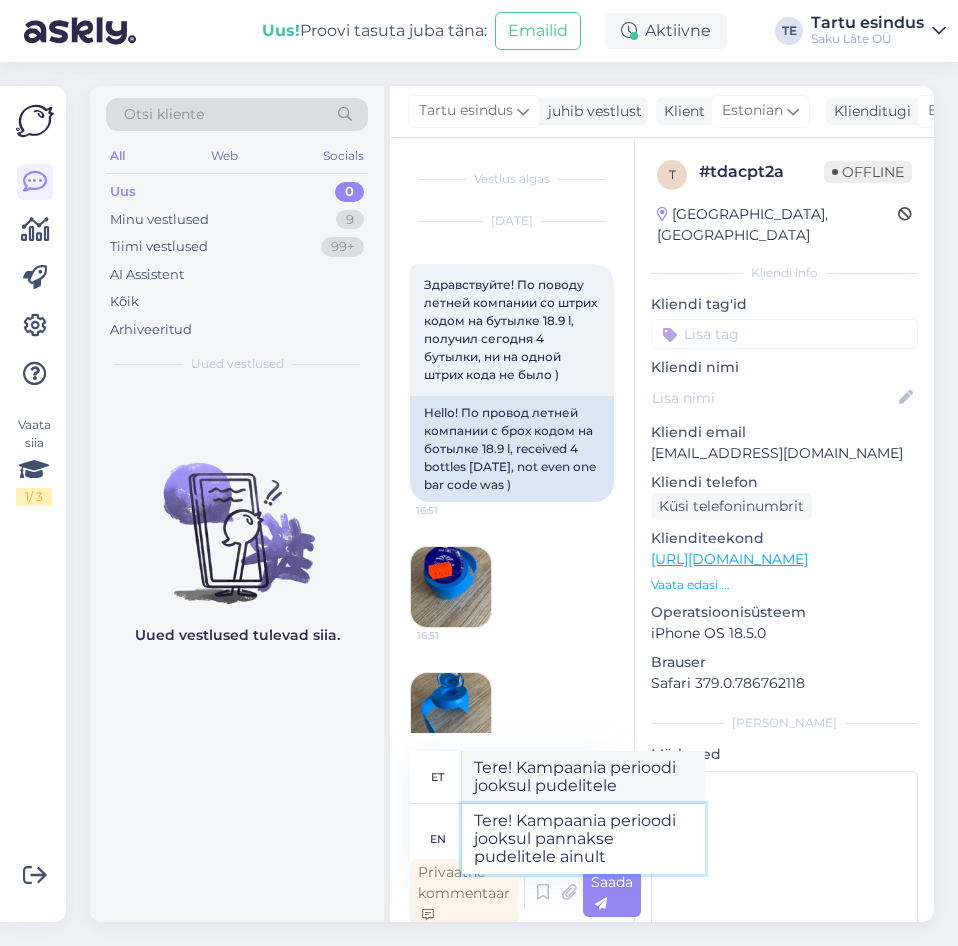 type on "Tere! Kampaania perioodi jooksul toimub pudelitele ainult" 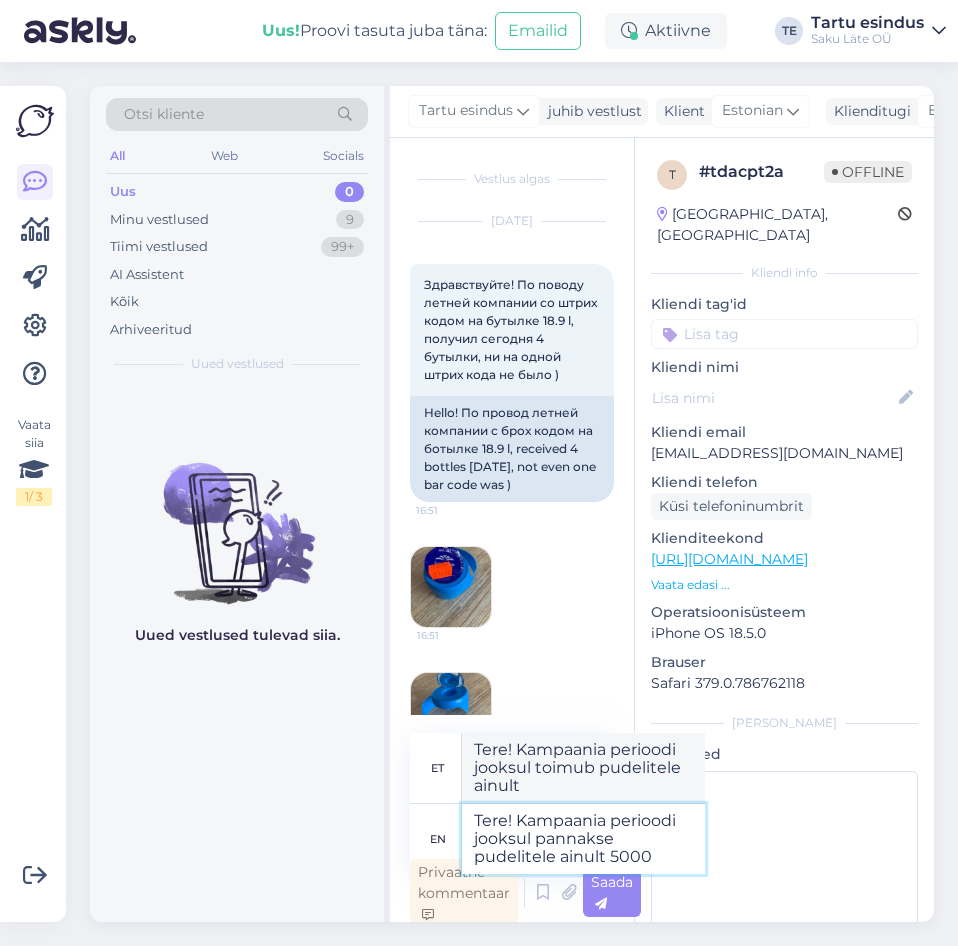 type on "Tere! Kampaania perioodi jooksul pannakse pudelitele ainult 5000 k" 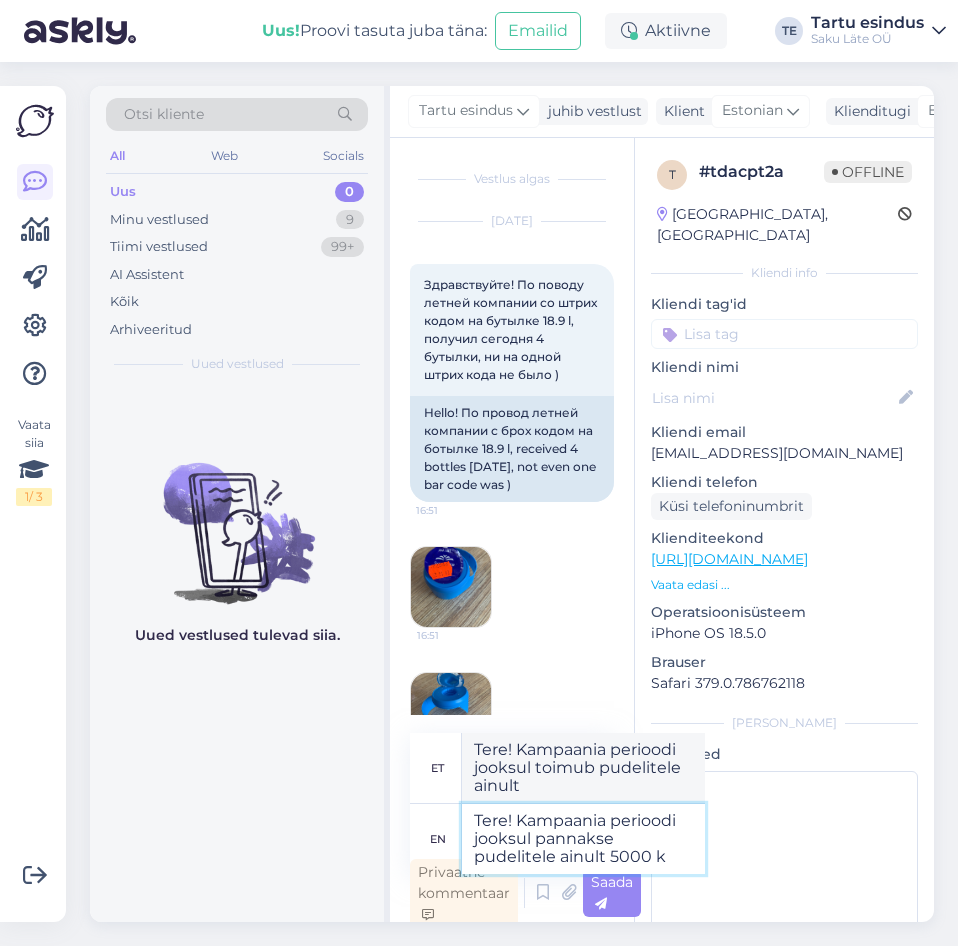type on "Tere! Kampaania perioodi jooksul toimub pudelitele ainult 5000" 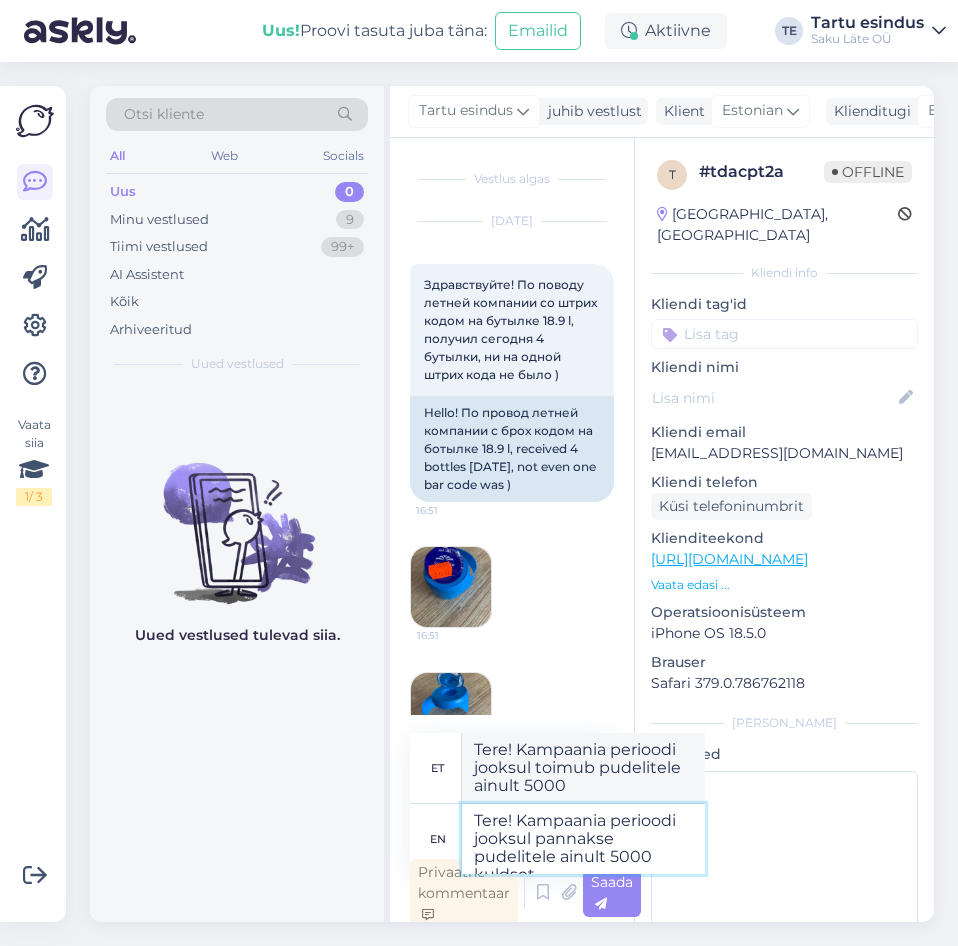 type on "Tere! Kampaania perioodi jooksul pannakse pudelitele ainult 5000 kuldset" 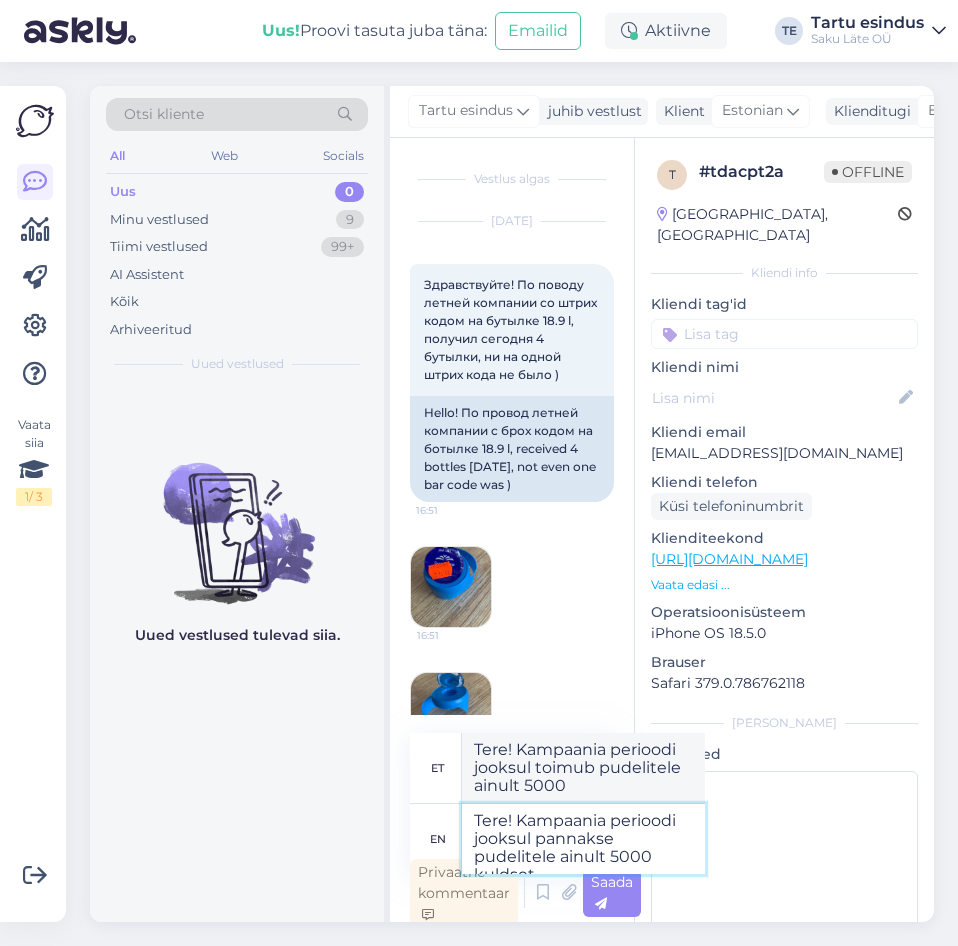 type on "Tere! Kampaania perioodi jooksul pudelitele ainult 5000 kuldset" 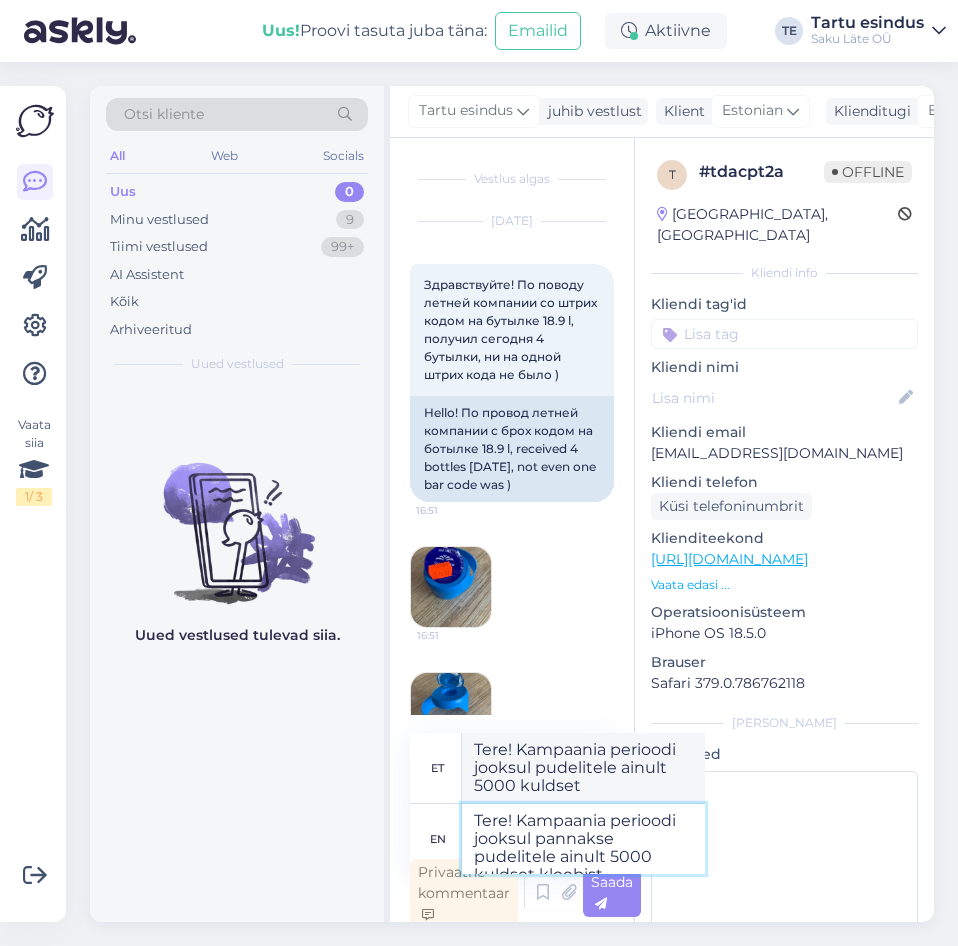 type on "Tere! Kampaania perioodi jooksul pannakse pudelitele ainult 5000 kuldset kleebist" 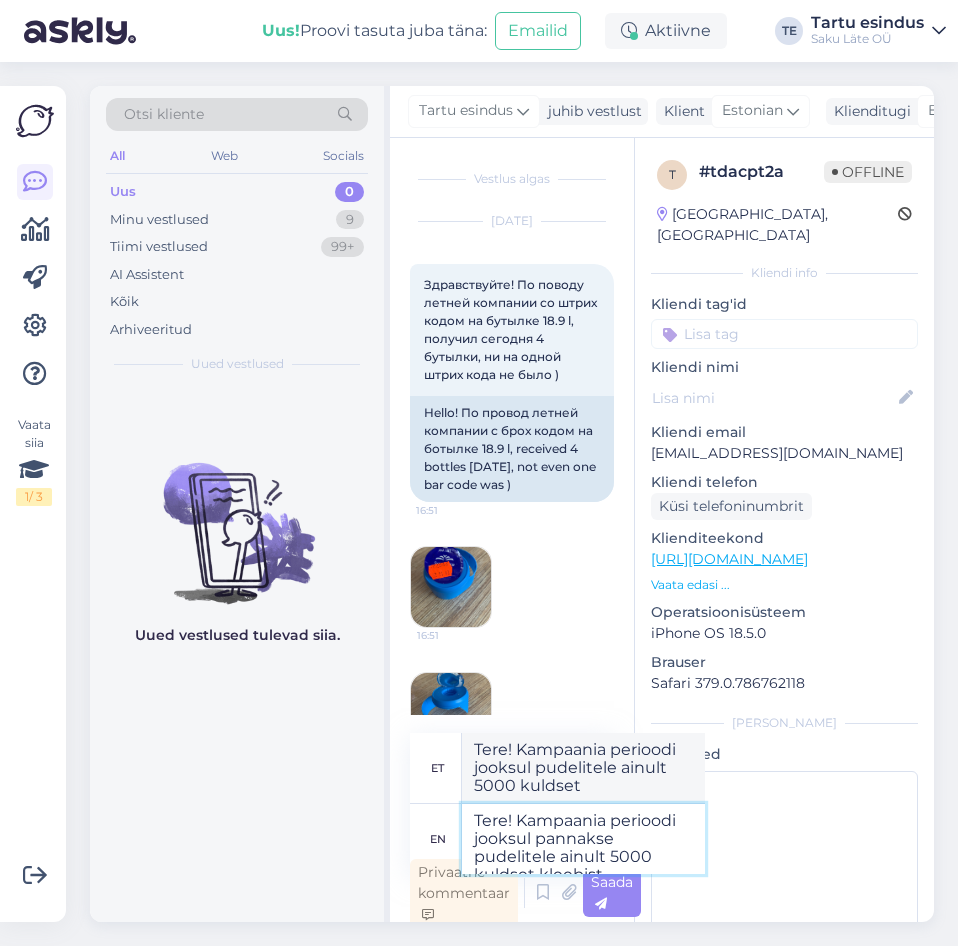 type on "Tere! Kampaania perioodi jooksul pannakse pudelitele ainult 5000 kuldset kleebist" 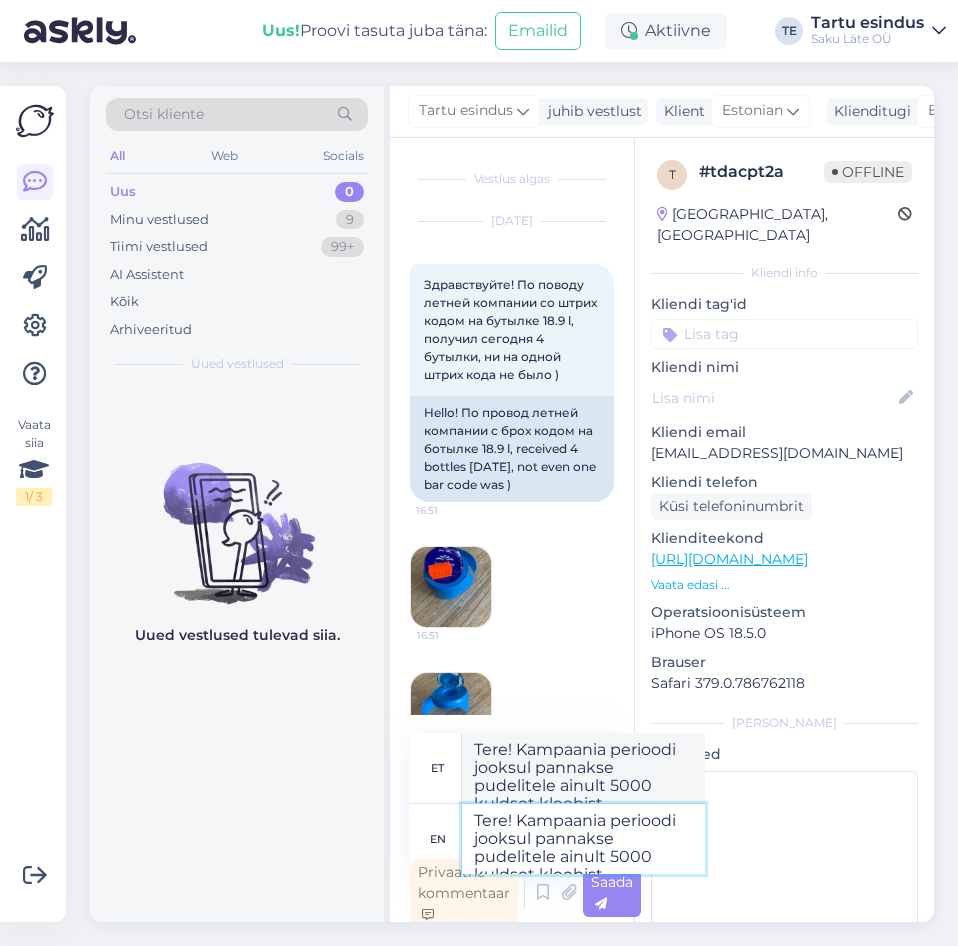 type on "Tere! Kampaania perioodi jooksul pannakse pudelitele ainult 5000 kuldset kleebist." 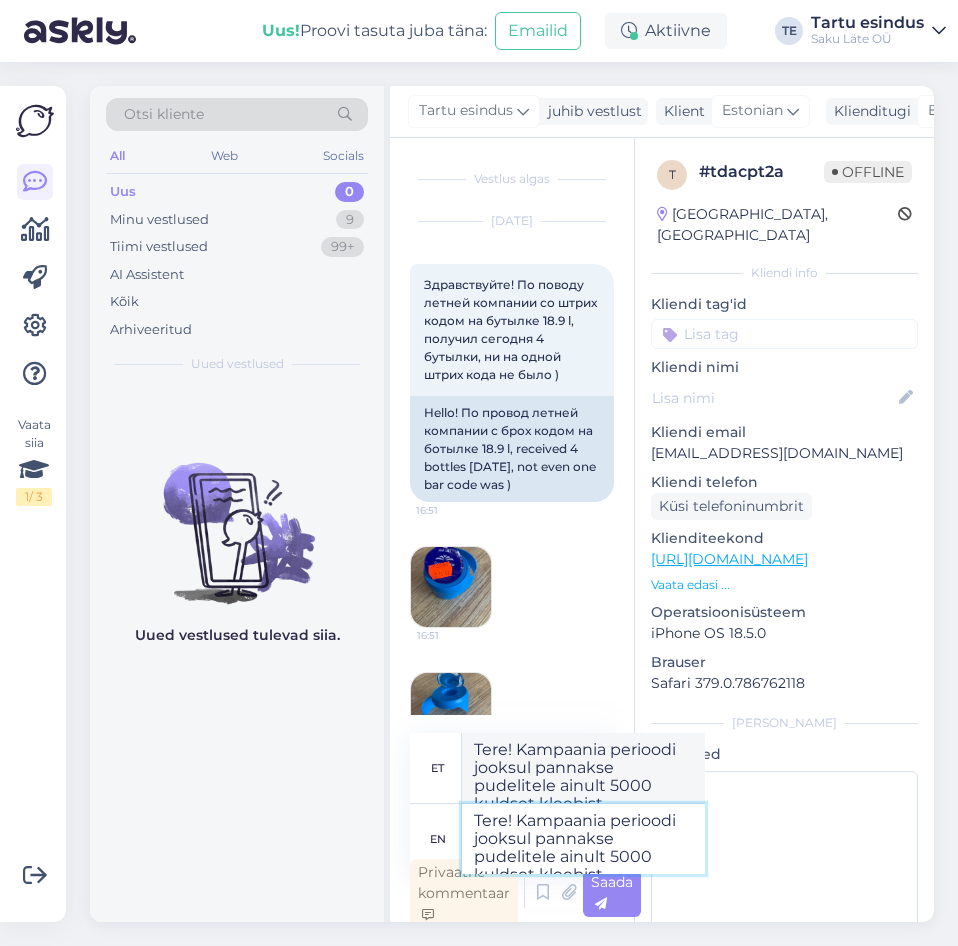 type on "Tere! Kampaania perioodi jooksul pannakse pudelitele ainult 5000 kuldset kleebist." 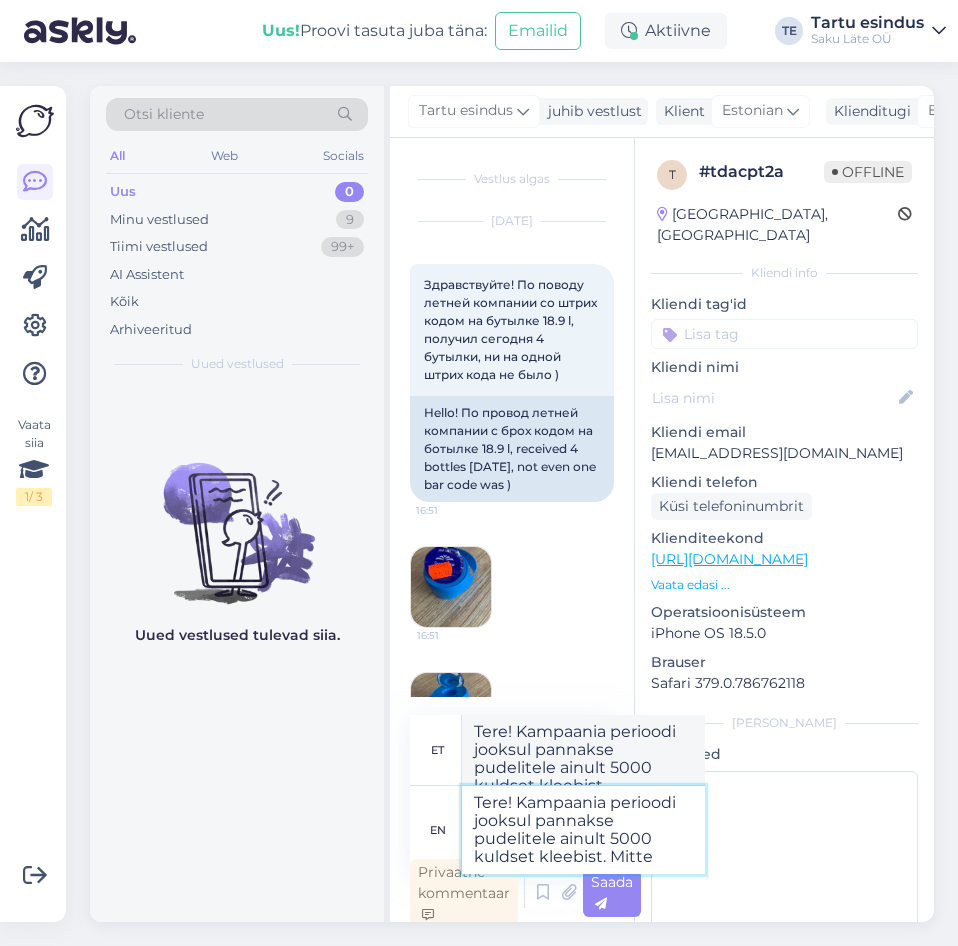 type on "Tere! Kampaania perioodi jooksul pannakse pudelitele ainult 5000 kuldset kleebist. Mitte" 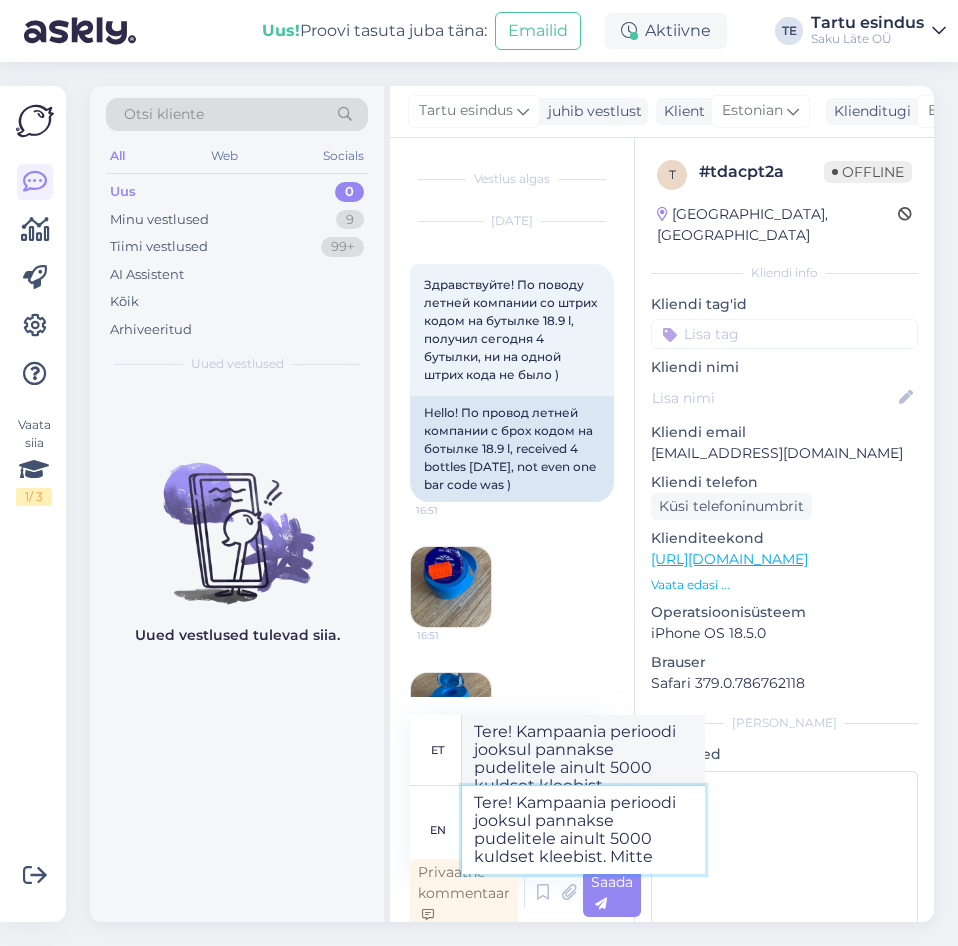type on "Tere! Kampaania perioodi jooksul pannakse pudelitele ainult 5000 kuldset kleebist. Mitte" 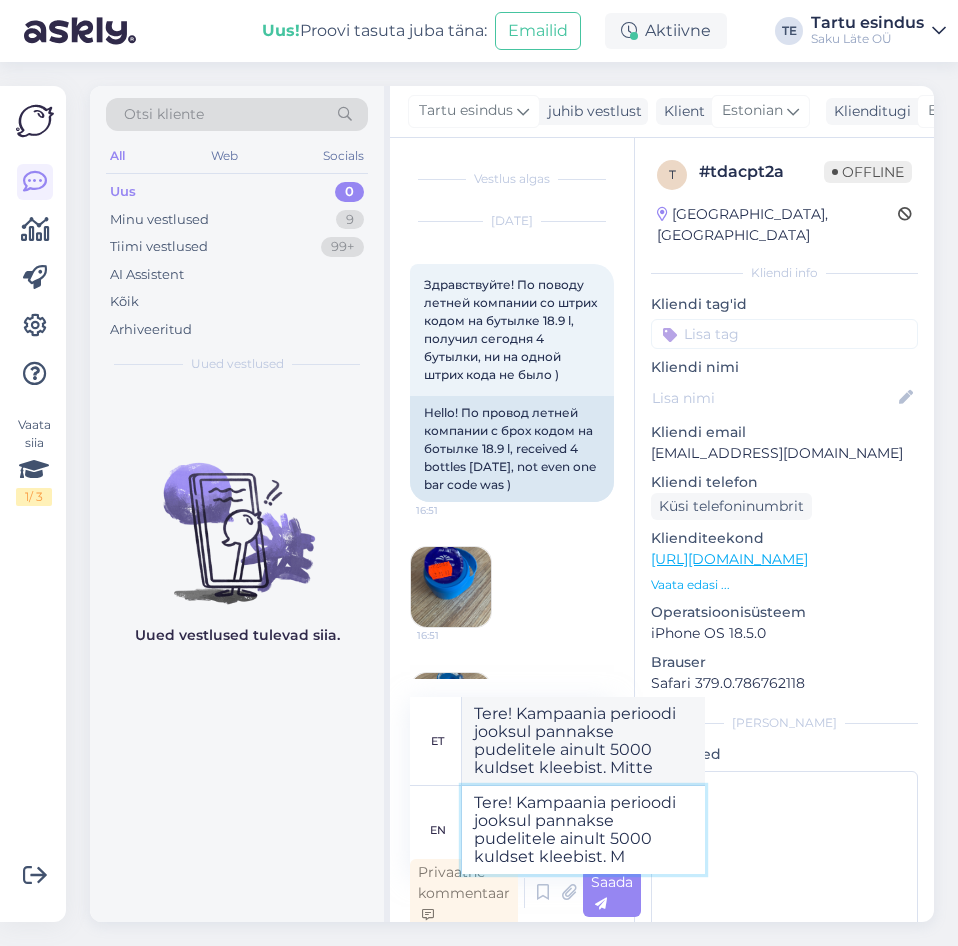 type on "Tere! Kampaania perioodi jooksul pannakse pudelitele ainult 5000 kuldset kleebist." 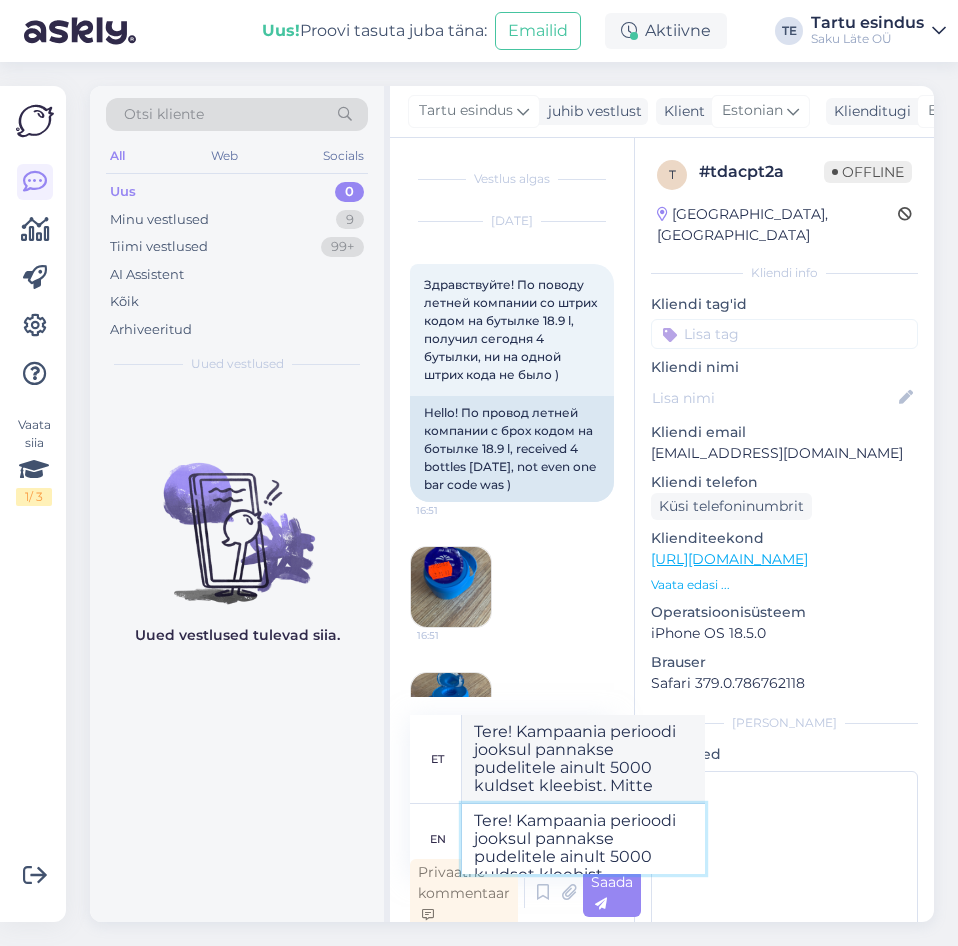 type on "Tere! Kampaania perioodi jooksul pannakse pudelitele ainult 5000 kuldset kleebist." 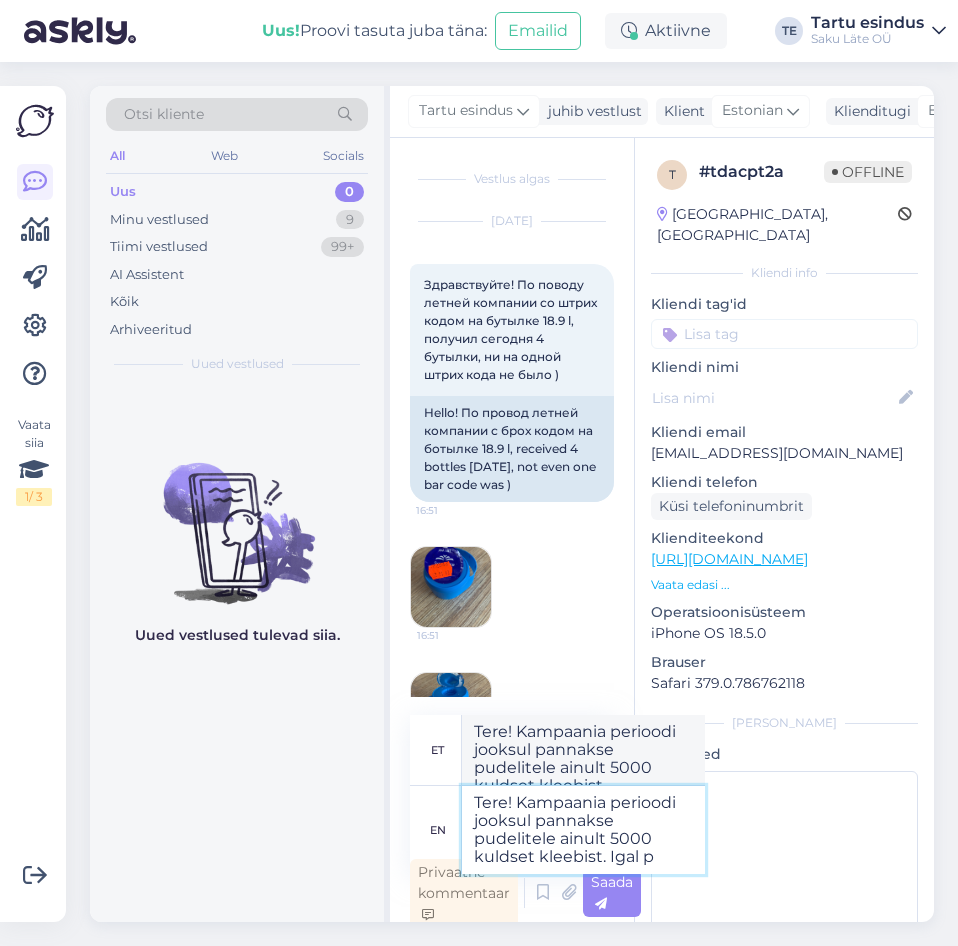 type on "Tere! Kampaania perioodi jooksul pannakse pudelitele ainult 5000 kuldset kleebist. Igal pu" 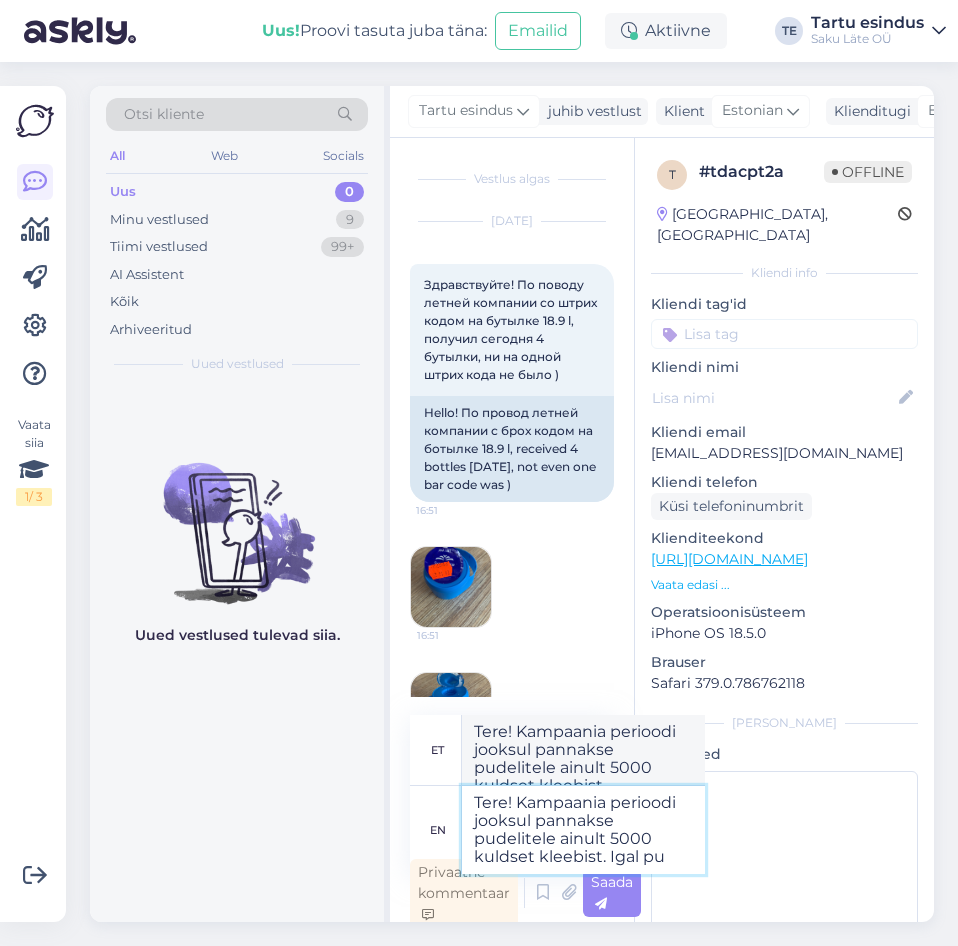 type on "Tere! Kampaania perioodi jooksul pannakse pudelitele ainult 5000 kuldset kleebist. [GEOGRAPHIC_DATA]" 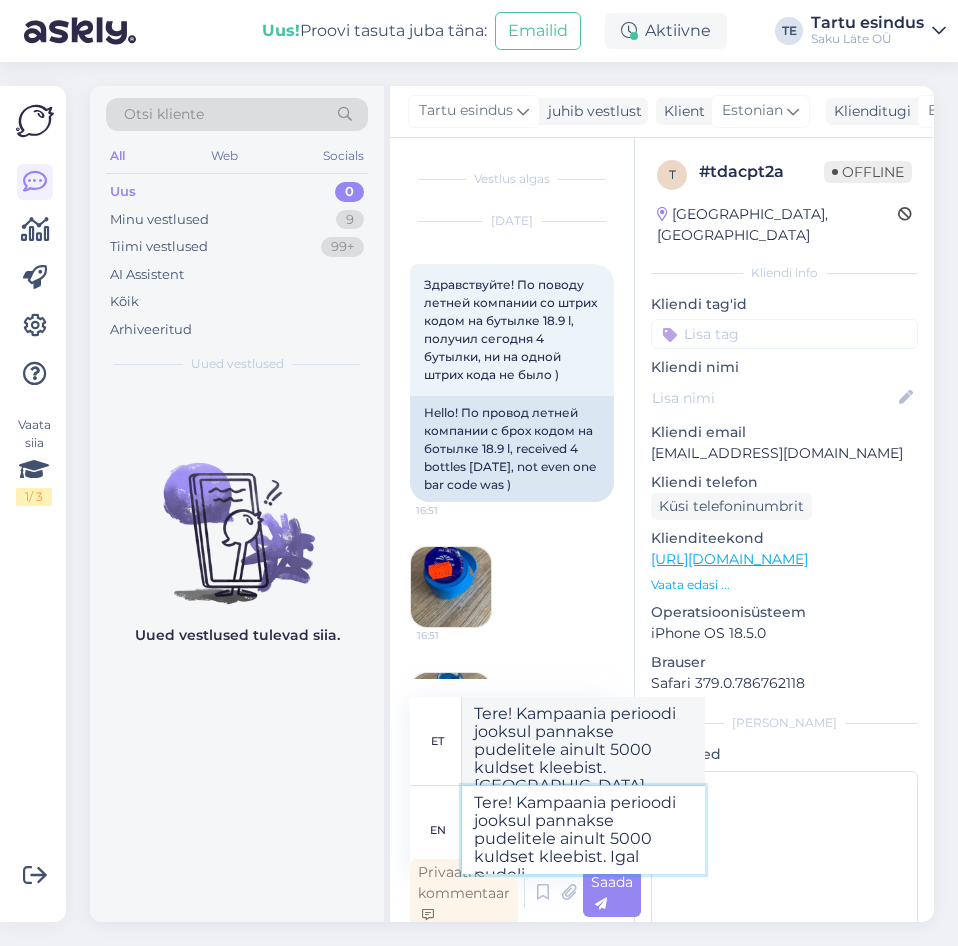 type on "Tere! Kampaania perioodi jooksul pannakse pudelitele ainult 5000 kuldset kleebist. Igal pudelil" 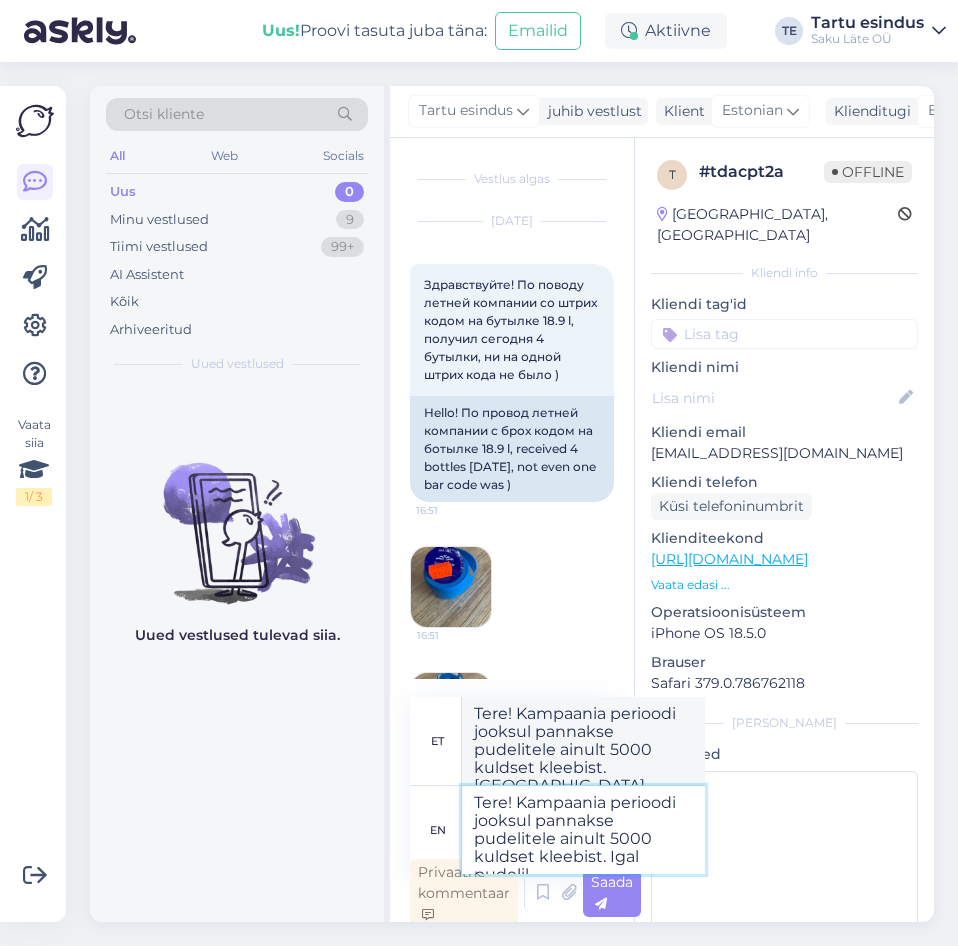 type on "Tere! Kampaania perioodi jooksul pannakse pudelitele ainult 5000 kuldset kleebist. Igal pudel" 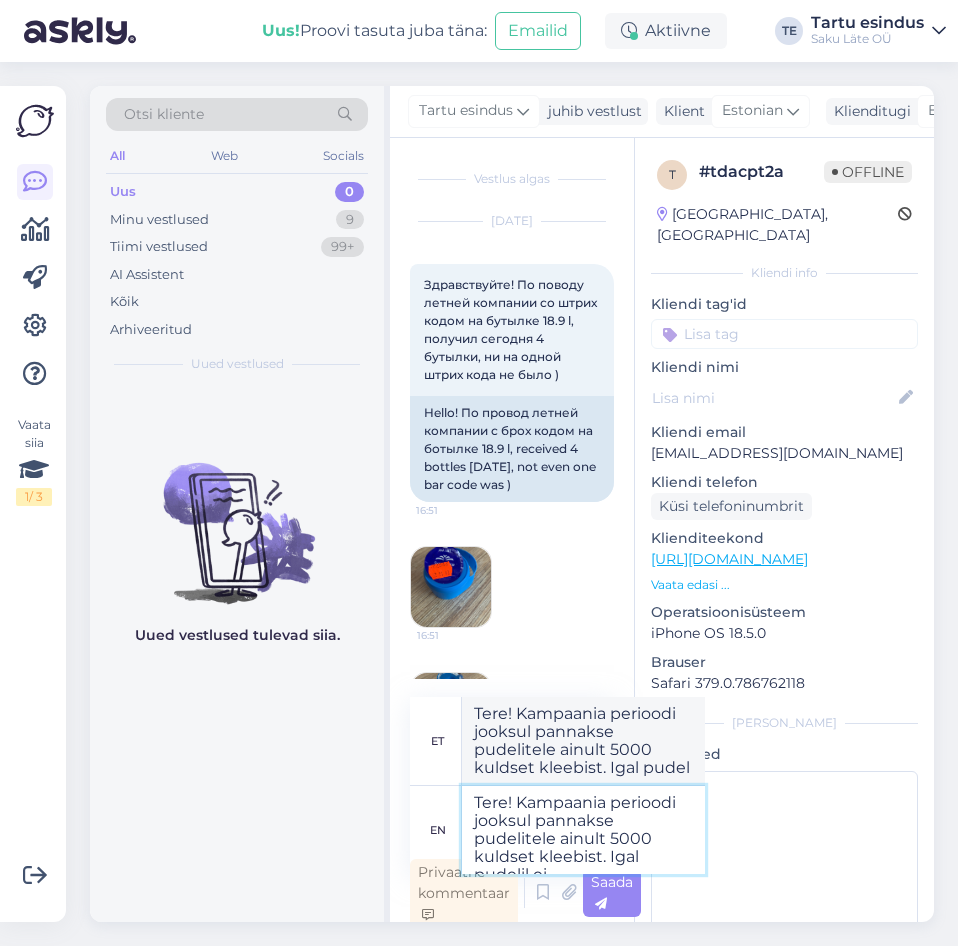 type on "Tere! Kampaania perioodi jooksul pannakse pudelitele ainult 5000 kuldset kleebist. Igal pudelil ei" 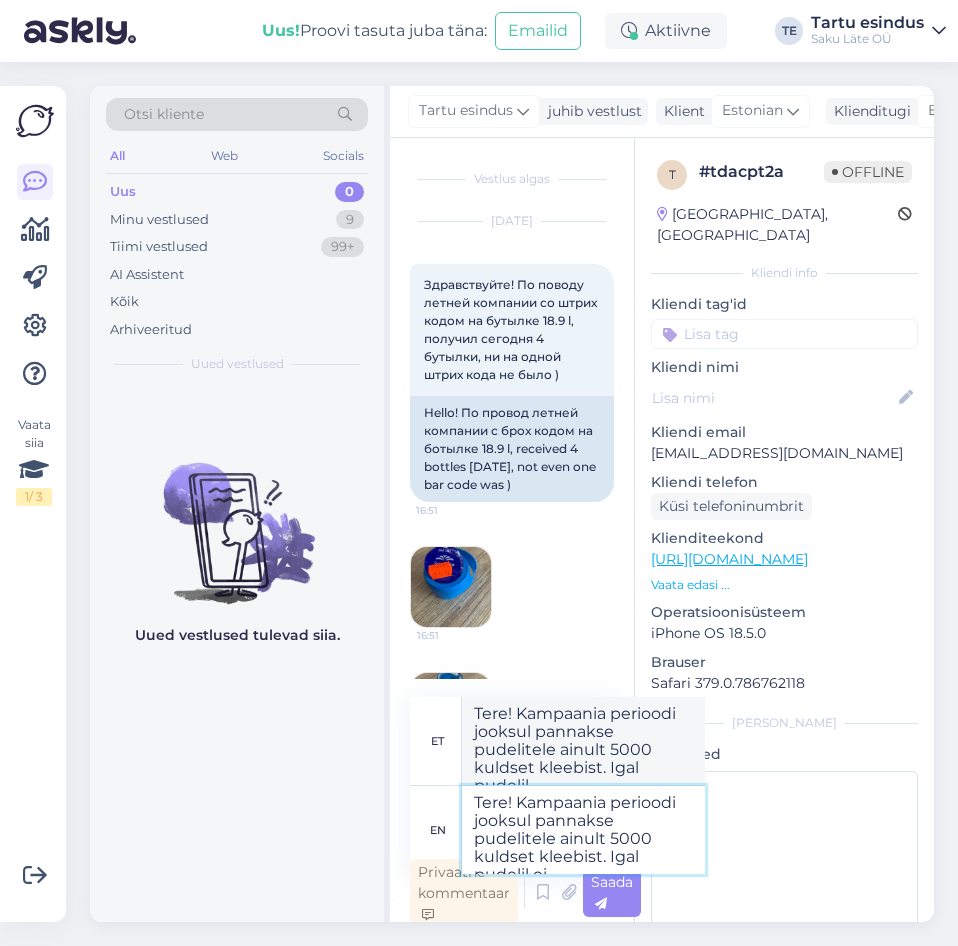 type on "Tere! Kampaania perioodi jooksul pannakse pudelitele ainult 5000 kuldset kleebist. Igal pudelil ei p" 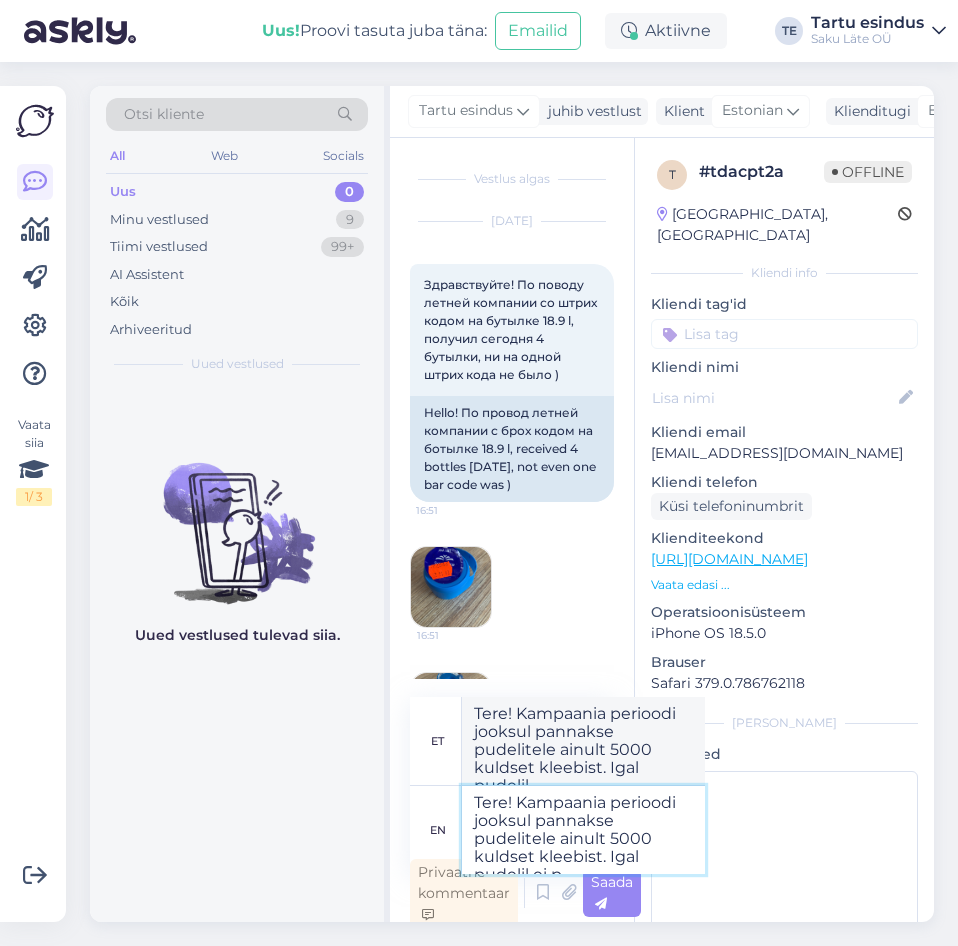 type on "Tere! Kampaania perioodi jooksul pannakse pudelitele ainult 5000 kuldset kleebist. Igal pudelil ei" 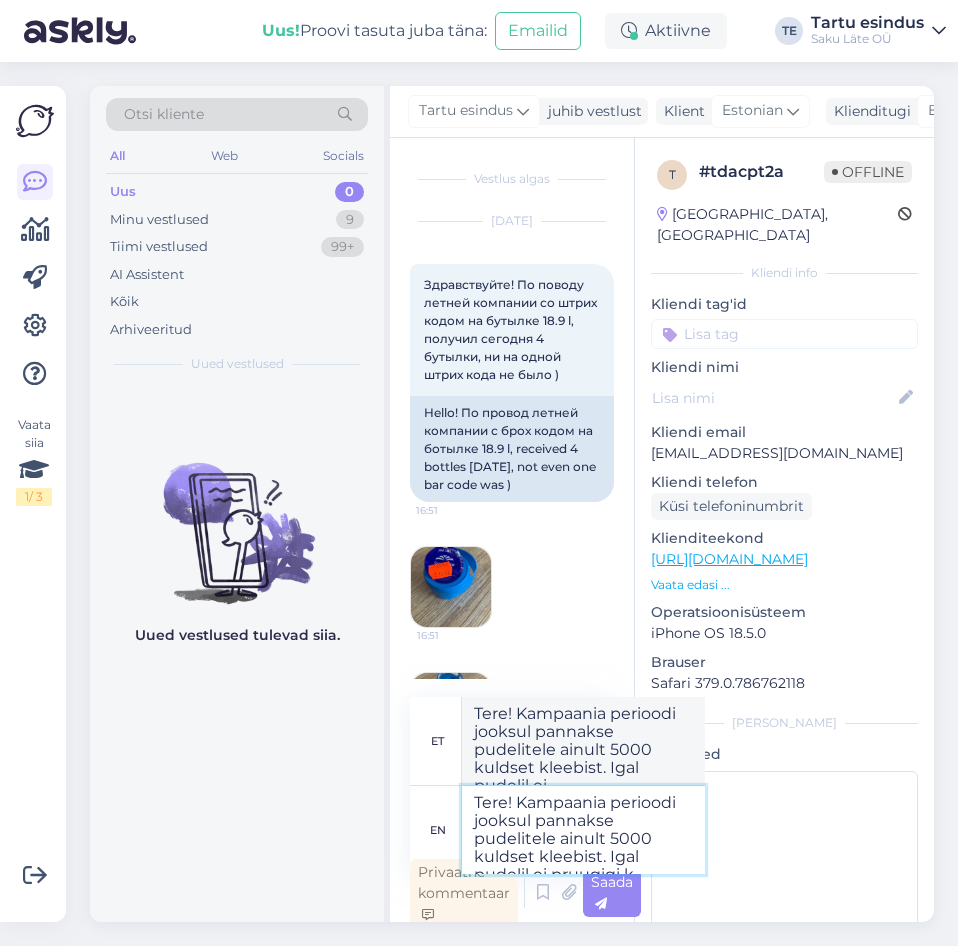 type on "Tere! Kampaania perioodi jooksul pannakse pudelitele ainult 5000 kuldset kleebist. Igal pudelil ei pruugigi kl" 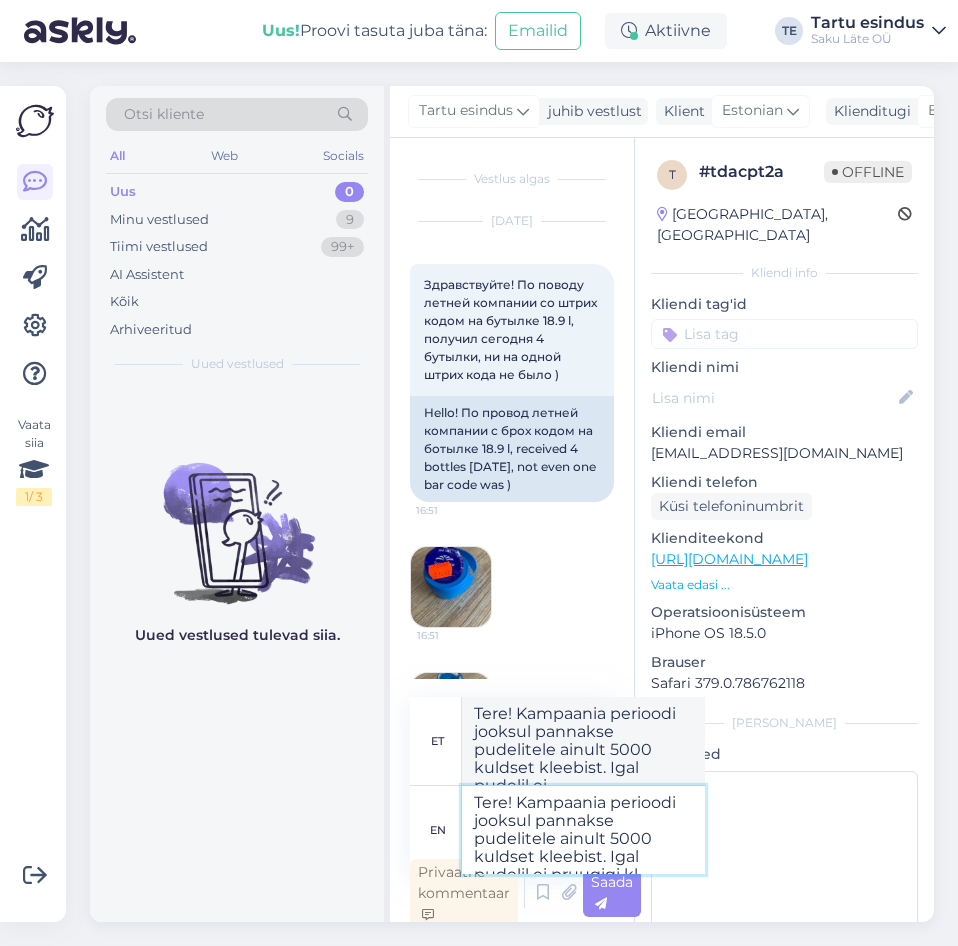 type on "Tere! Kampaania perioodi jooksul pannakse pudelitele ainult 5000 kuldset kleebist. Igal pudelil ei pruugigi" 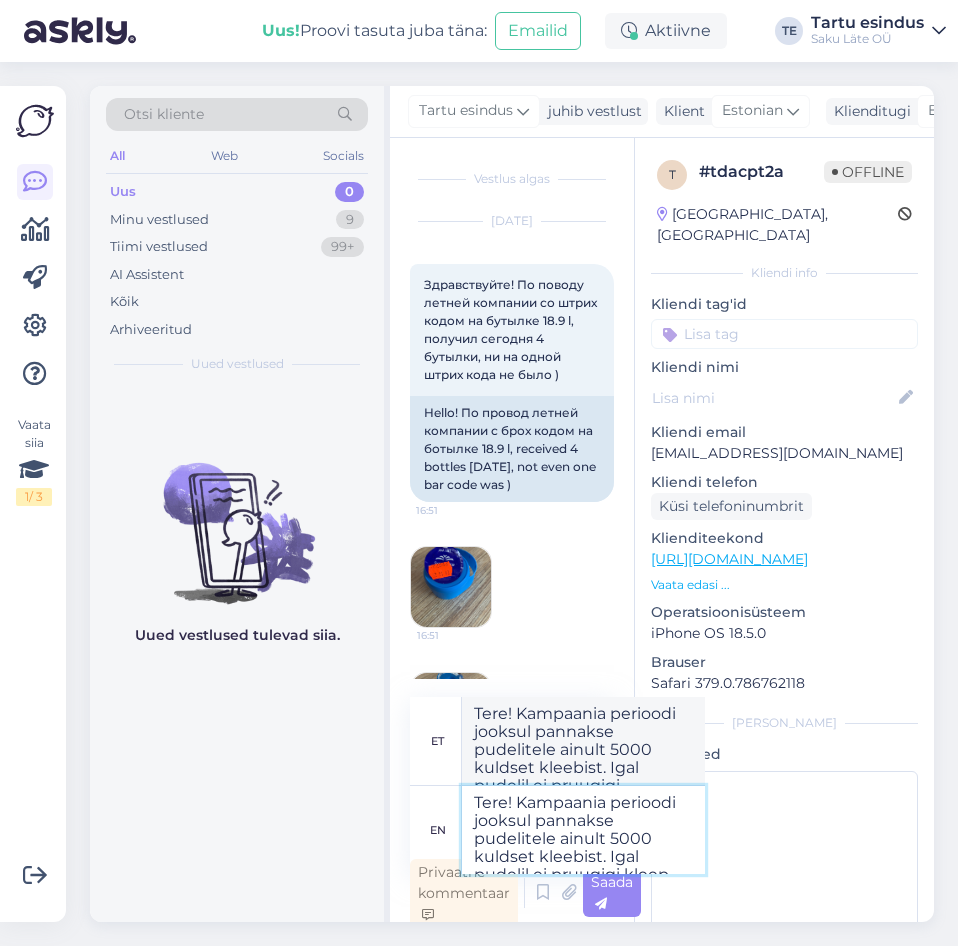 type on "Tere! Kampaania perioodi jooksul pannakse pudelitele ainult 5000 kuldset kleebist. Igal pudelil ei pruugigi kleepi" 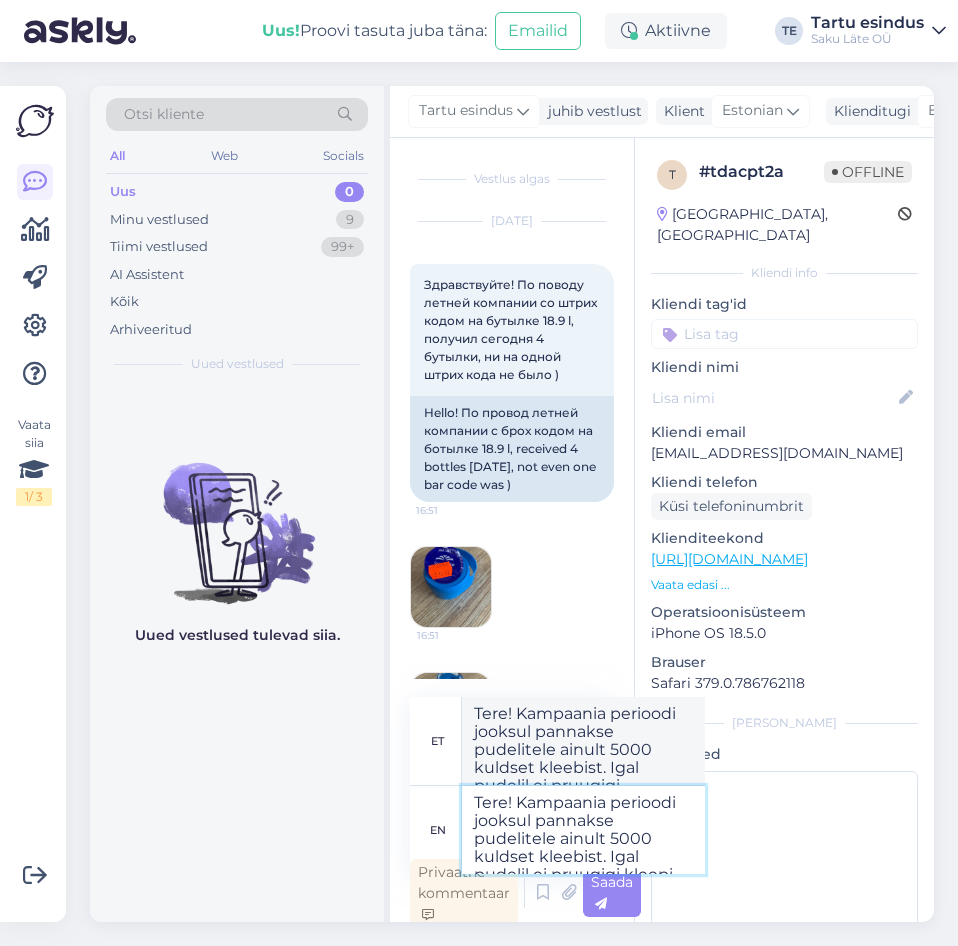 type on "Tere! Kampaania perioodi jooksul pannakse pudelitele ainult 5000 kuldset kleebist. Igal pudelil ei pruugigi kleep" 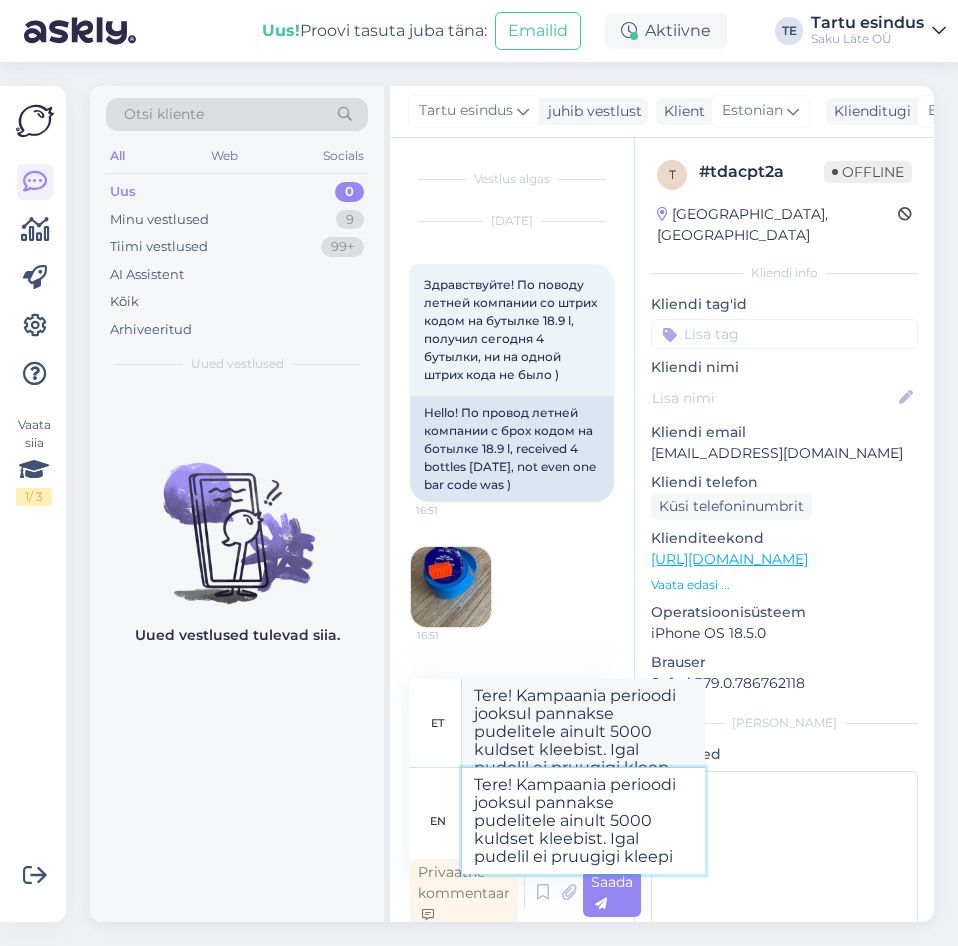 type on "Tere! Kampaania perioodi jooksul pannakse pudelitele ainult 5000 kuldset kleebist. Igal pudelil ei pruugigi kleep" 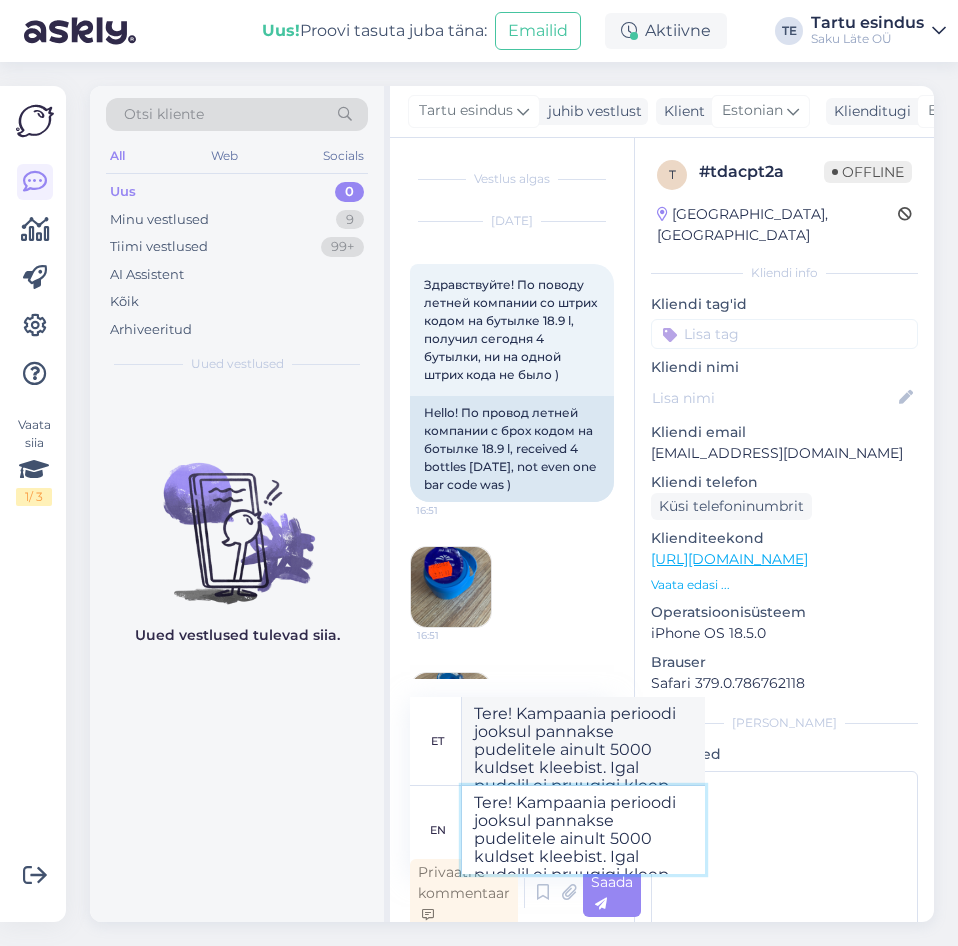 type on "Tere! Kampaania perioodi jooksul pannakse pudelitele ainult 5000 kuldset kleebist. Igal pudelil ei pruugigi kleepi" 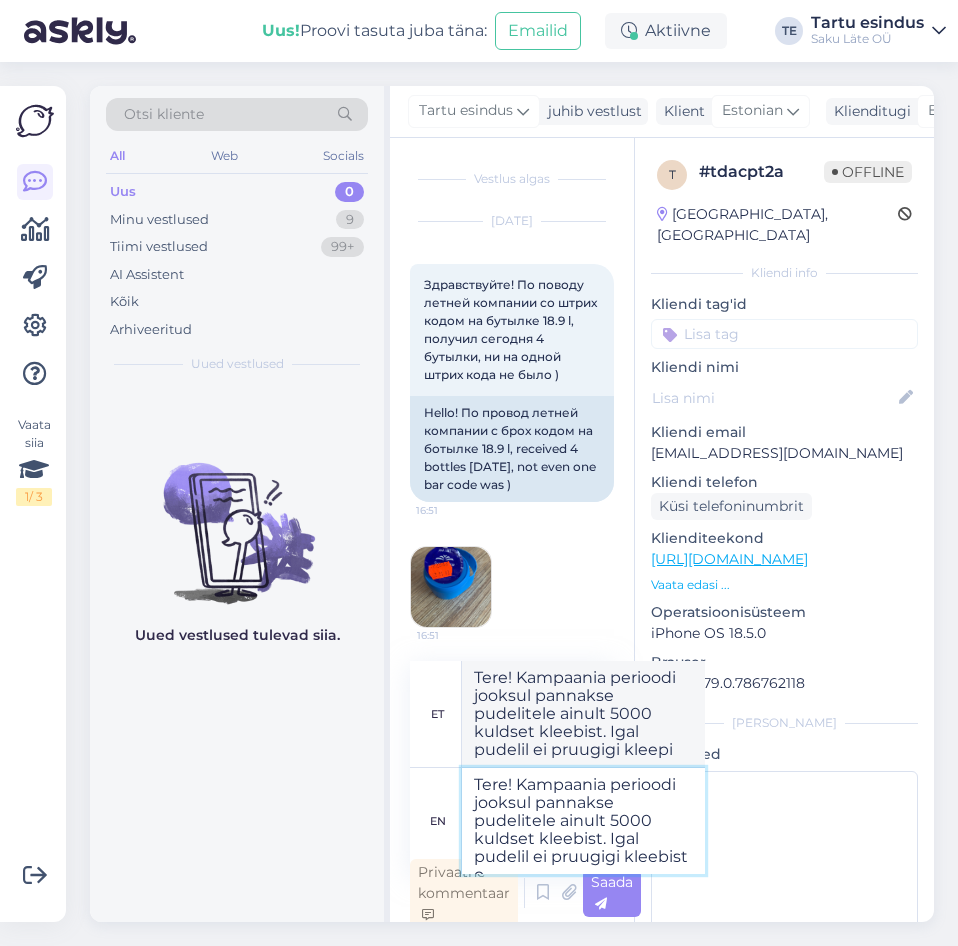 type on "Tere! Kampaania perioodi jooksul pannakse pudelitele ainult 5000 kuldset kleebist. Igal pudelil ei pruugigi kleebist ol" 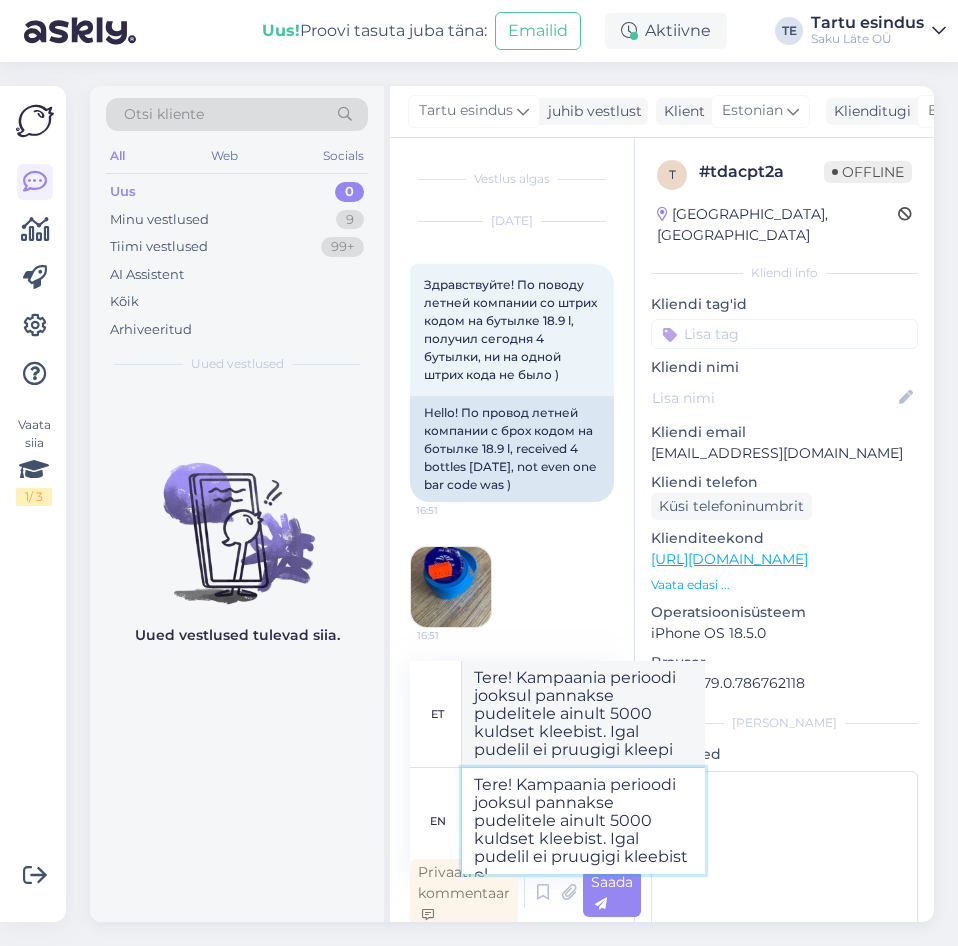 type on "Tere! Kampaania perioodi jooksul pannakse pudelitele ainult 5000 kuldset kleebist. Igal pudelil ei pruugigi kleebist" 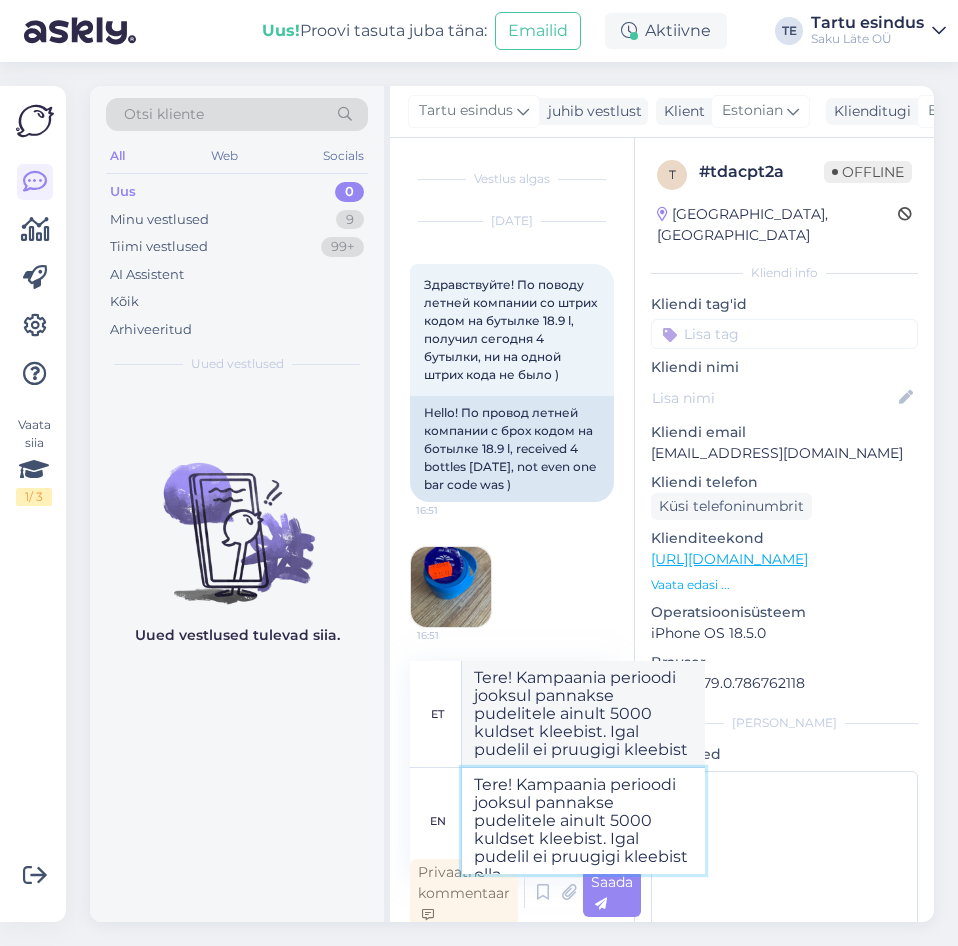type on "Tere! Kampaania perioodi jooksul pannakse pudelitele ainult 5000 kuldset kleebist. Igal pudelil ei pruugigi kleebist olla." 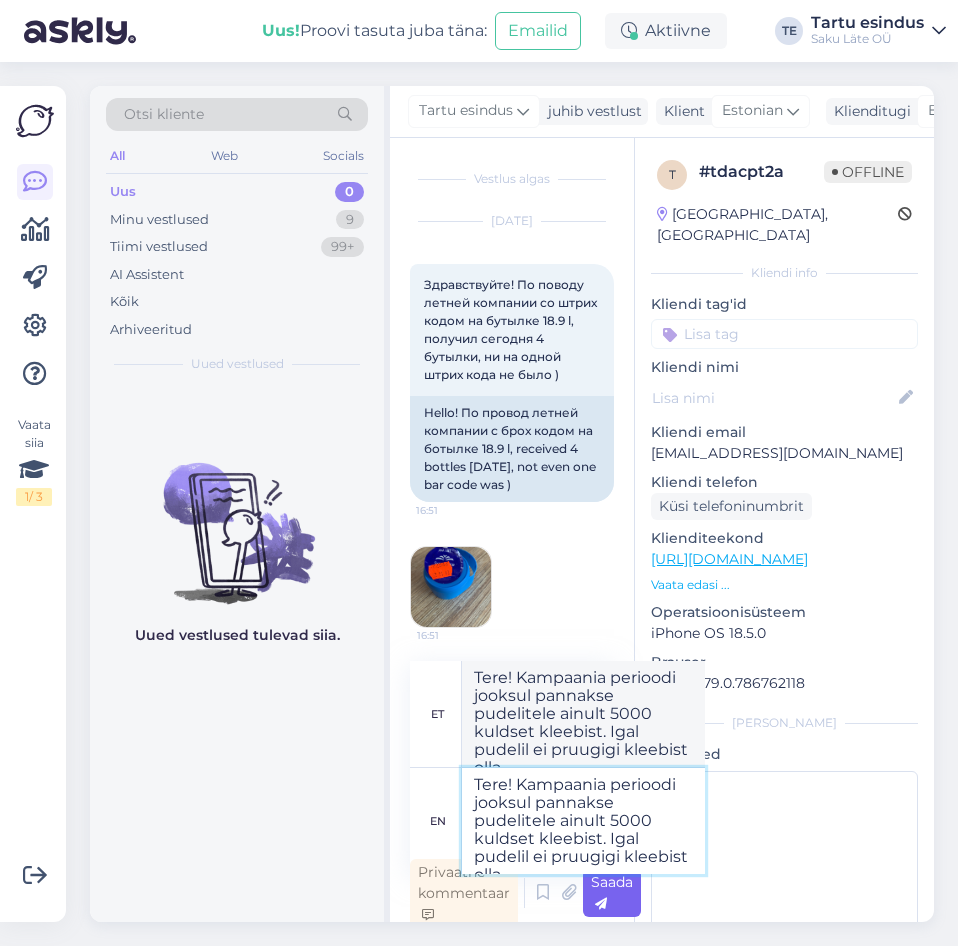 type on "Tere! Kampaania perioodi jooksul pannakse pudelitele ainult 5000 kuldset kleebist. Igal pudelil ei pruugigi kleebist olla." 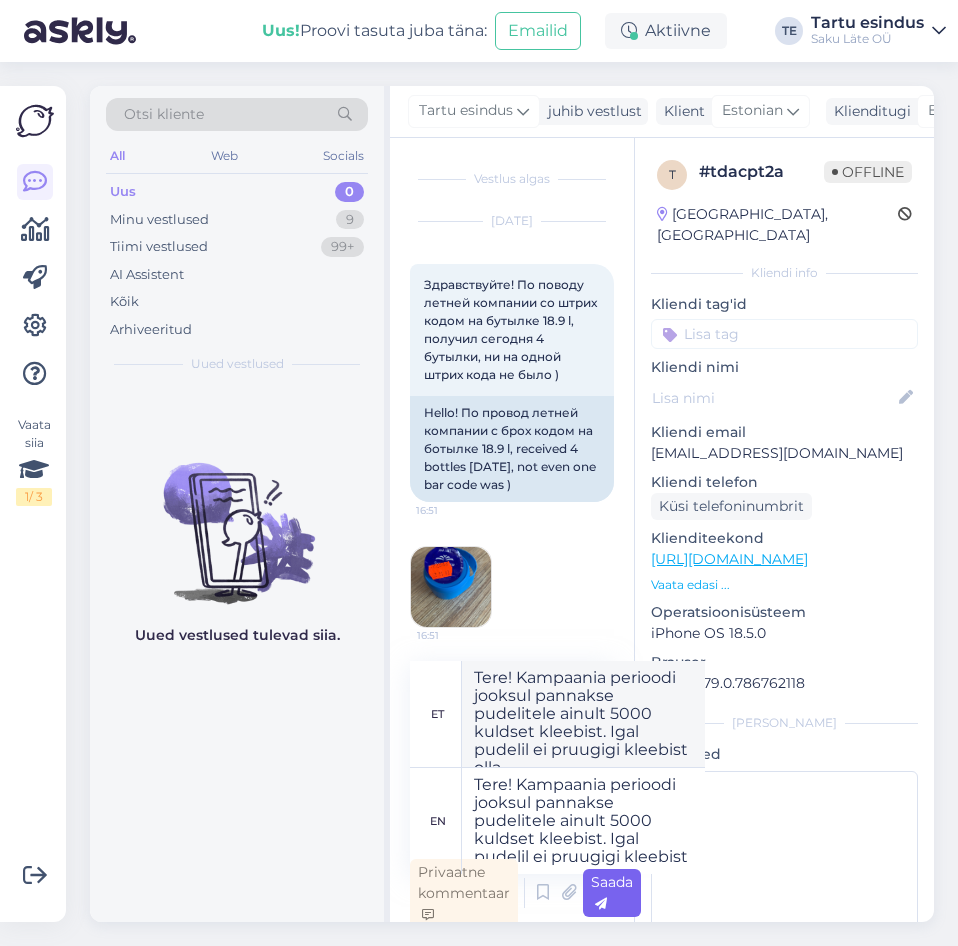 click on "Saada" at bounding box center [612, 892] 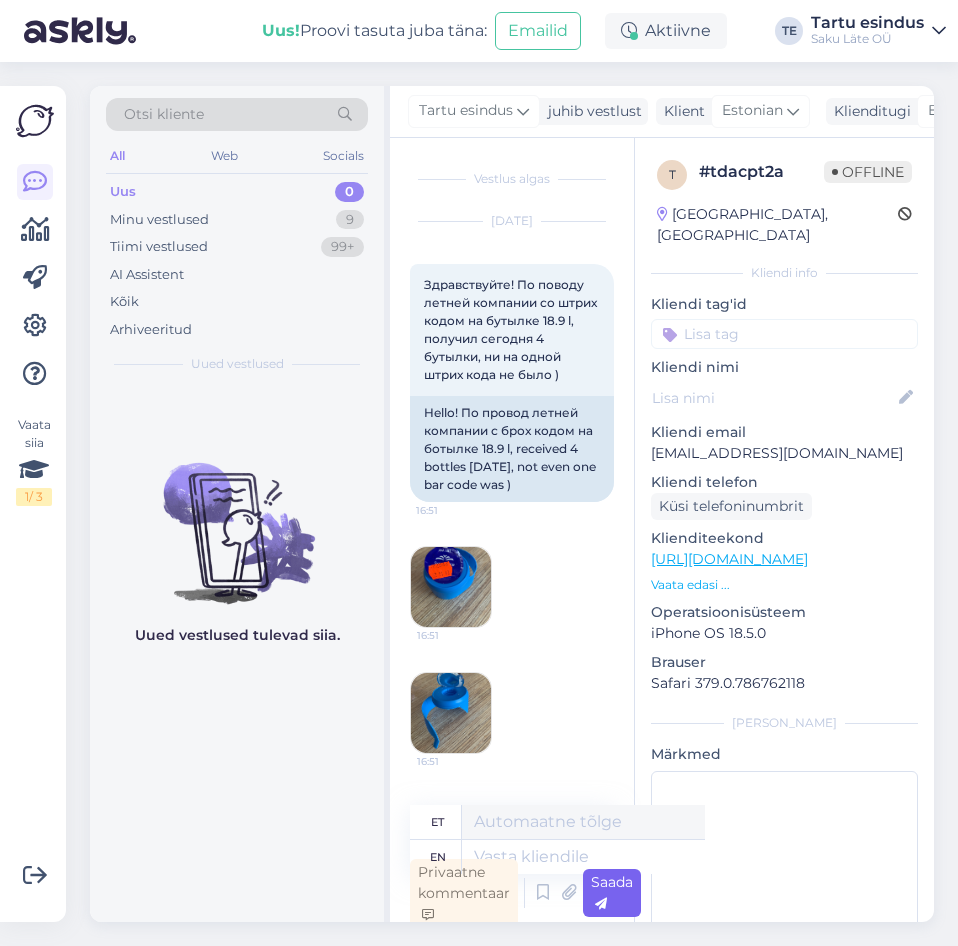 scroll, scrollTop: 295, scrollLeft: 0, axis: vertical 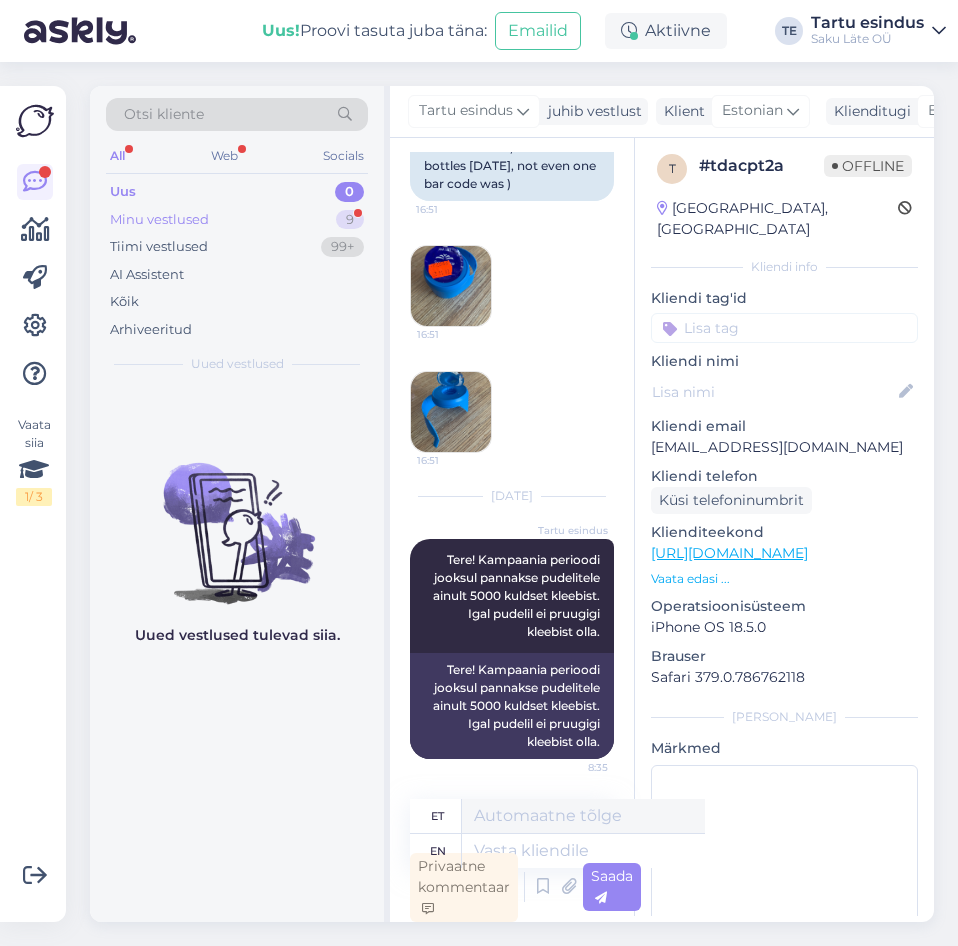 click on "9" at bounding box center (350, 220) 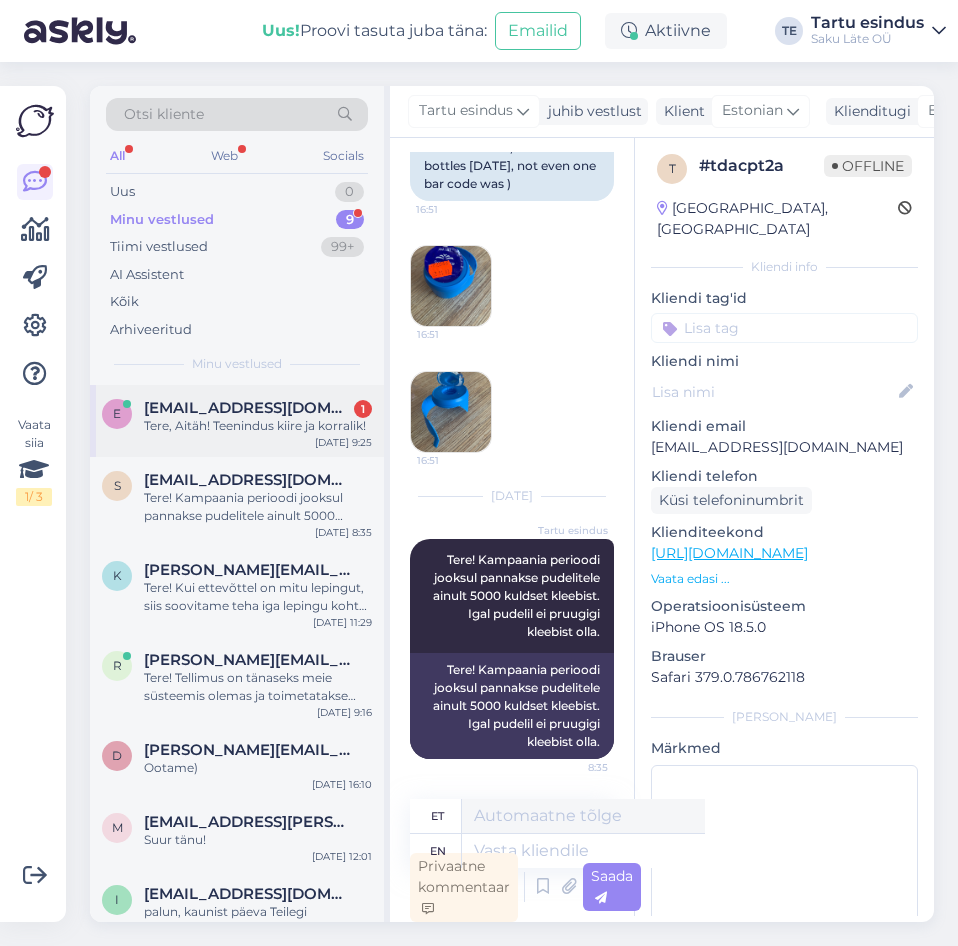 click on "e [EMAIL_ADDRESS][DOMAIN_NAME] 1 Tere, Aitäh! Teenindus kiire ja korralik! [DATE] 9:25" at bounding box center (237, 421) 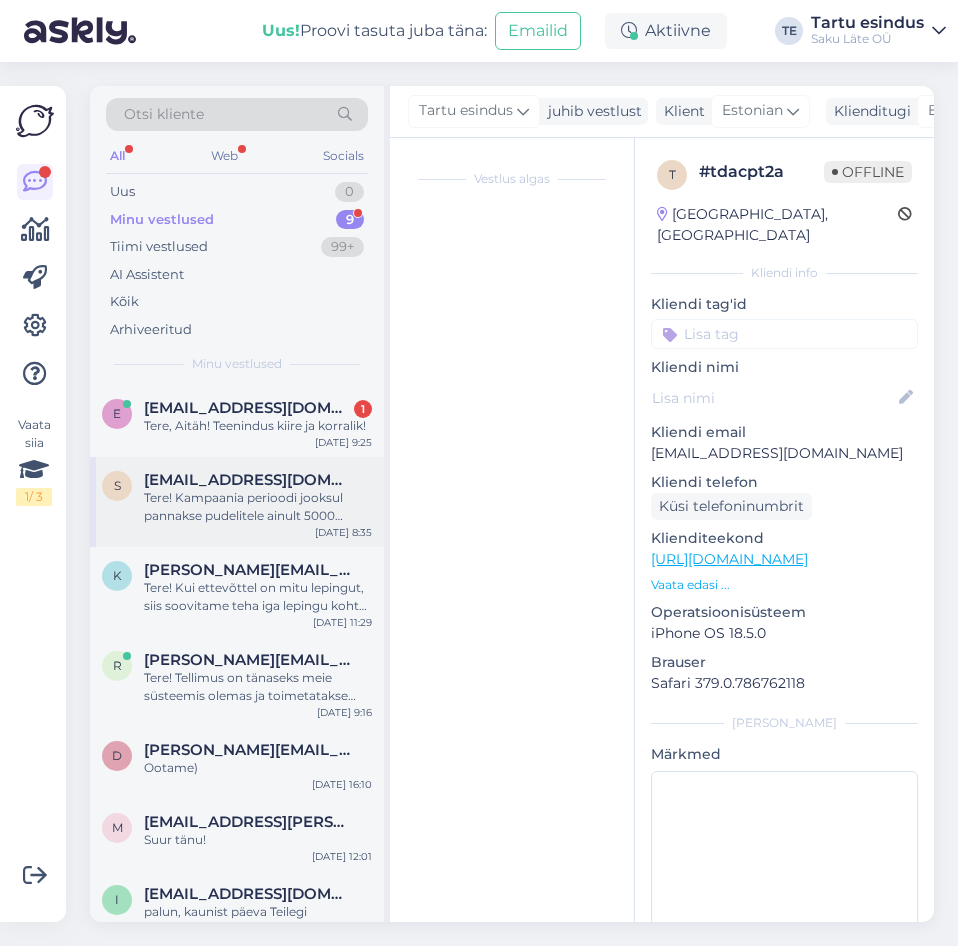 scroll, scrollTop: 2343, scrollLeft: 0, axis: vertical 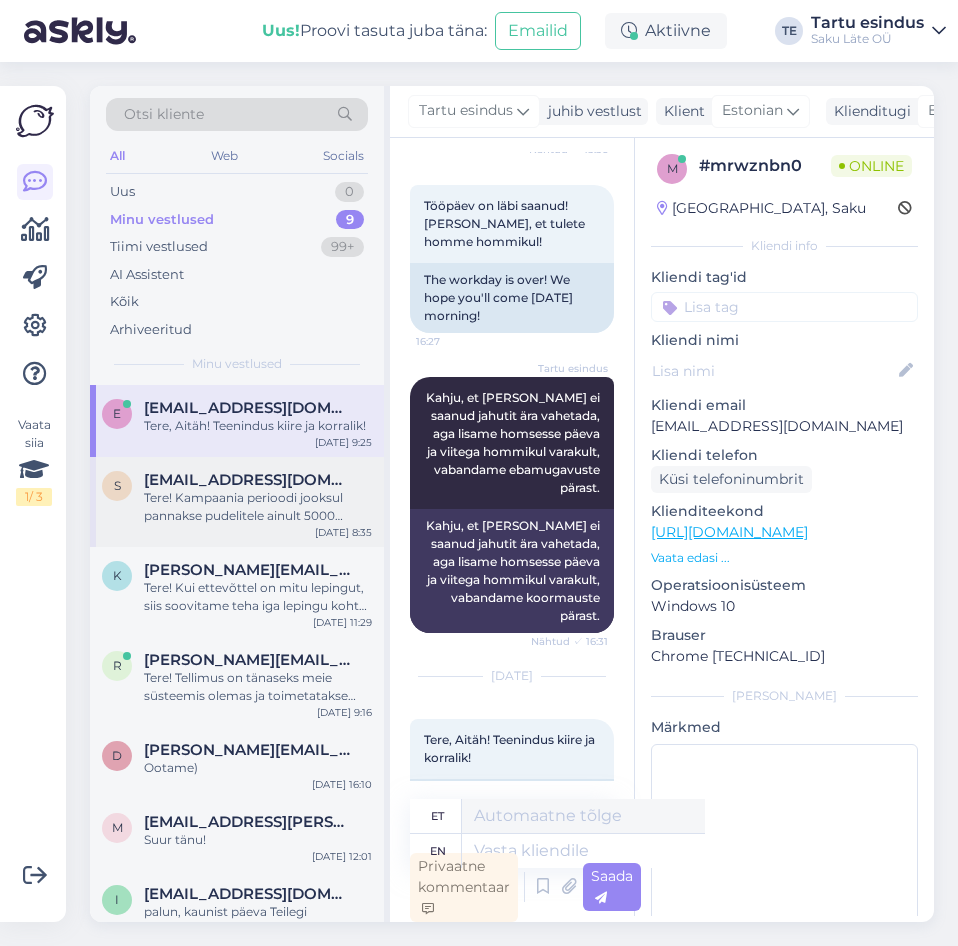 click on "Tere! Kampaania perioodi jooksul pannakse pudelitele ainult 5000 kuldset kleebist. Igal pudelil ei pruugigi kleebist olla." at bounding box center [258, 507] 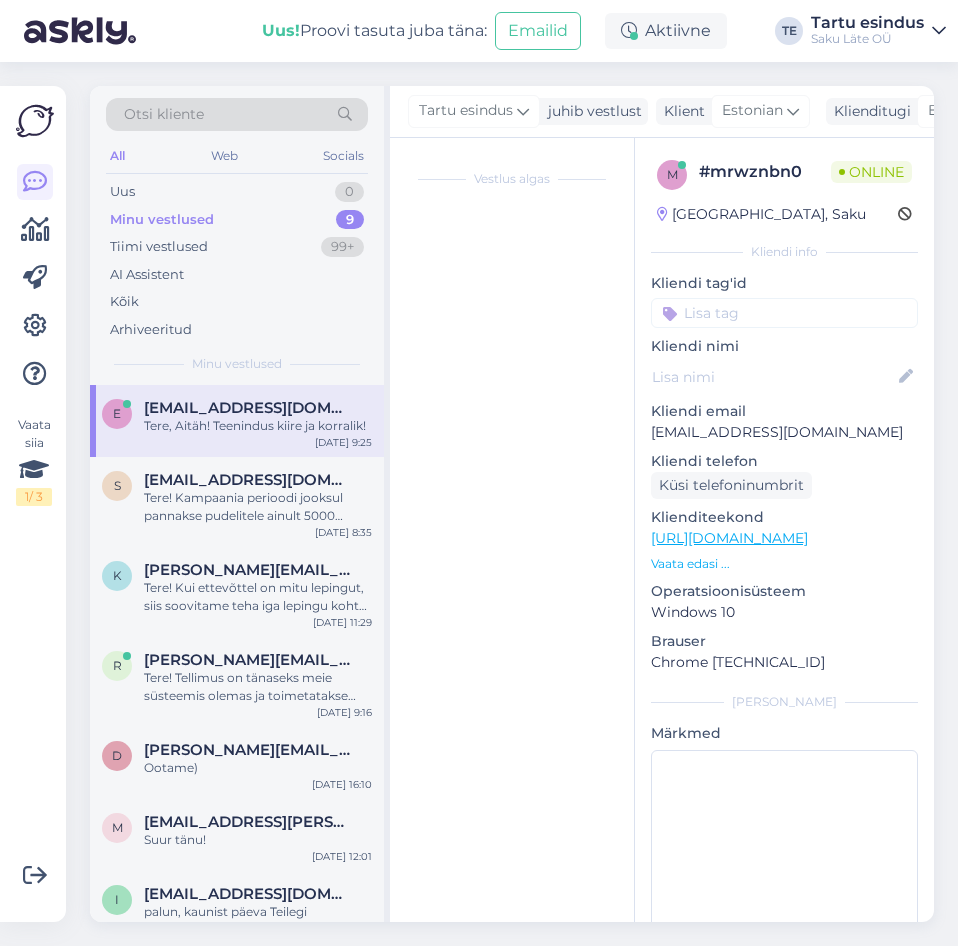 scroll, scrollTop: 295, scrollLeft: 0, axis: vertical 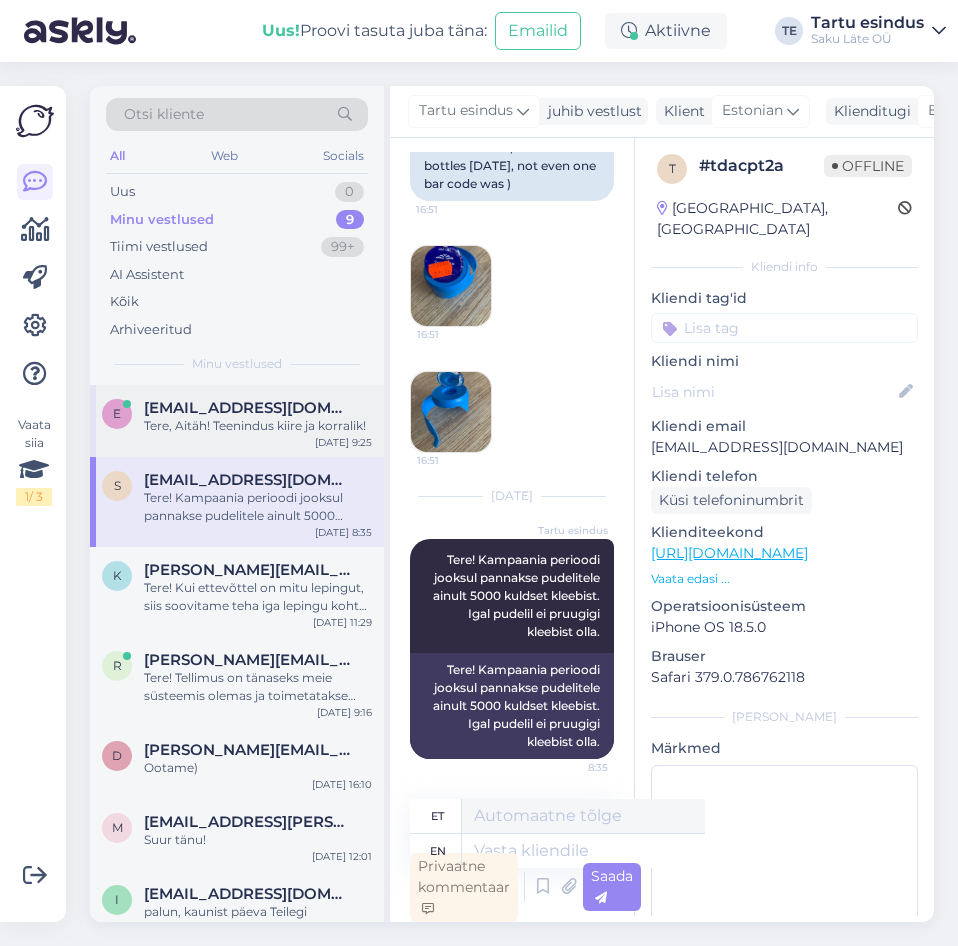 click on "Tere, Aitäh! Teenindus kiire ja korralik!" at bounding box center (258, 426) 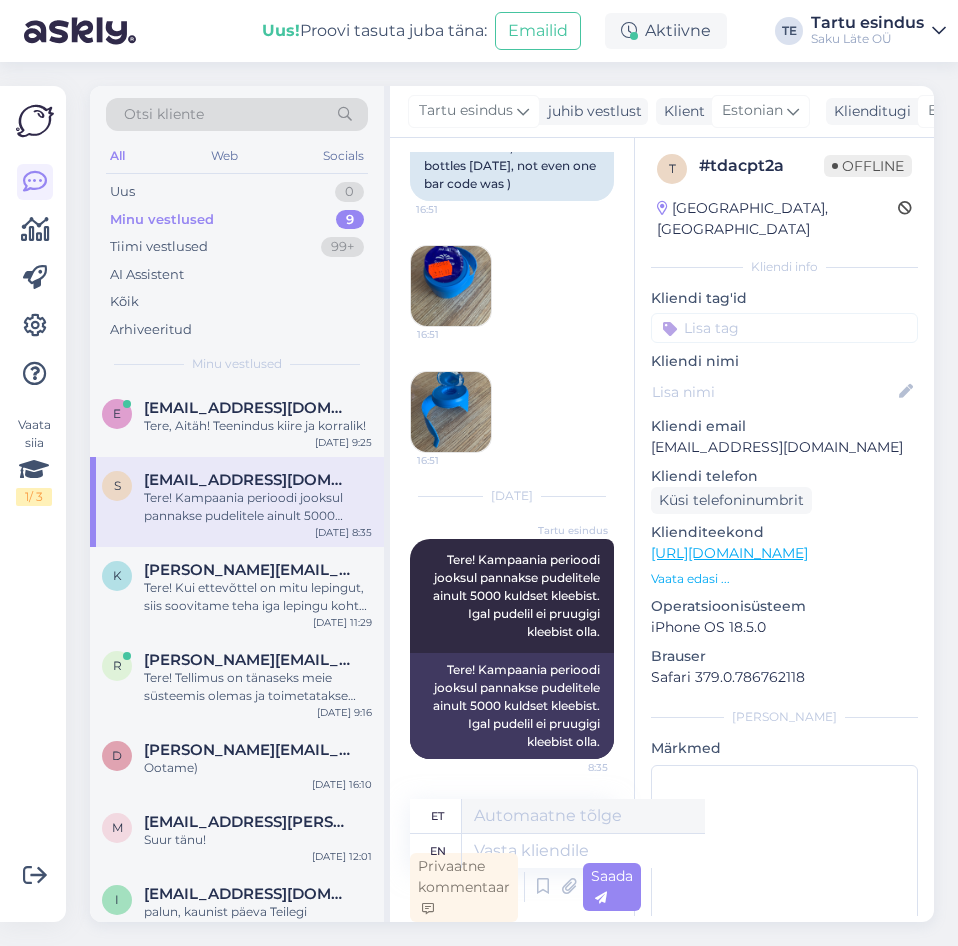 scroll, scrollTop: 0, scrollLeft: 0, axis: both 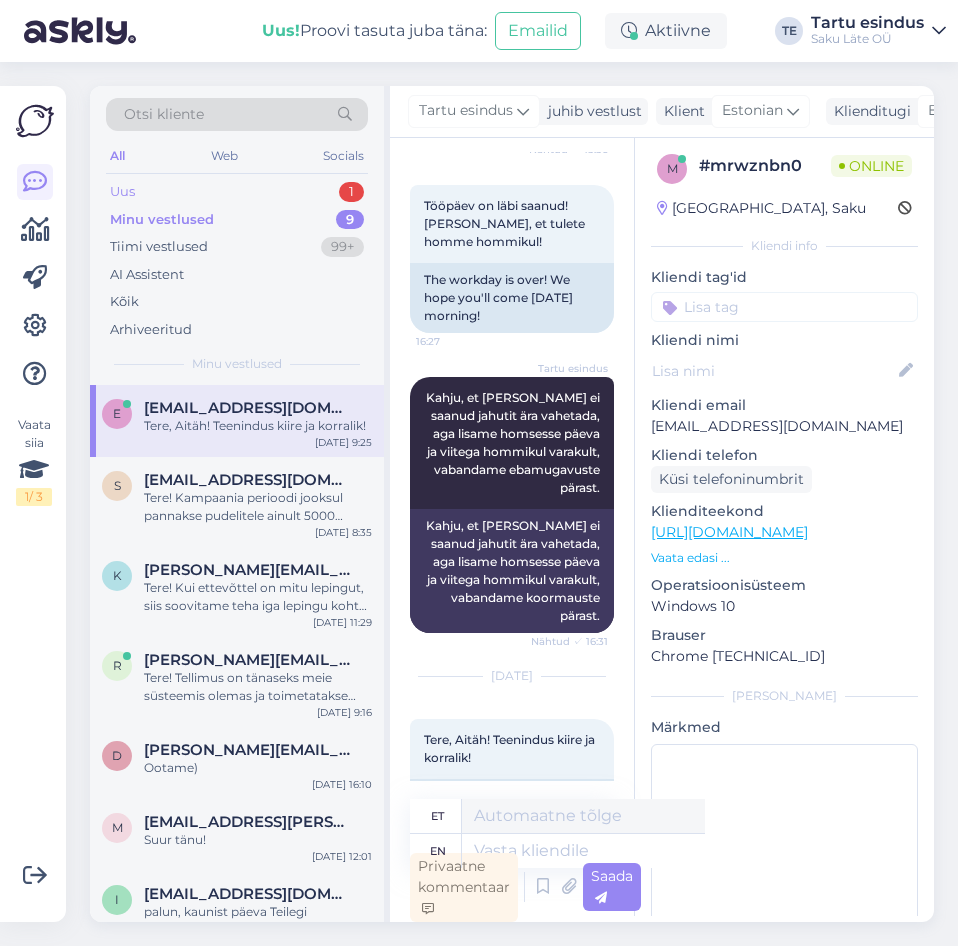 click on "Uus 1" at bounding box center (237, 192) 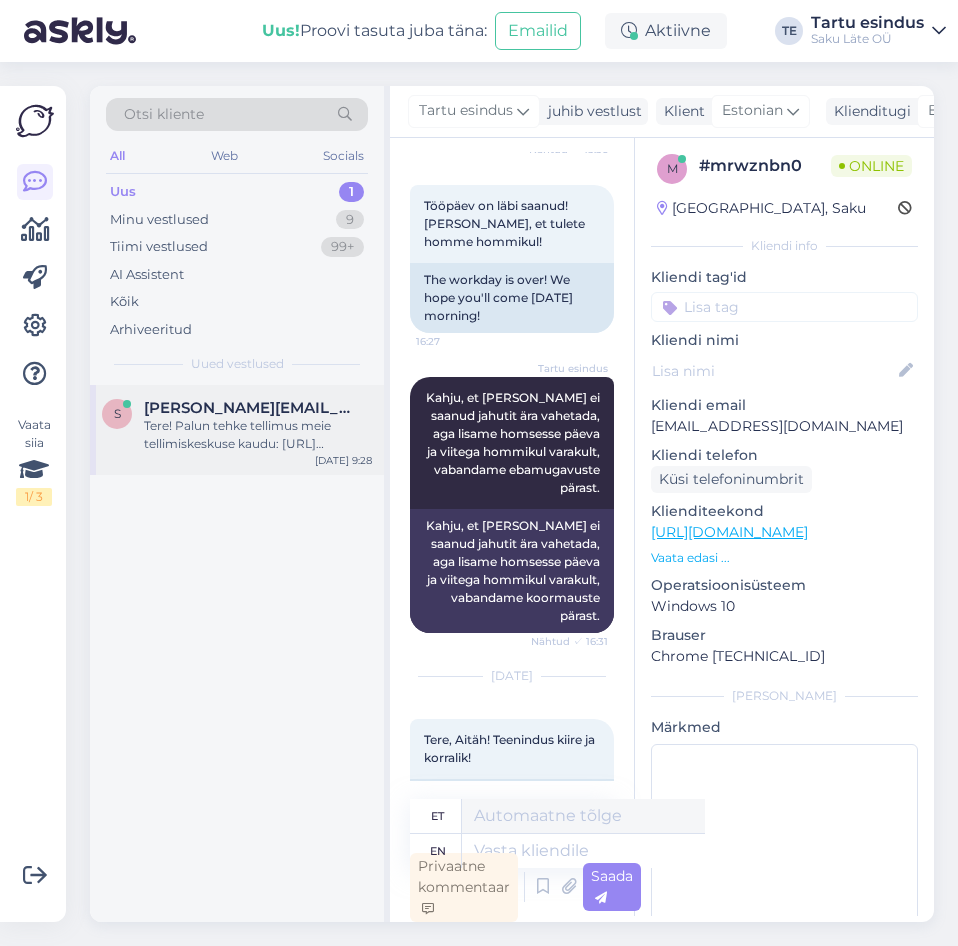 click on "Tere!
Palun tehke tellimus meie tellimiskeskuse kaudu: [URL][DOMAIN_NAME]" at bounding box center (258, 435) 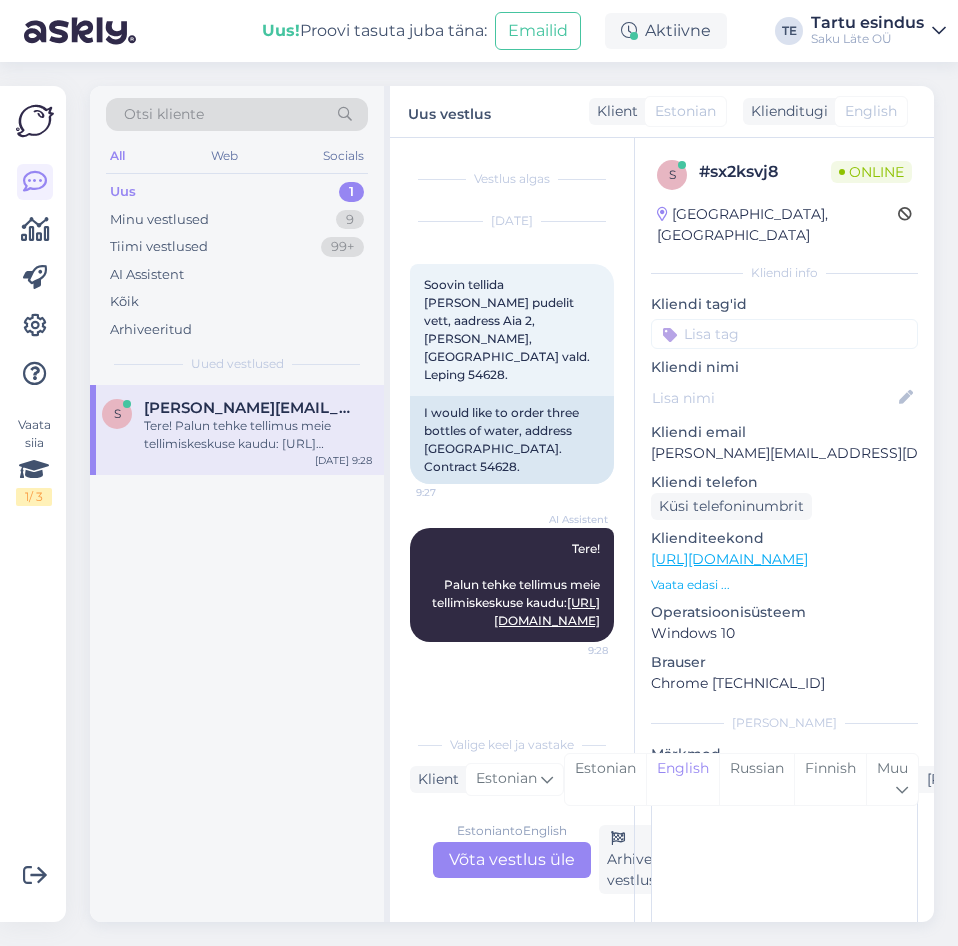 click on "s [PERSON_NAME][EMAIL_ADDRESS][DOMAIN_NAME] Tere!
Palun tehke tellimus meie tellimiskeskuse kaudu: [URL][DOMAIN_NAME] [DATE] 9:28" at bounding box center [237, 653] 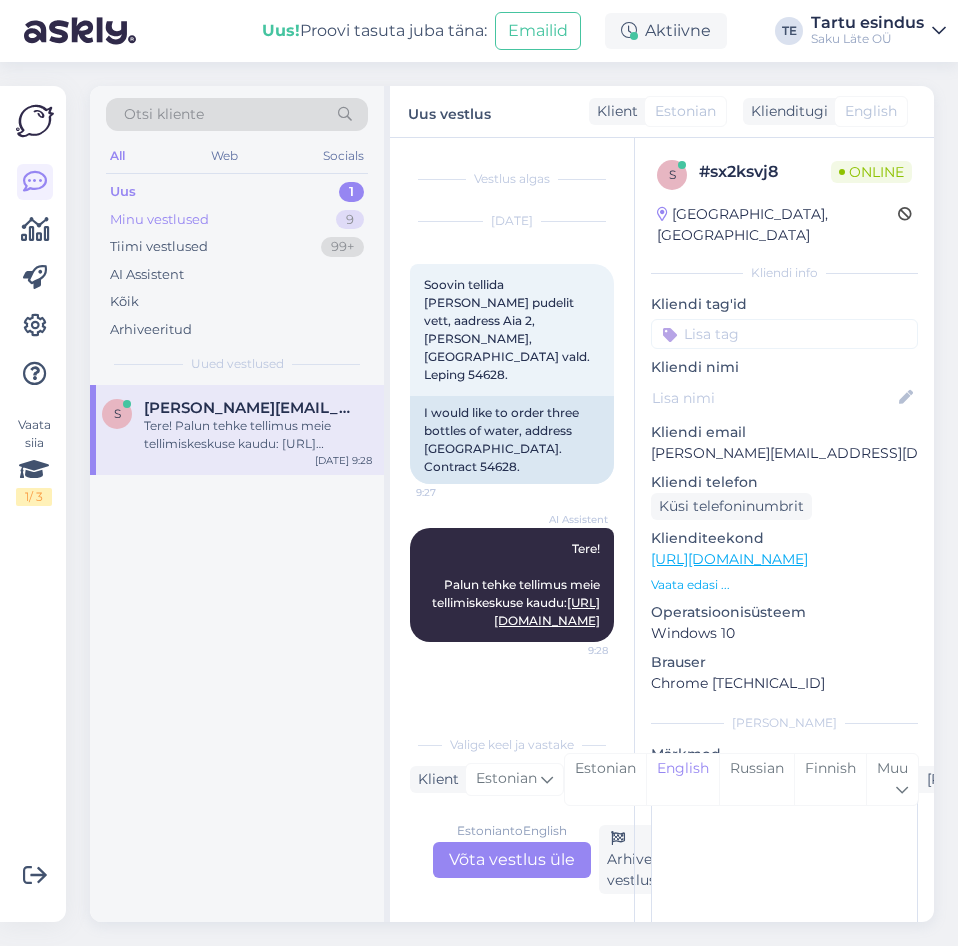 click on "Minu vestlused 9" at bounding box center (237, 220) 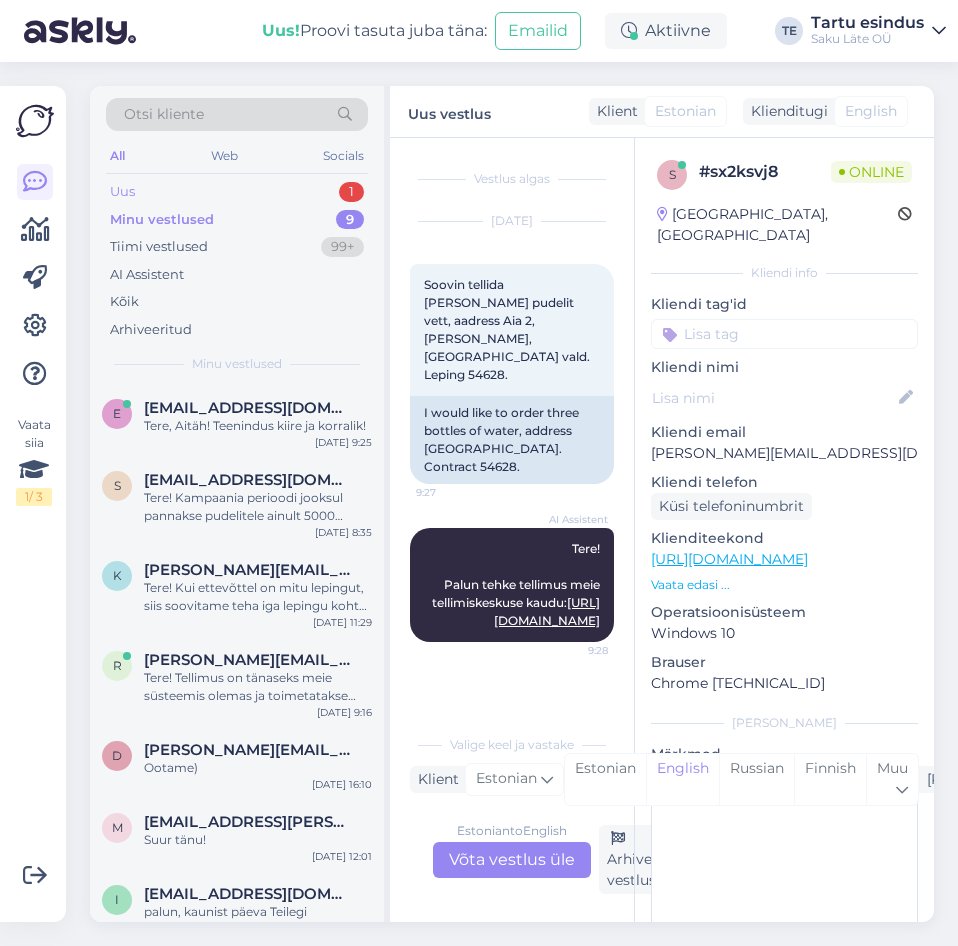 click on "Uus 1" at bounding box center (237, 192) 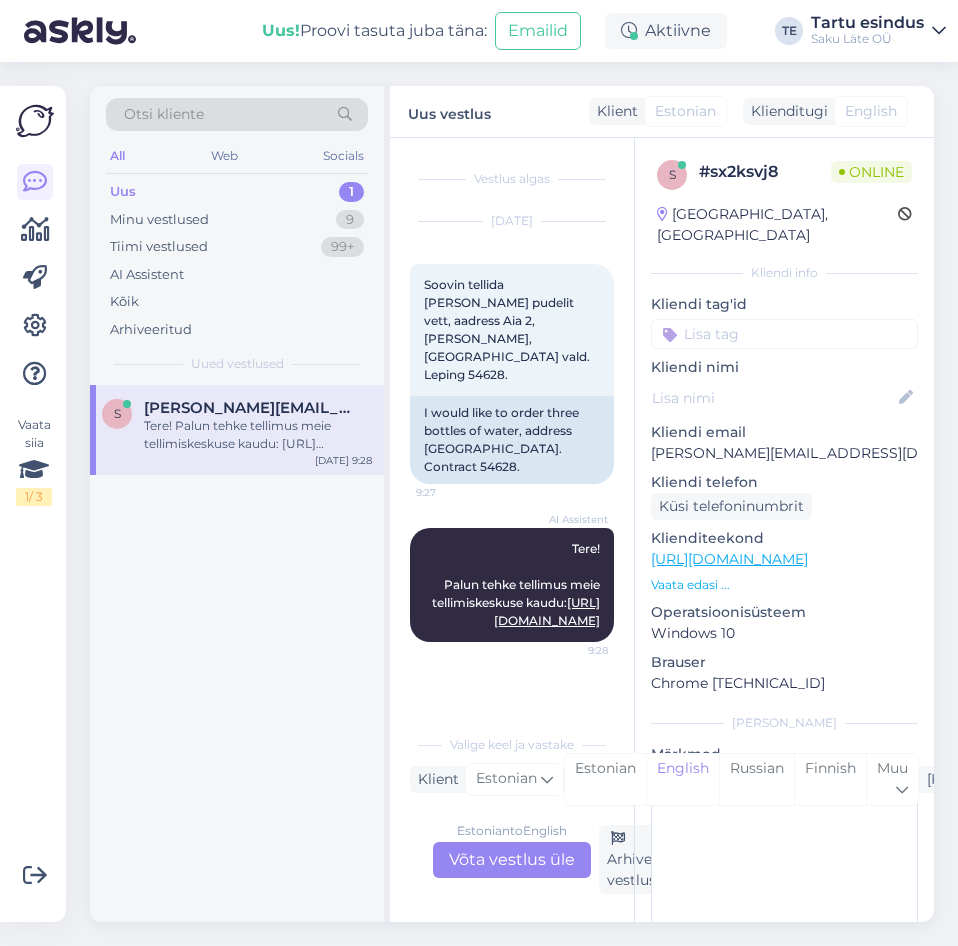 drag, startPoint x: 289, startPoint y: 444, endPoint x: 289, endPoint y: 427, distance: 17 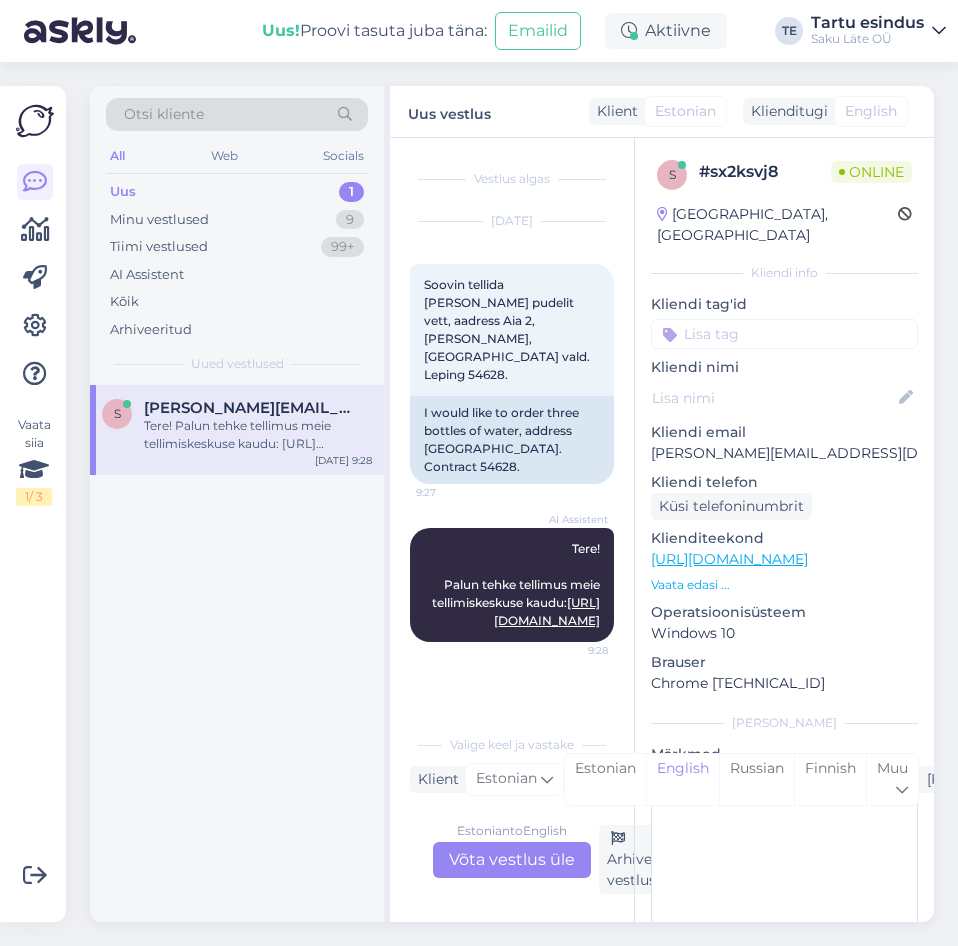 click on "Vestlus algas [DATE] Soovin tellida [PERSON_NAME] pudelit vett, aadress Aia 2, Kiiu, [GEOGRAPHIC_DATA] vald. Leping 54628. 9:27  I would like to order three bottles of water, address [GEOGRAPHIC_DATA]. Contract 54628. AI Assistent Tere!
Palun tehke tellimus meie tellimiskeskuse kaudu:  [URL][DOMAIN_NAME] 9:28" at bounding box center [521, 432] 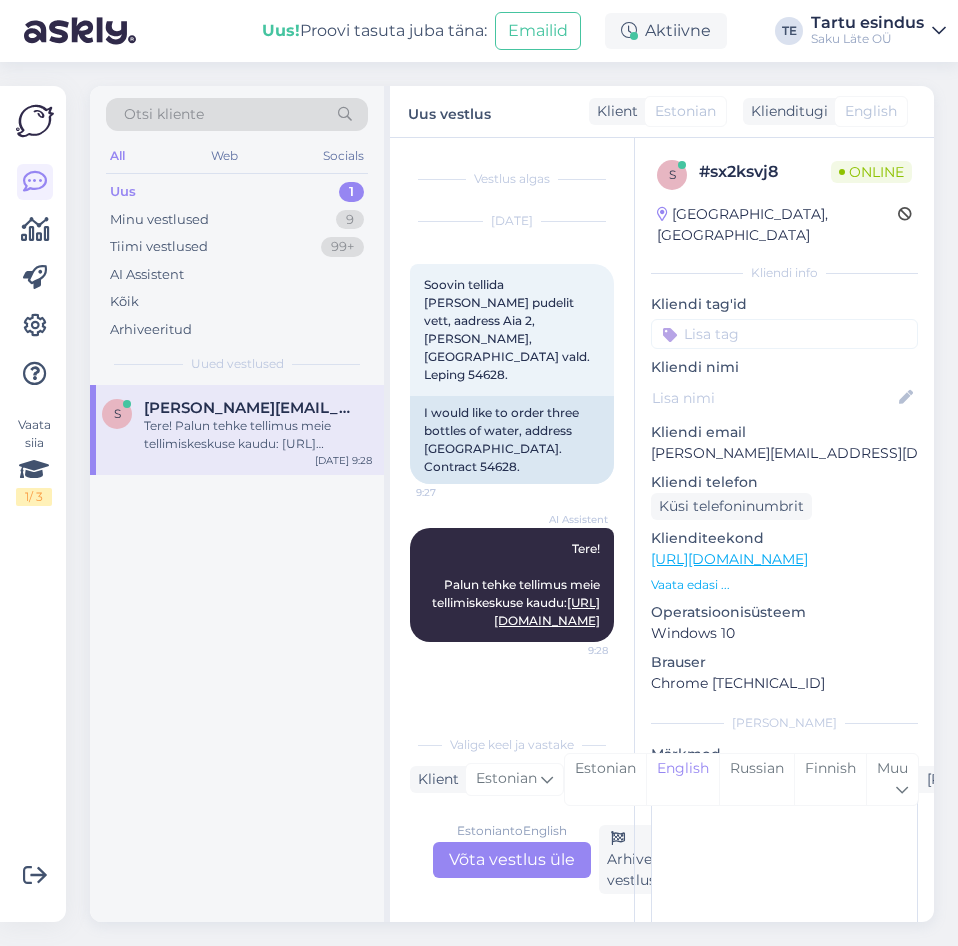 click on "s [PERSON_NAME][EMAIL_ADDRESS][DOMAIN_NAME] Tere!
Palun tehke tellimus meie tellimiskeskuse kaudu: [URL][DOMAIN_NAME] [DATE] 9:28" at bounding box center (237, 653) 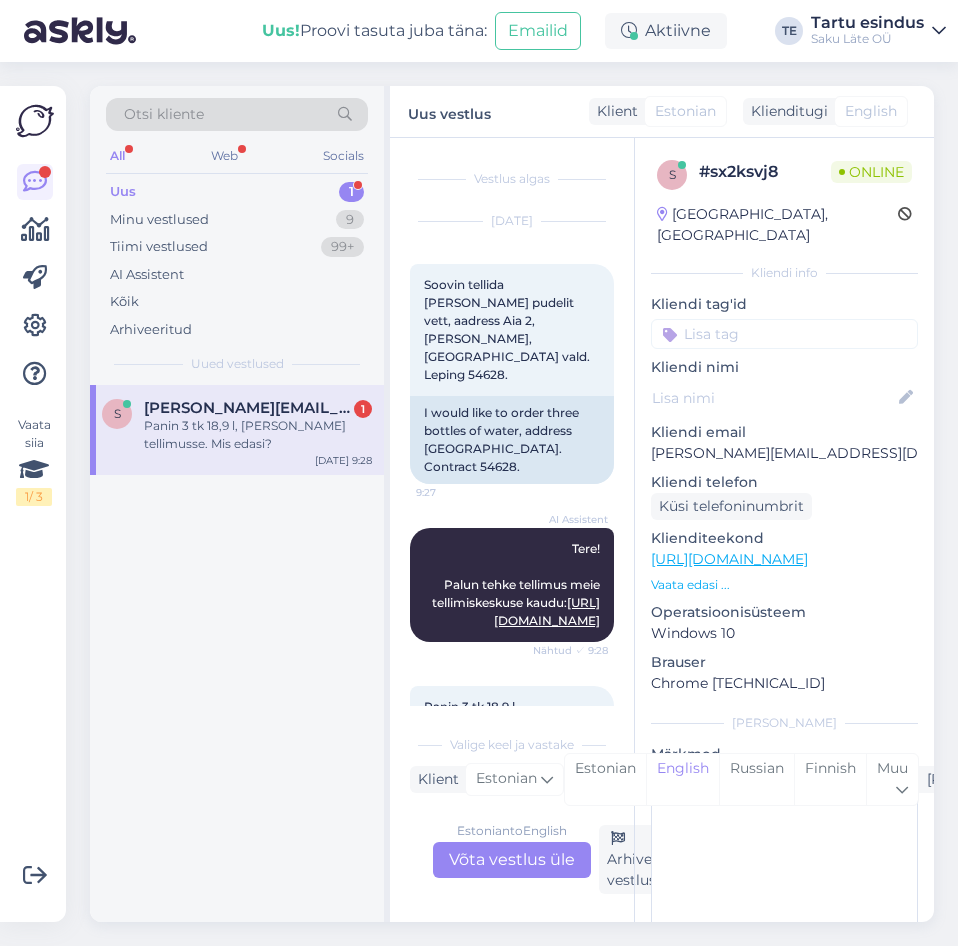 scroll, scrollTop: 78, scrollLeft: 0, axis: vertical 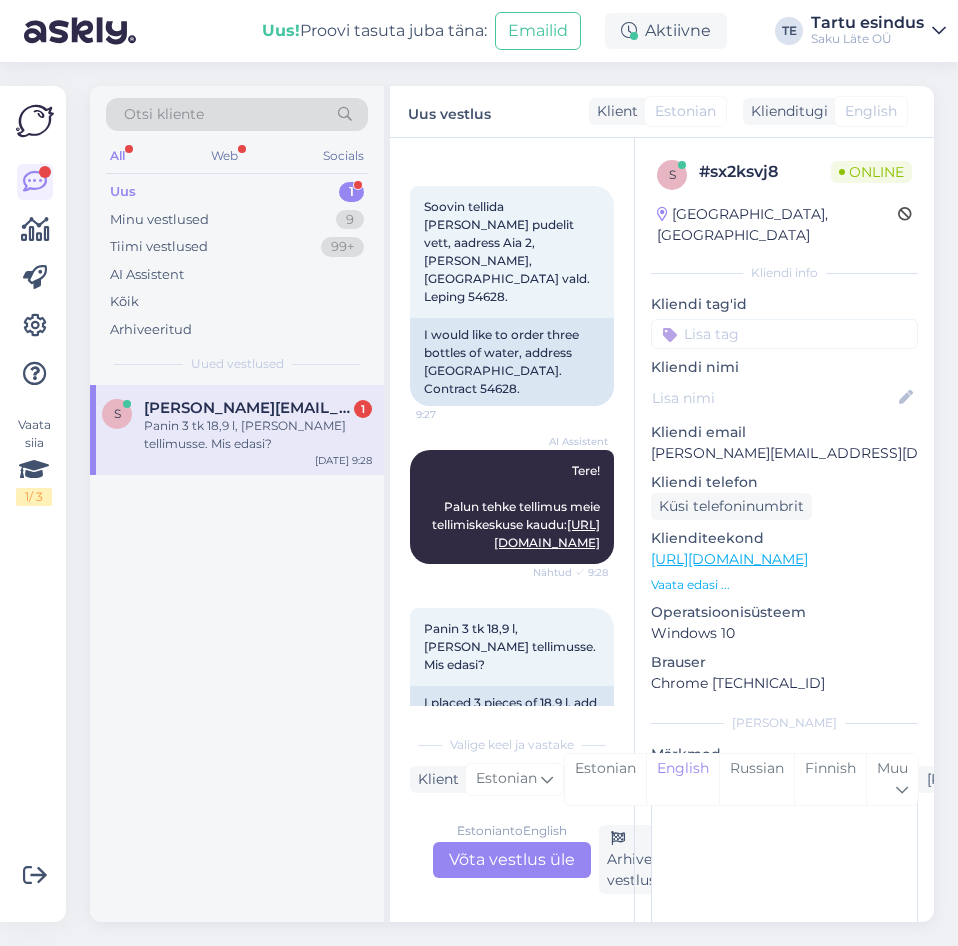 click on "s [PERSON_NAME][EMAIL_ADDRESS][DOMAIN_NAME] 1 Panin 3 tk 18,9 l, [PERSON_NAME] tellimusse. Mis edasi? [DATE] 9:28" at bounding box center (237, 653) 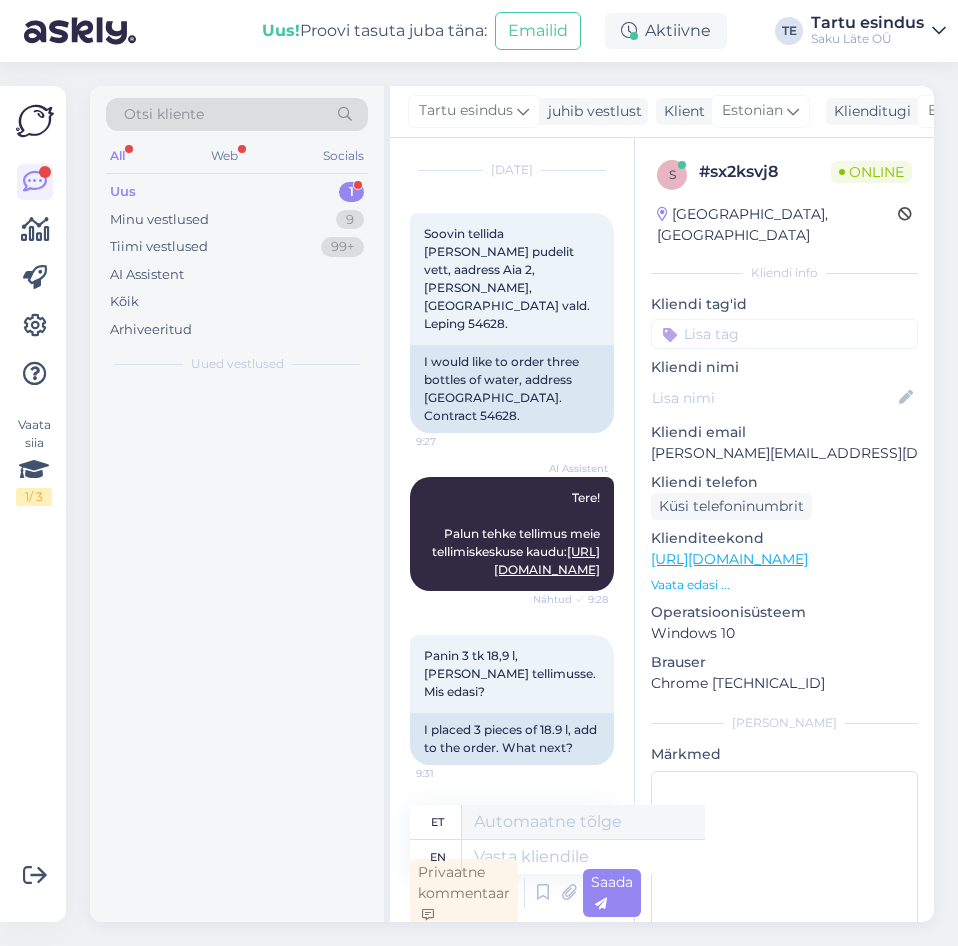 scroll, scrollTop: 0, scrollLeft: 0, axis: both 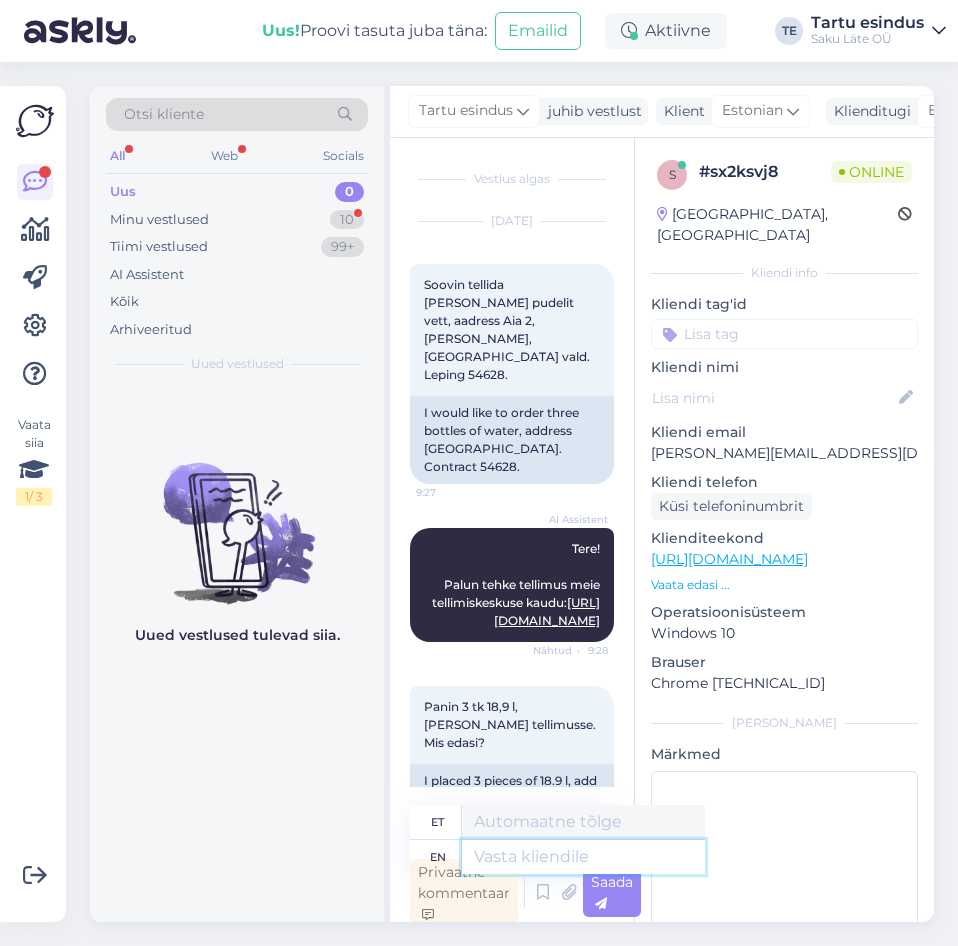 click at bounding box center (583, 857) 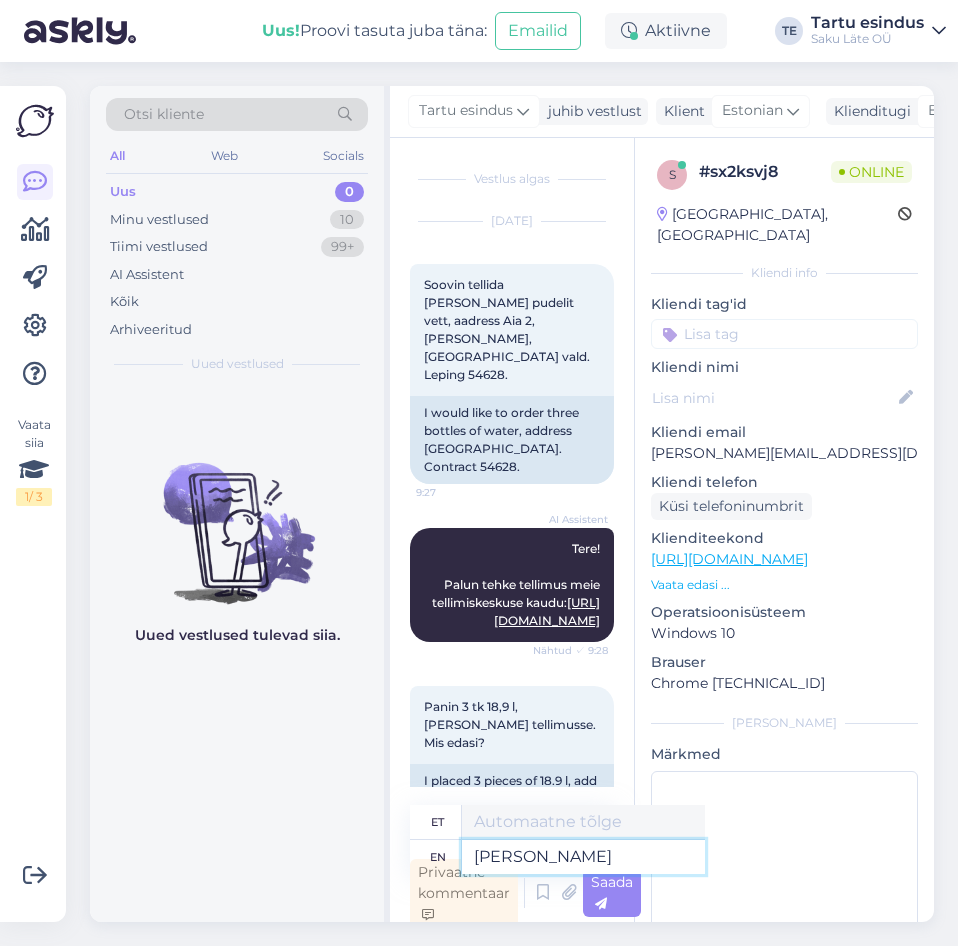 type on "[PERSON_NAME]" 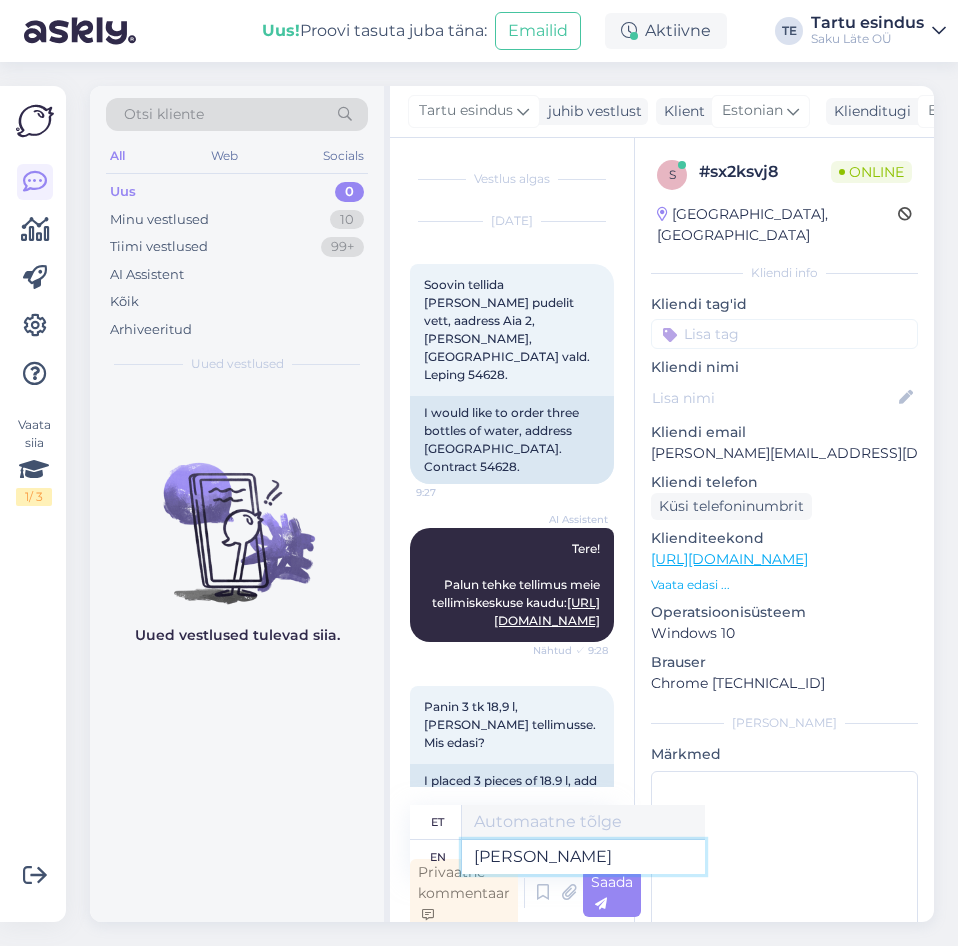 type on "[PERSON_NAME]" 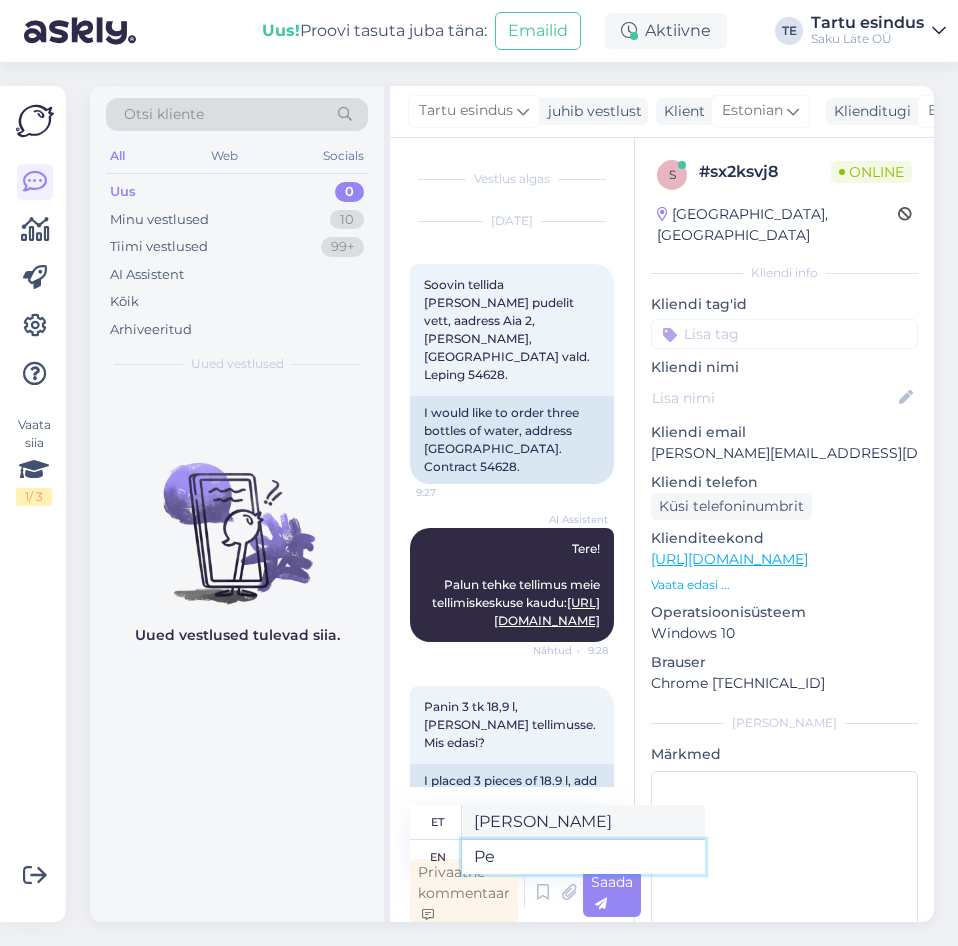 type on "P" 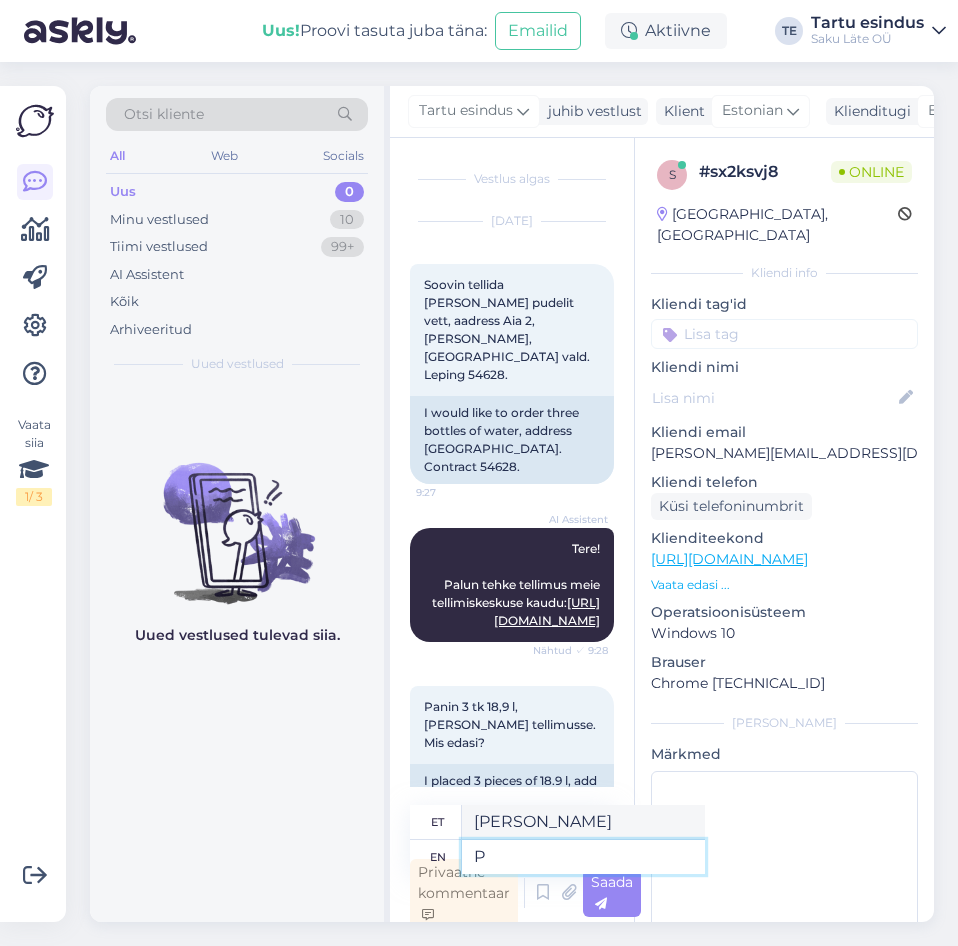 type 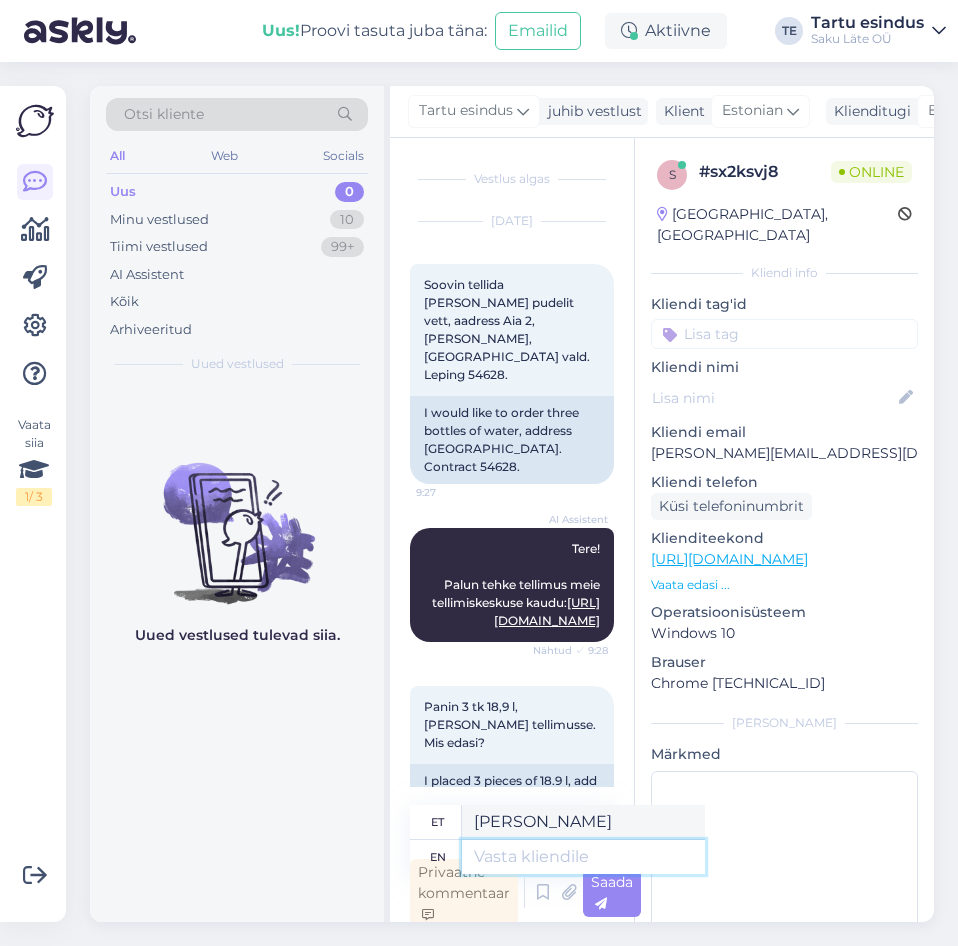 type 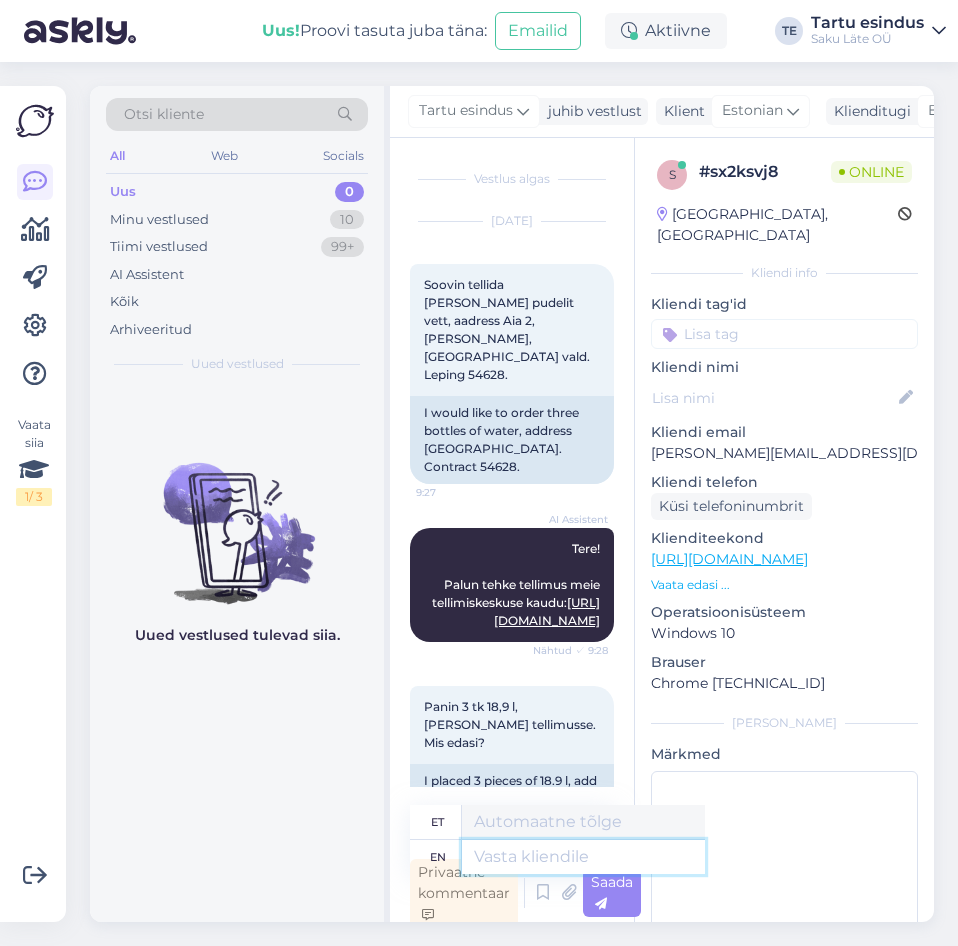 type on "T" 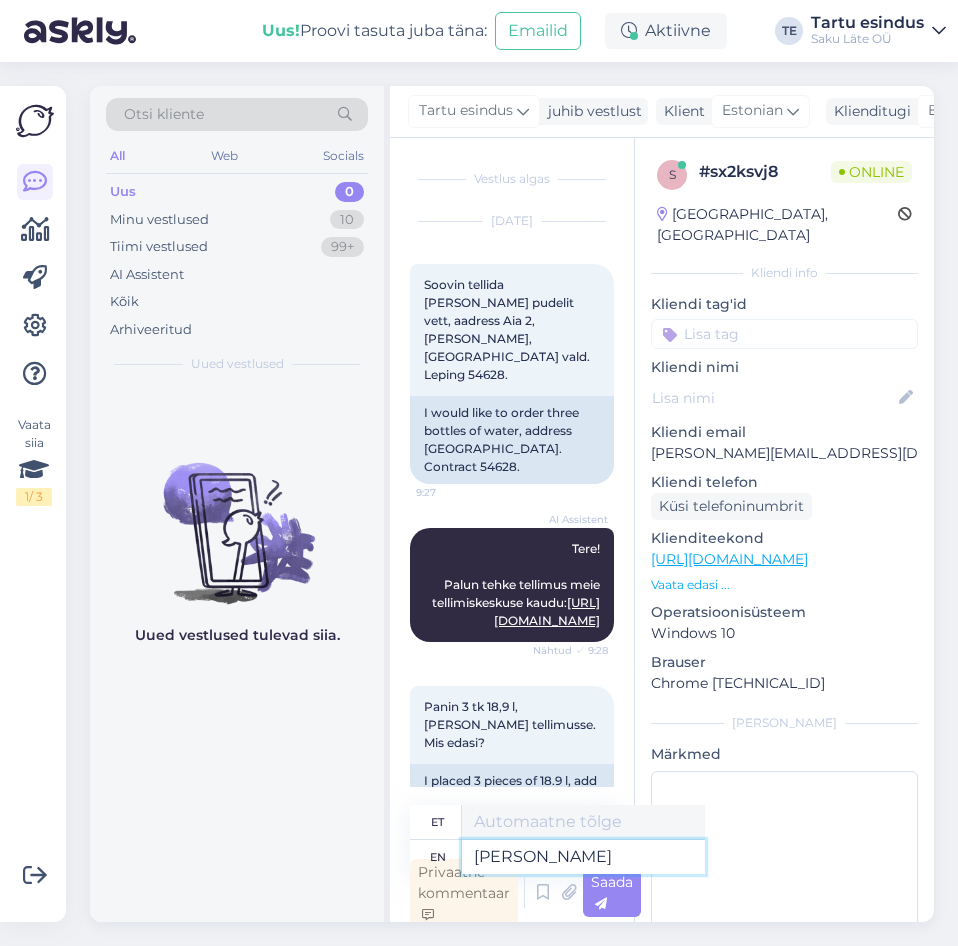 type on "[PERSON_NAME]" 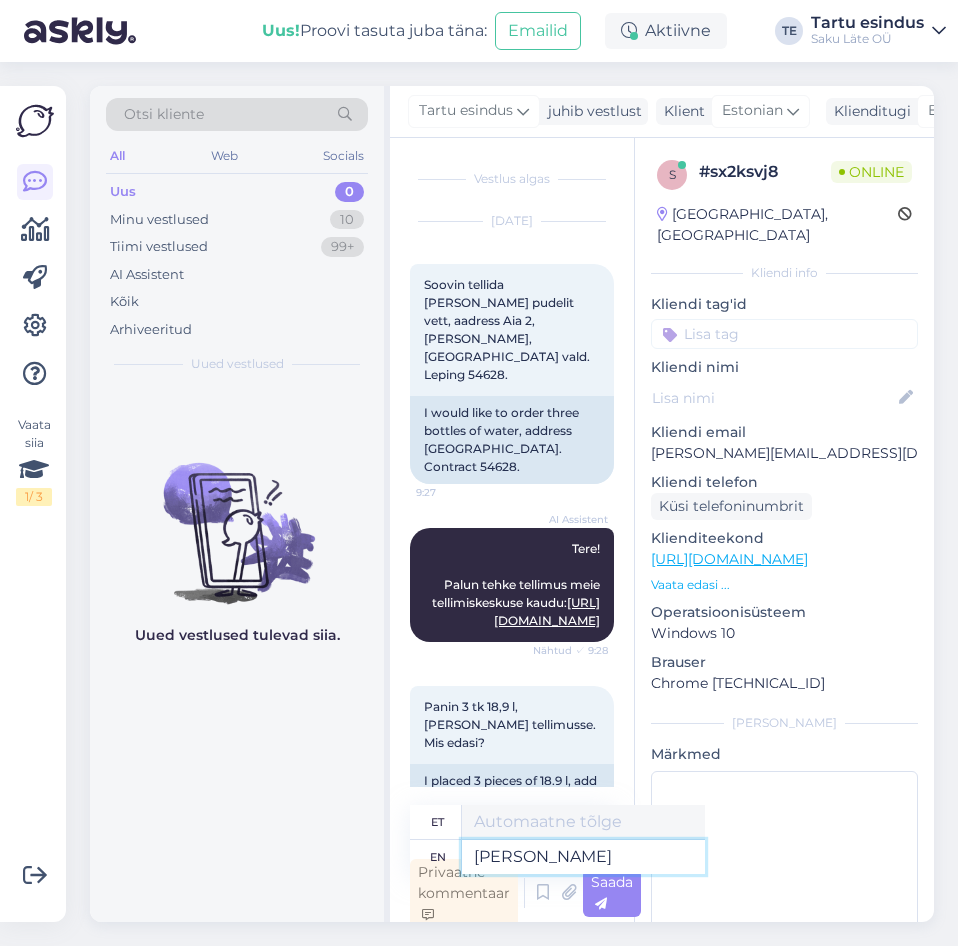 type on "[PERSON_NAME]" 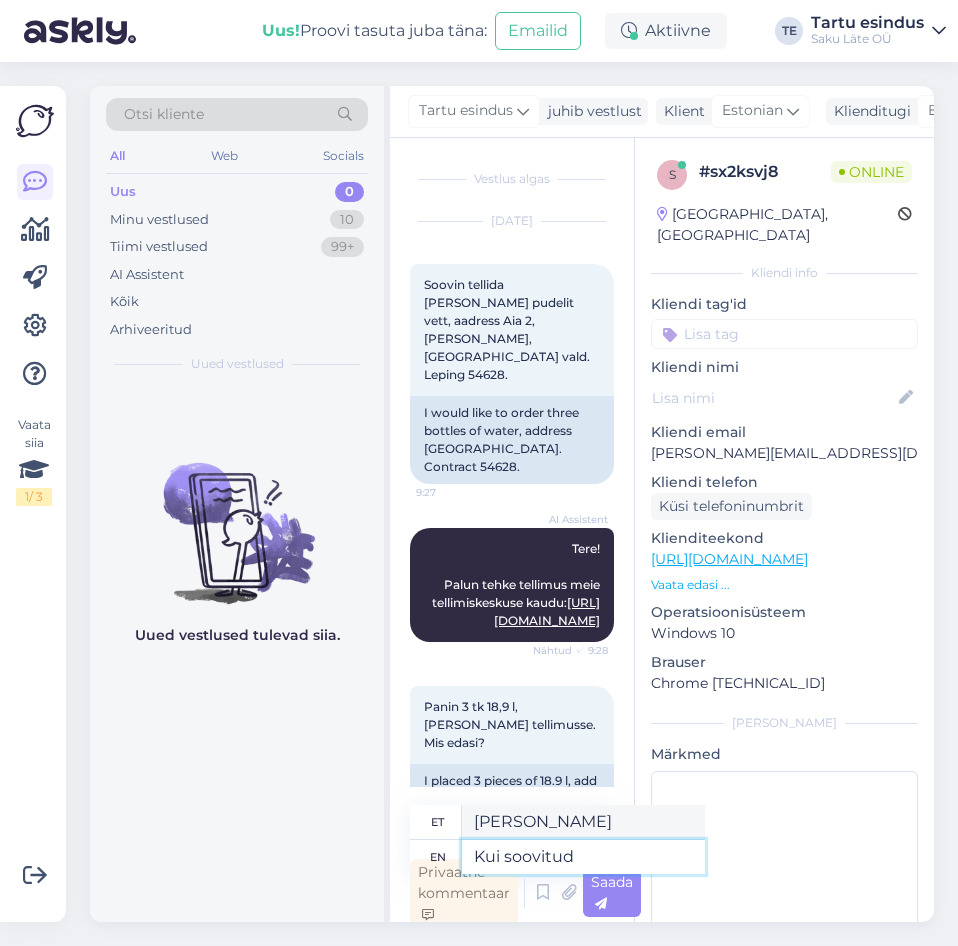 type on "Kui soovitud t" 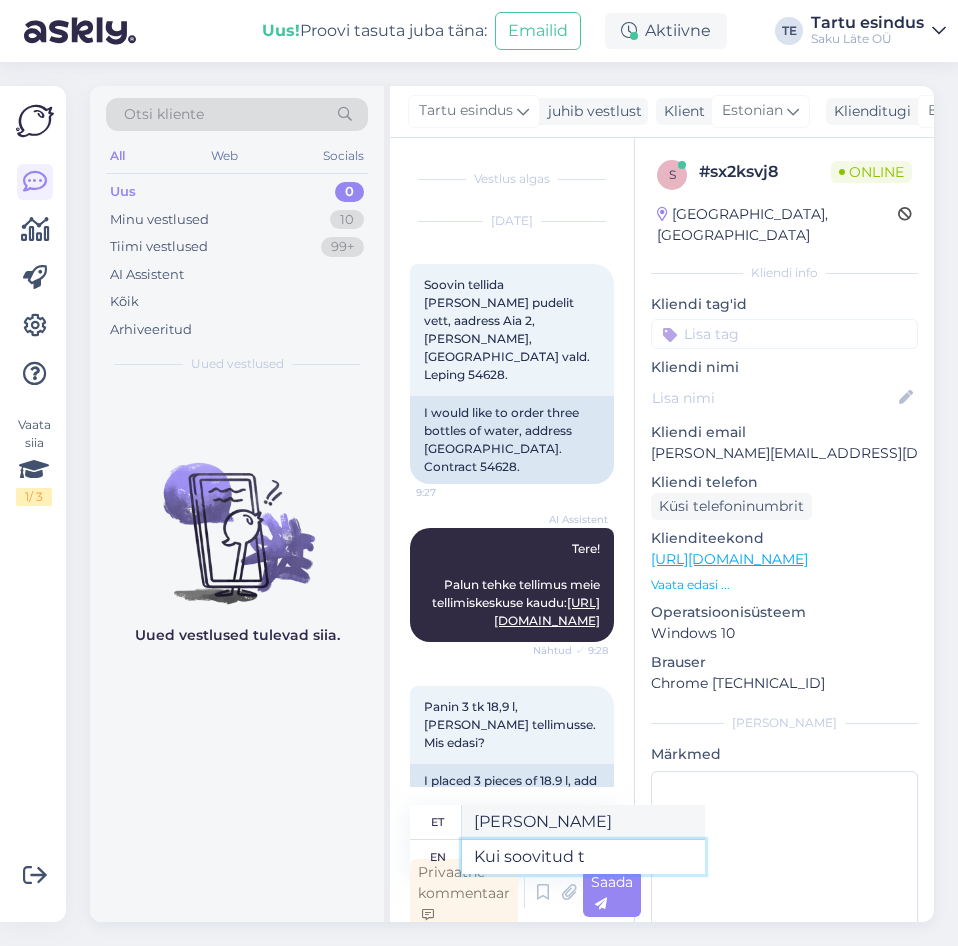 type on "Kui soovid" 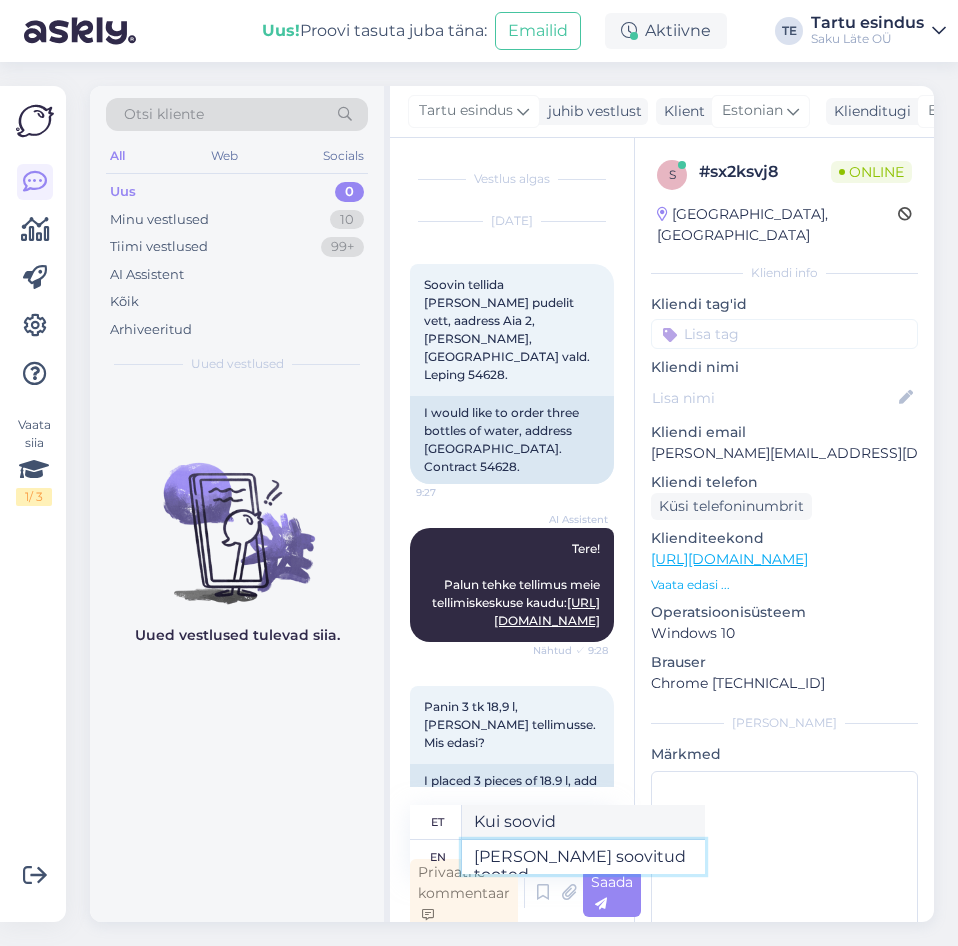 type on "[PERSON_NAME] soovitud tooted o" 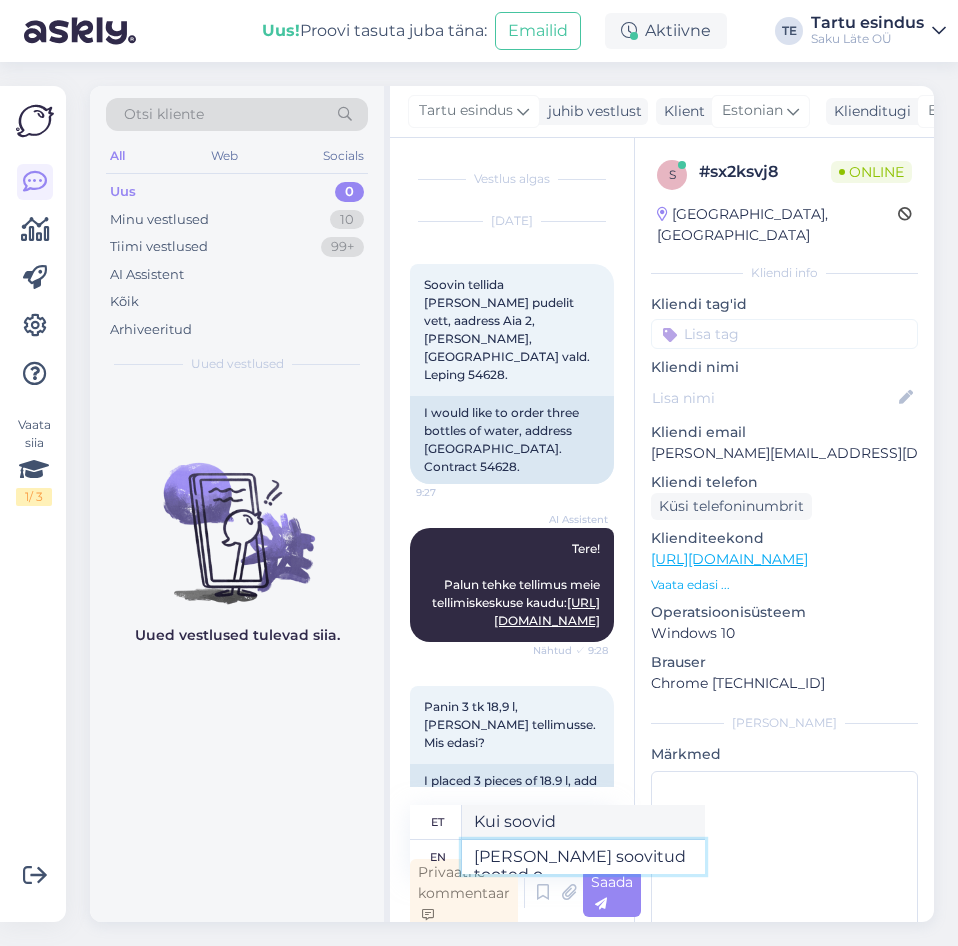 type on "Kui soovinud tooted" 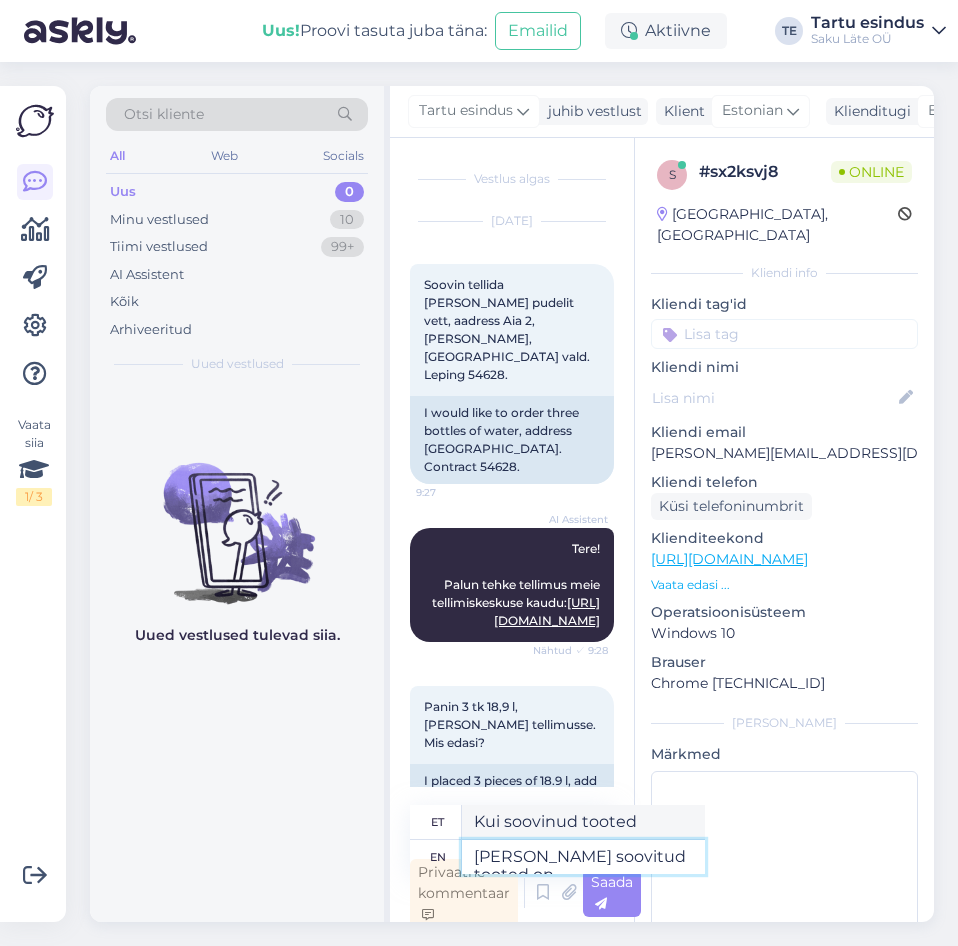 type on "[PERSON_NAME] soovitud tooted on" 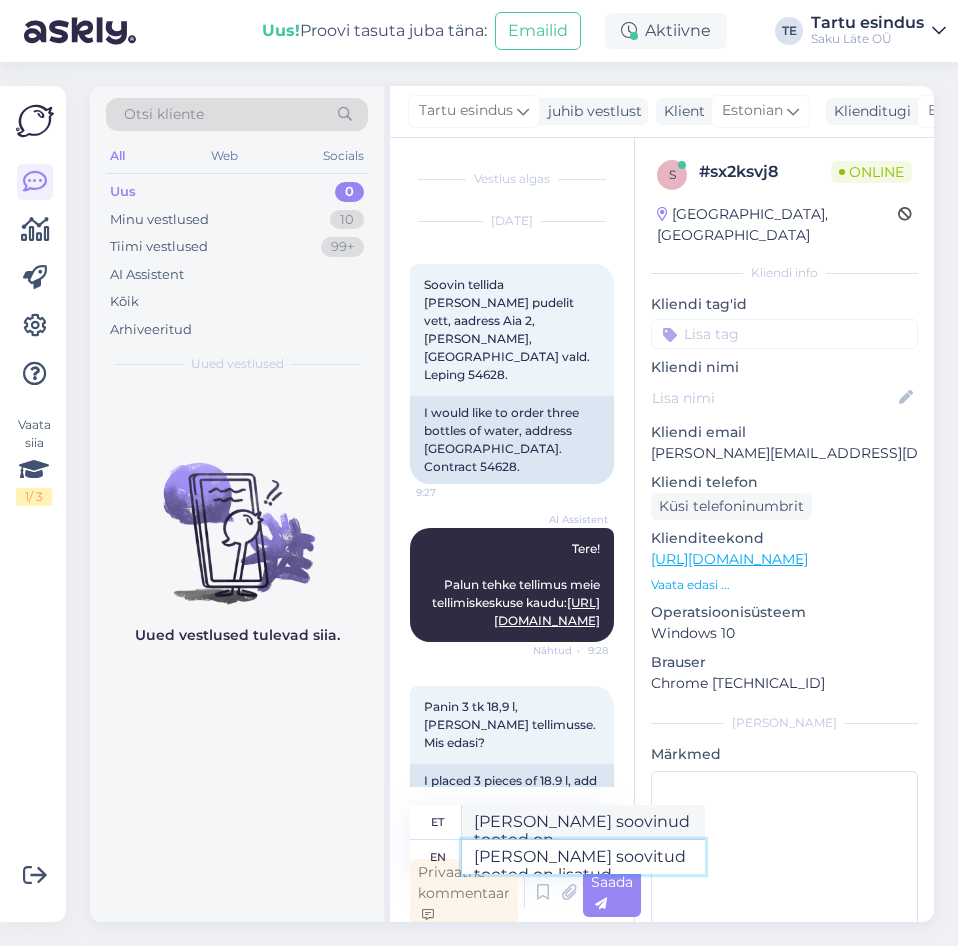 type on "[PERSON_NAME] soovitud tooted on lisatud" 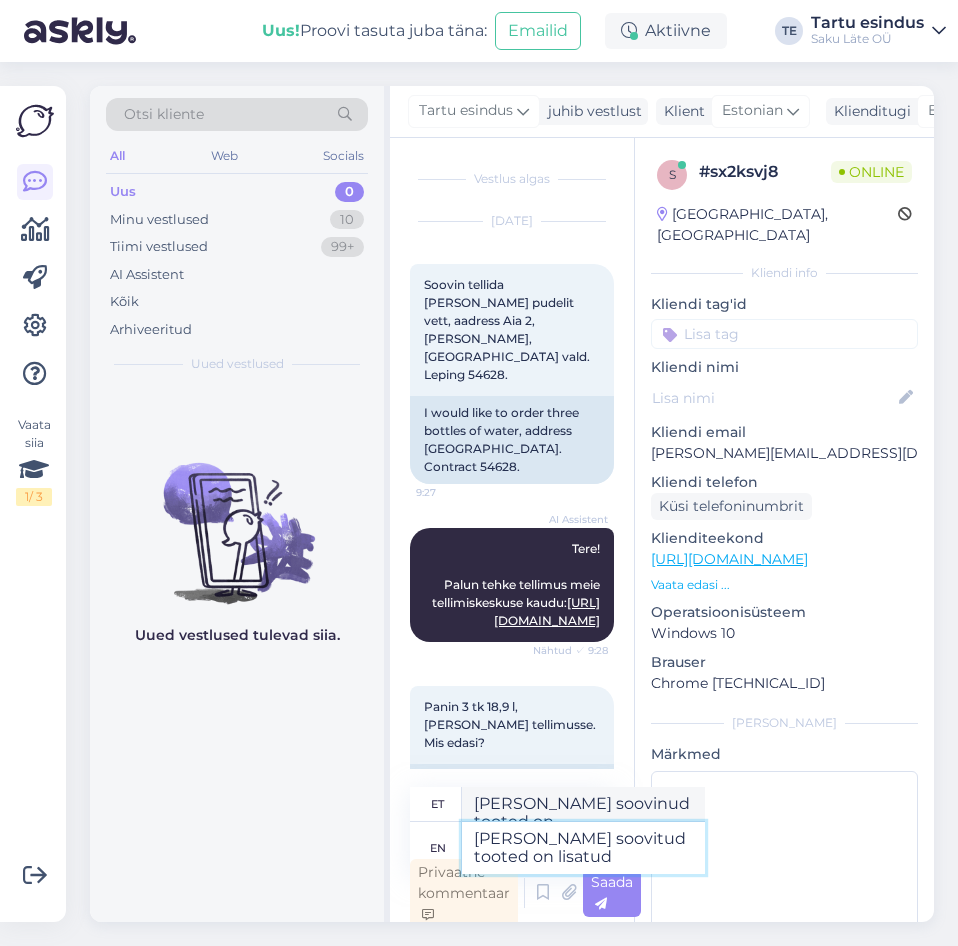 type on "[PERSON_NAME] tooted on lisatud" 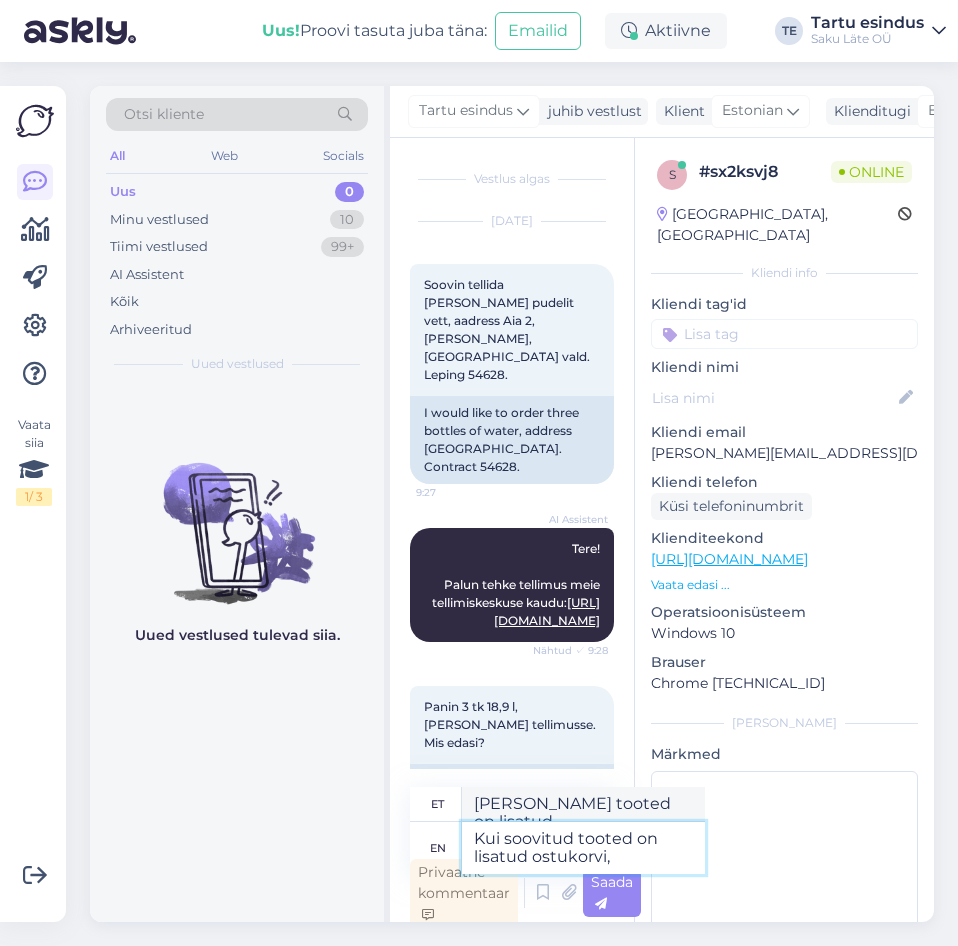 type on "[PERSON_NAME] soovitud tooted on lisatud ostukorvi, s" 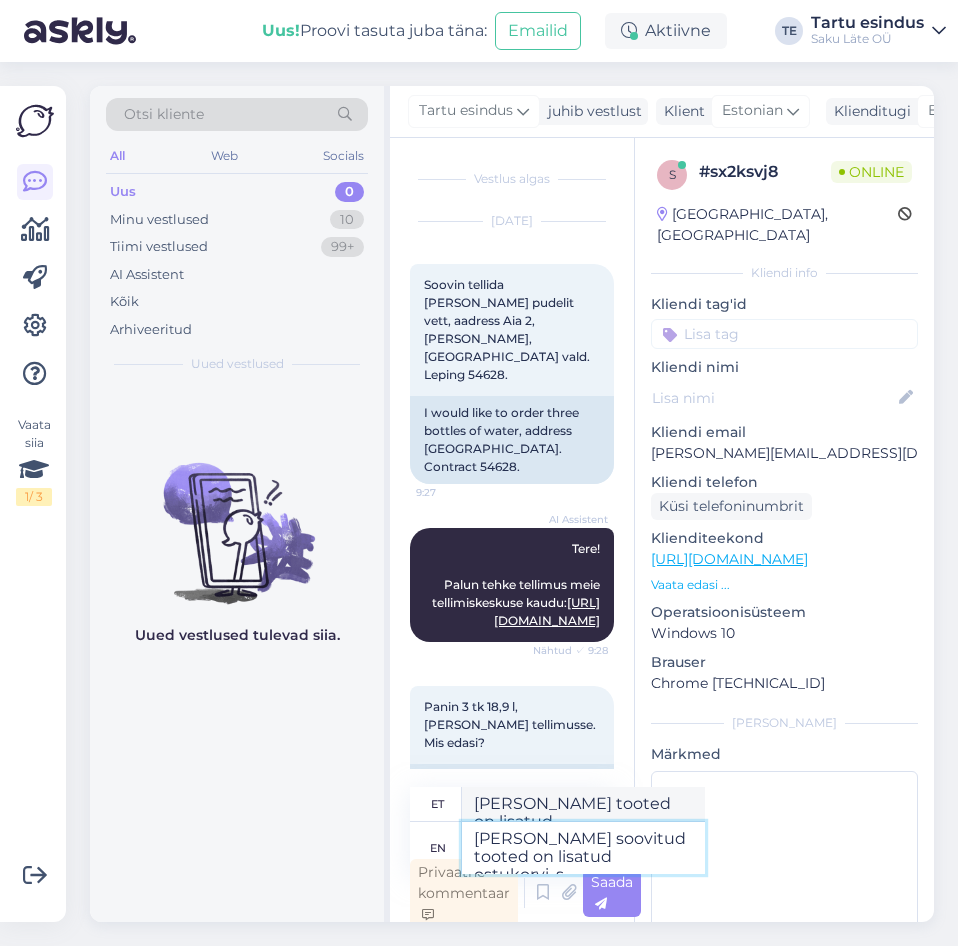 type on "Kui tooteid on lisatud ostukorvi," 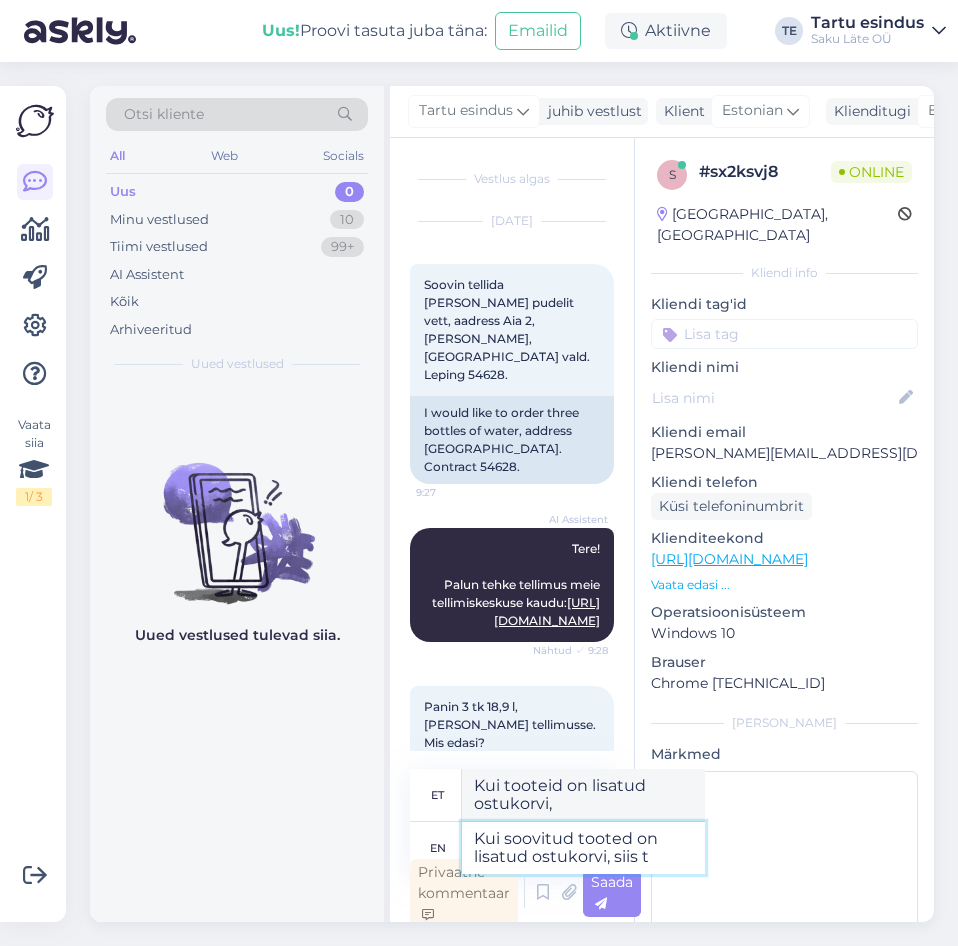 type on "Kui soovitud tooted on lisatud ostukorvi, siis tu" 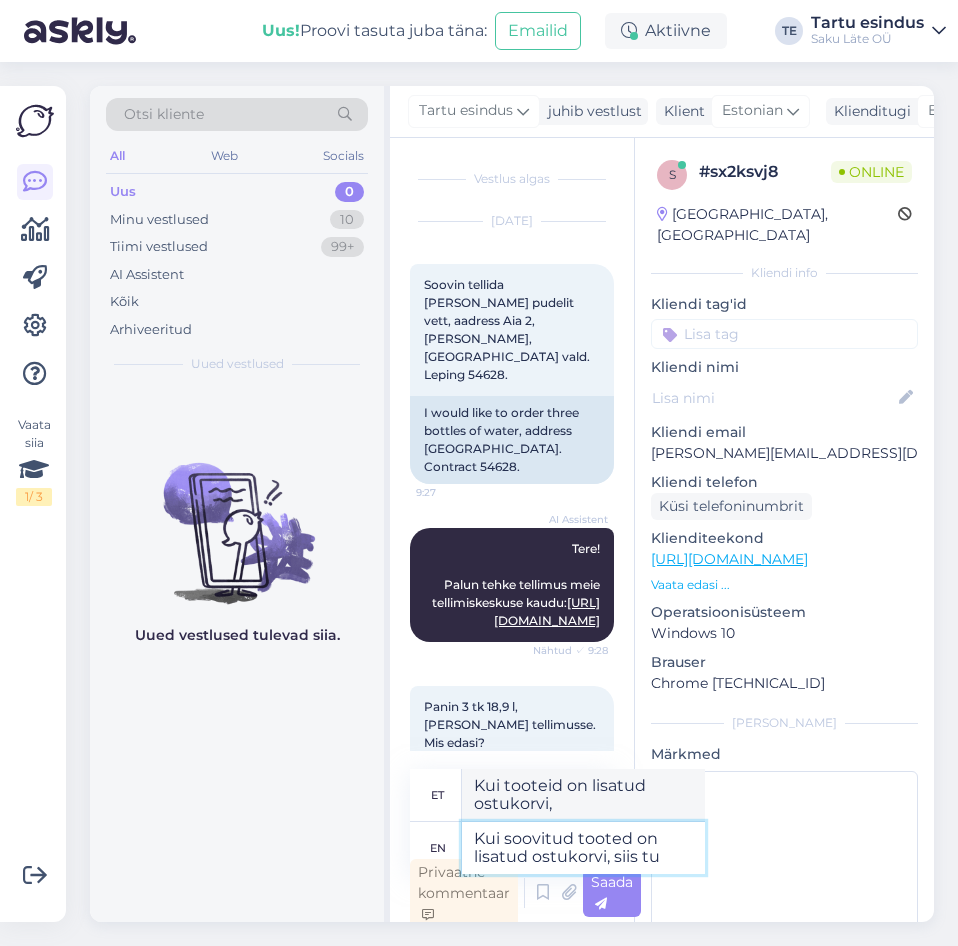 type on "Kui tooteid on lisatud ostukorvi, siis" 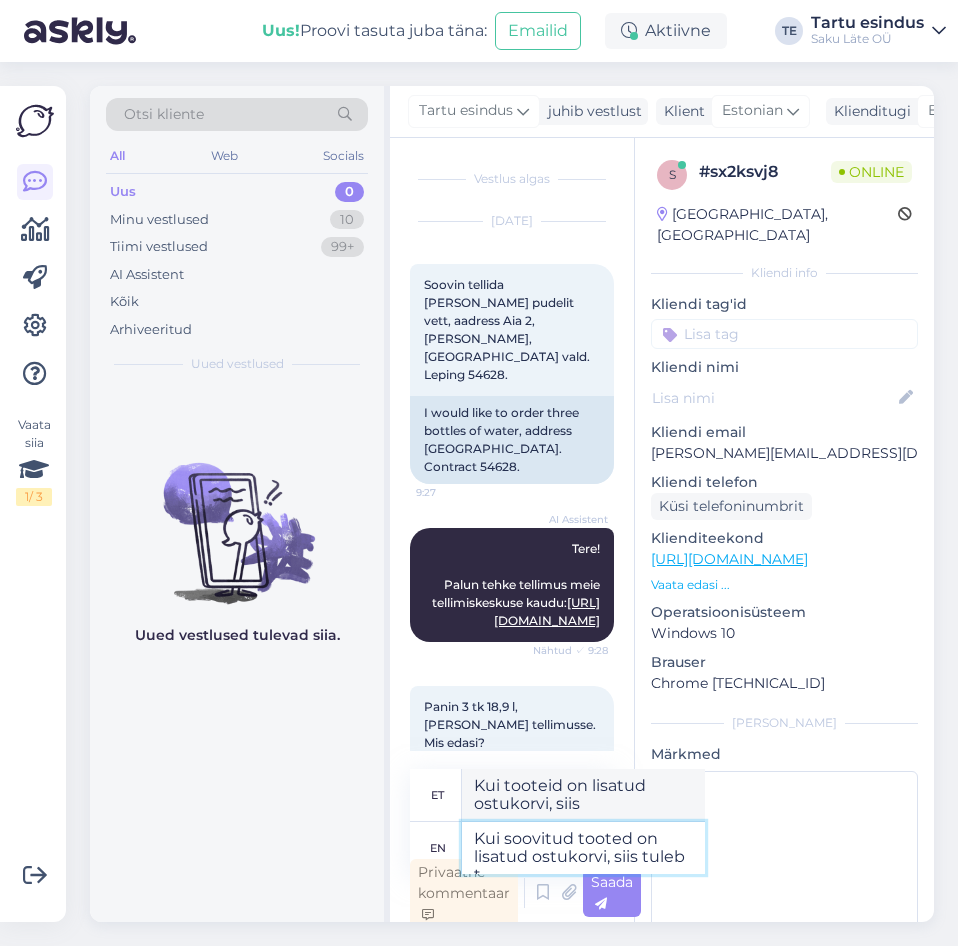 type on "Kui soovitud tooted on lisatud ostukorvi, siis tuleb tä" 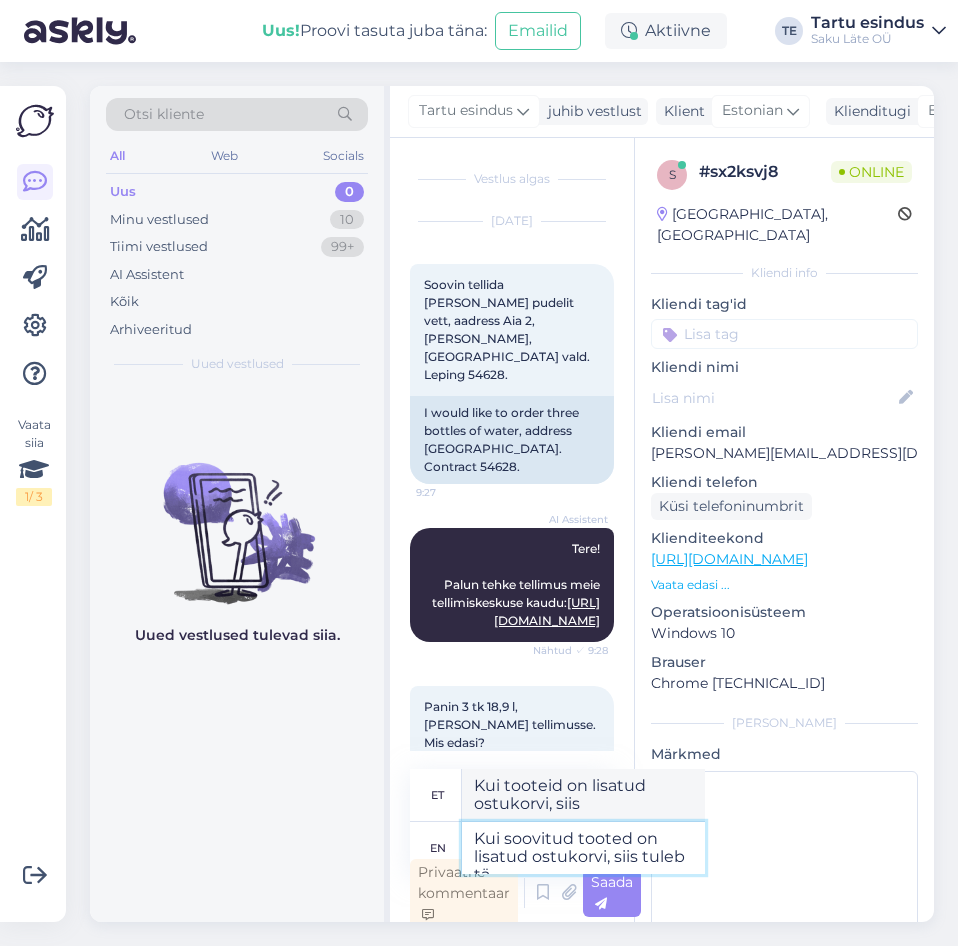 type on "Kui tooteid on lisatud ostukorvi, siis tuleb" 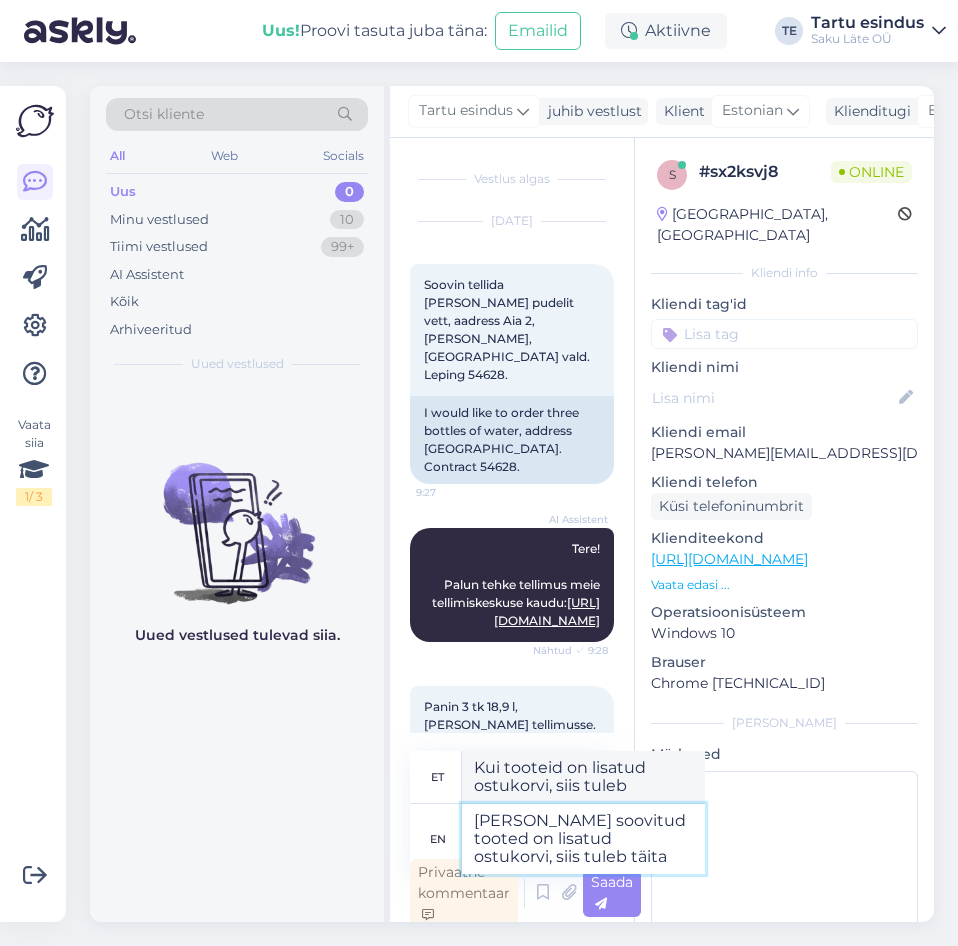 type on "[PERSON_NAME] soovitud tooted on lisatud ostukorvi, siis tuleb täita" 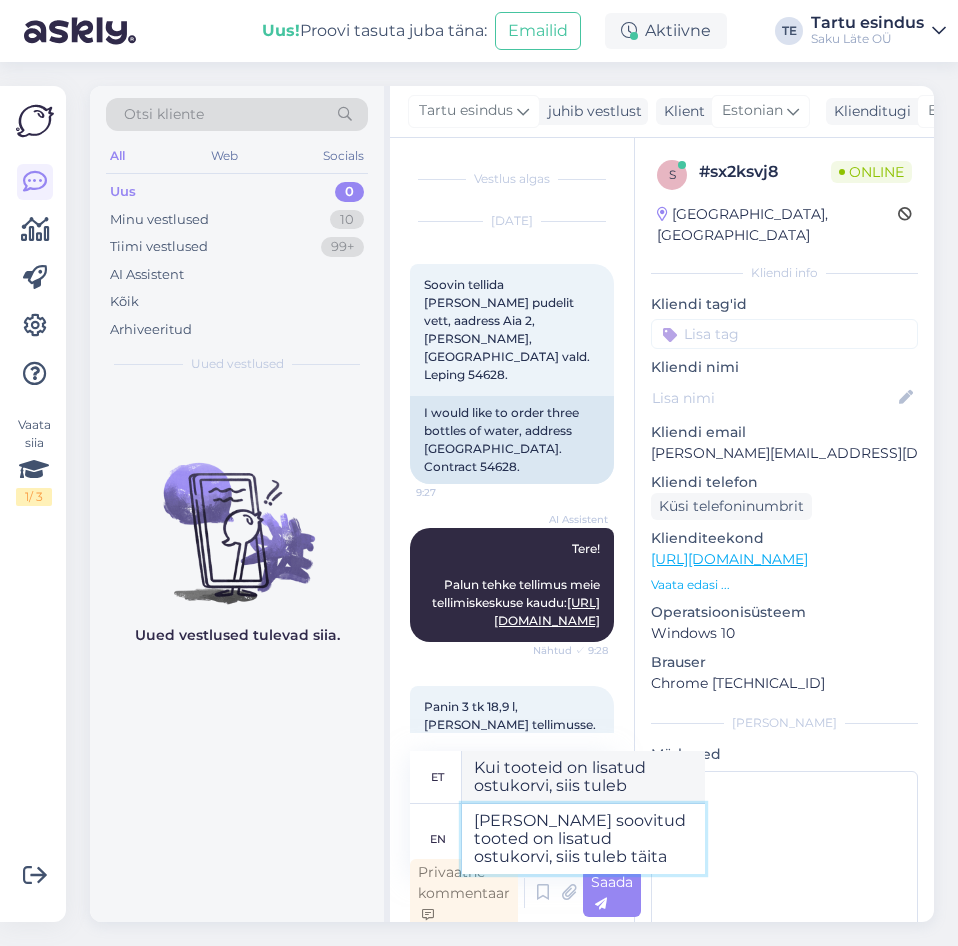 type on "Kui tuleb tooted on lisatud ostukorvi, siis täitke" 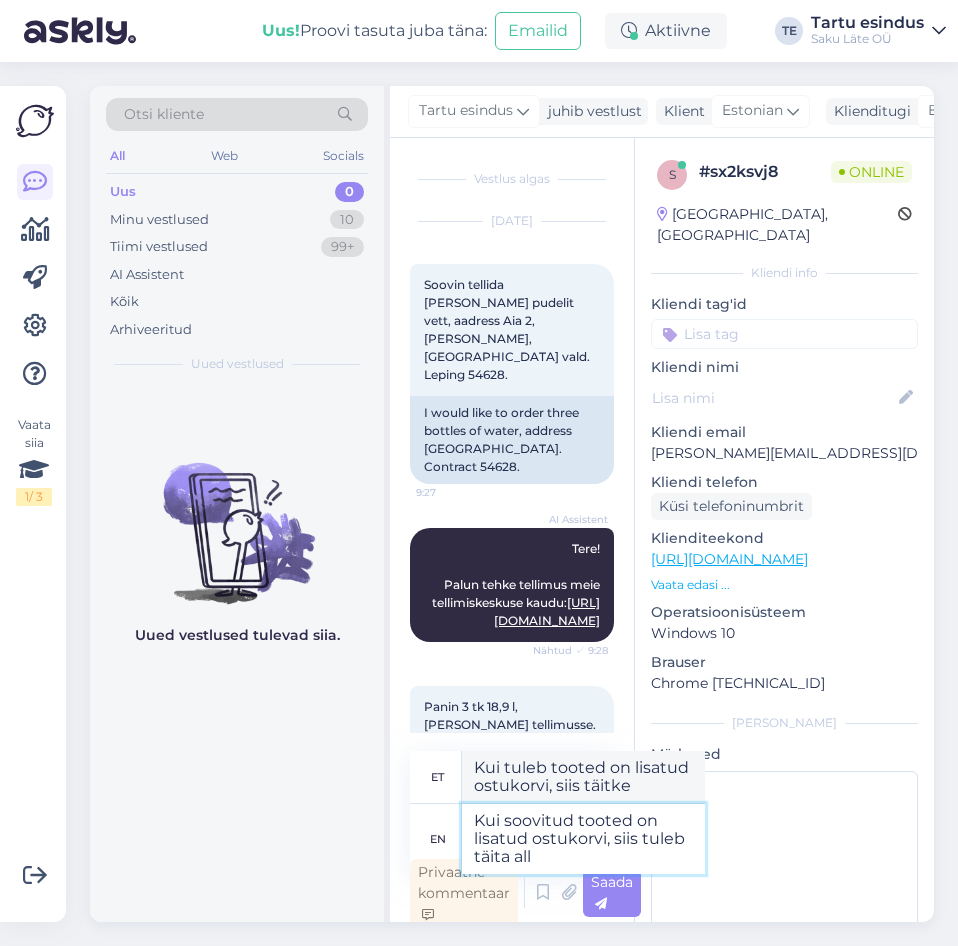 type on "Kui soovitud tooted on lisatud ostukorvi, siis tuleb täita all" 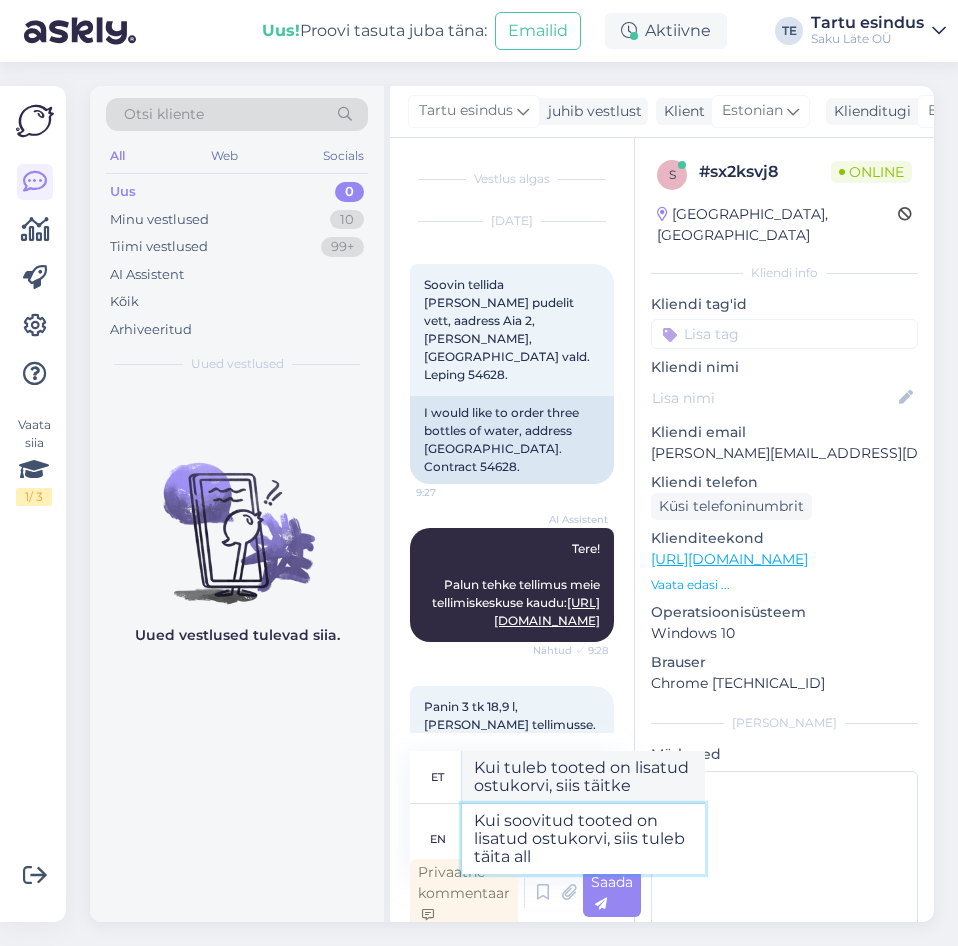 type on "Kui tuleb tooted on lisatud ostukorvi, siis täida kõik" 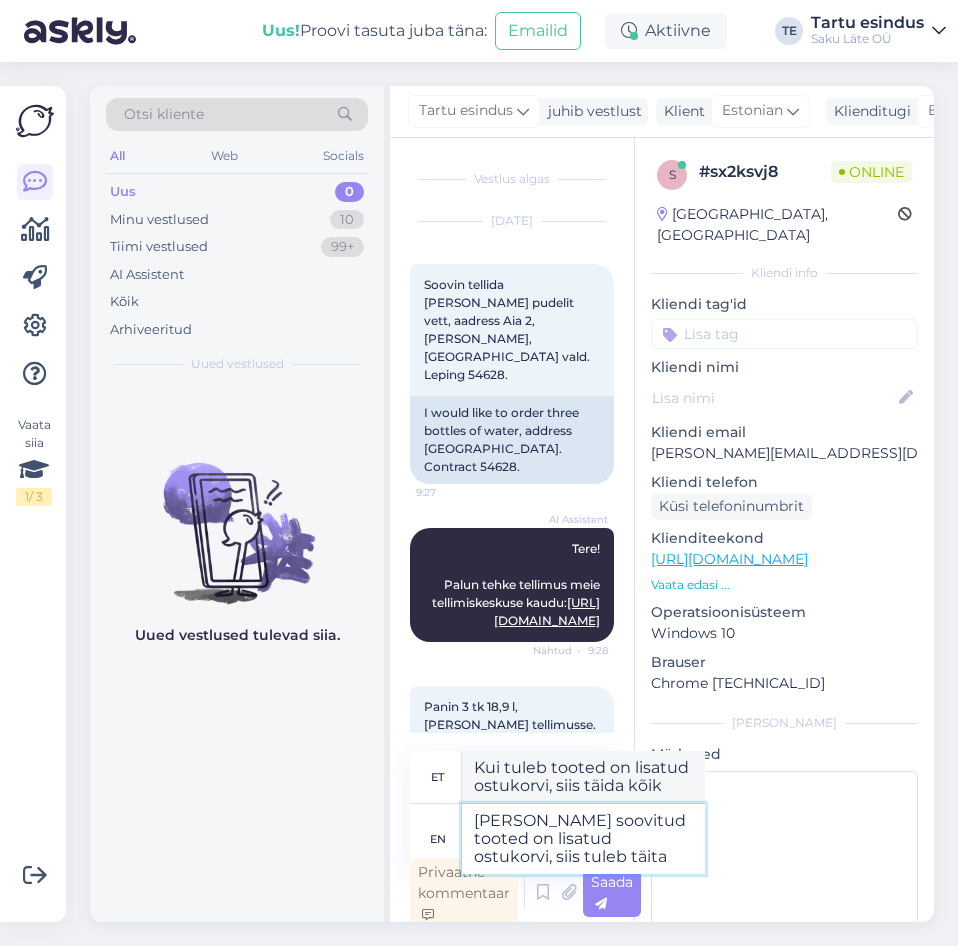 type on "[PERSON_NAME] soovitud tooted on lisatud ostukorvi, siis tuleb täita" 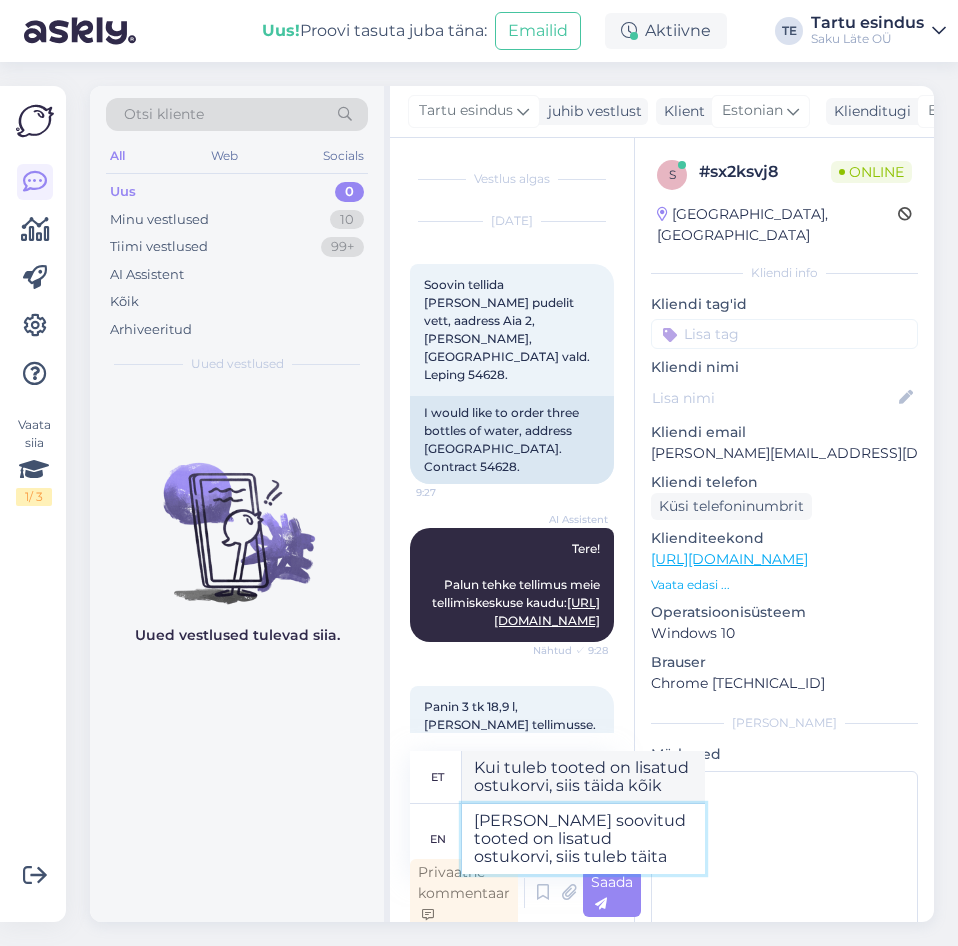 type on "Kui tuleb tooted on lisatud ostukorvi, siis täitke" 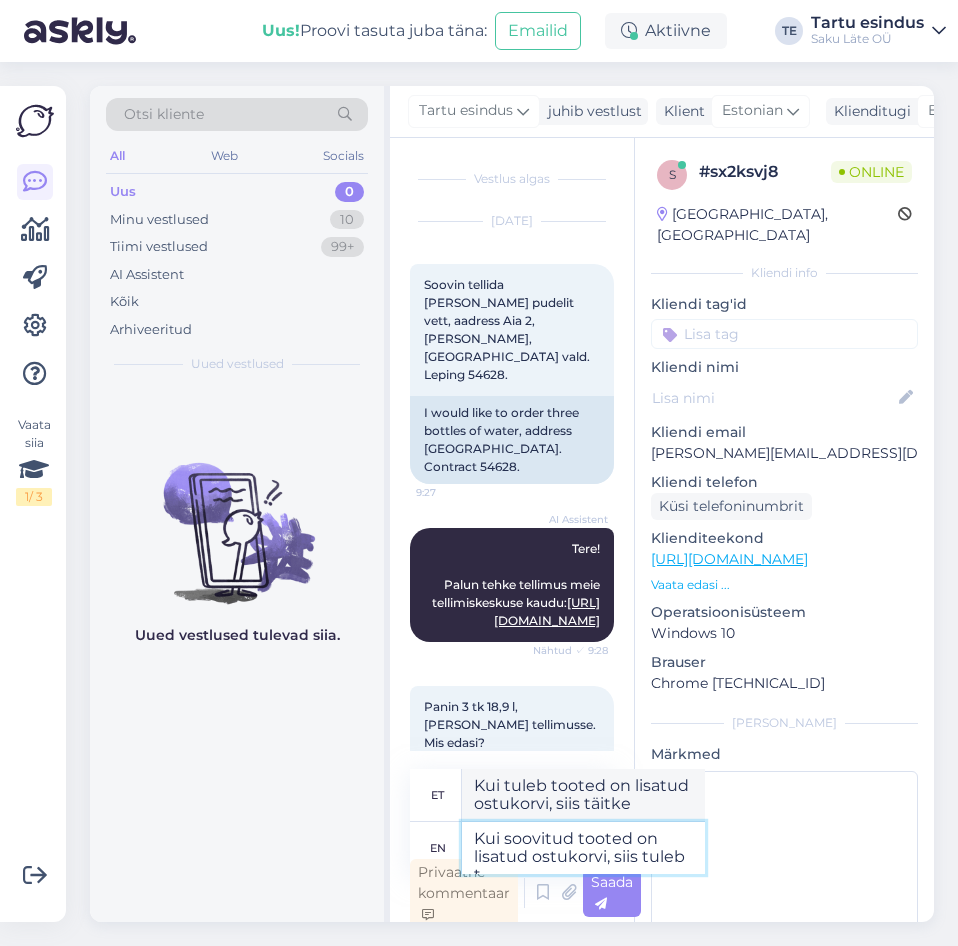 type on "Kui soovitud tooted on lisatud ostukorvi, siis tuleb" 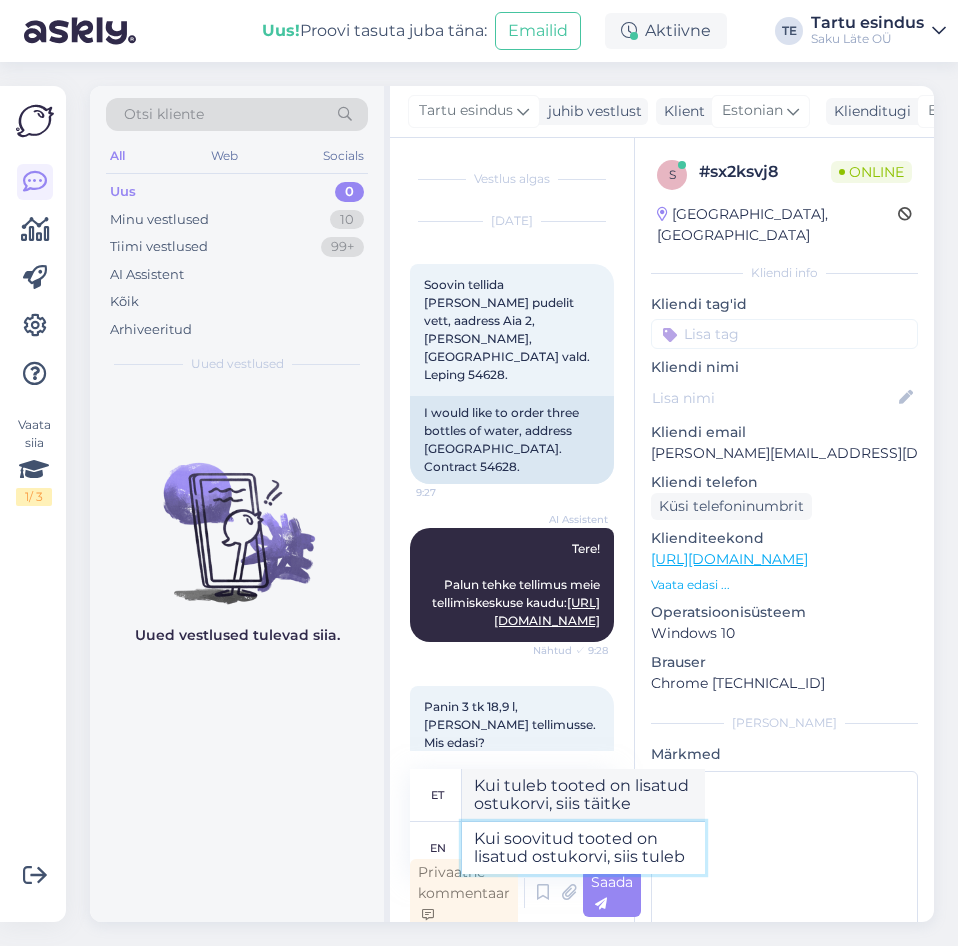 type on "Kui tooteid on lisatud ostukorvi, siis tuleb" 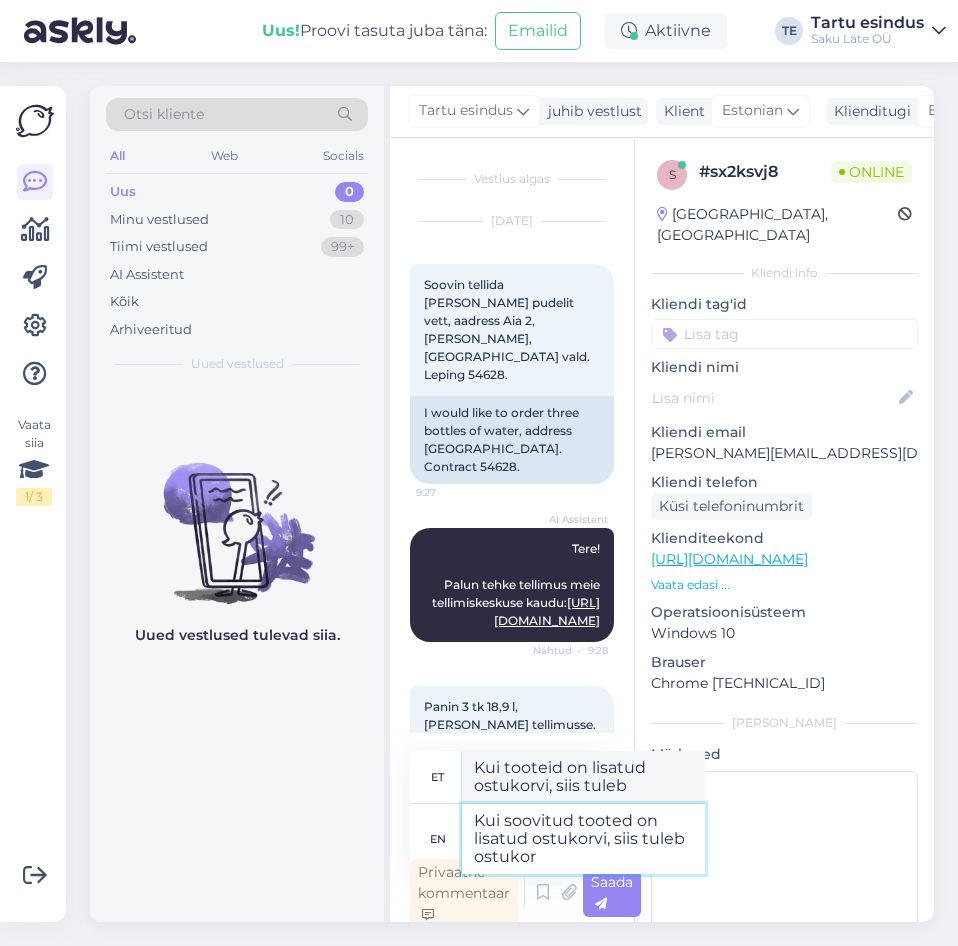 type on "Kui soovitud tooted on lisatud ostukorvi, siis tuleb ostukorv" 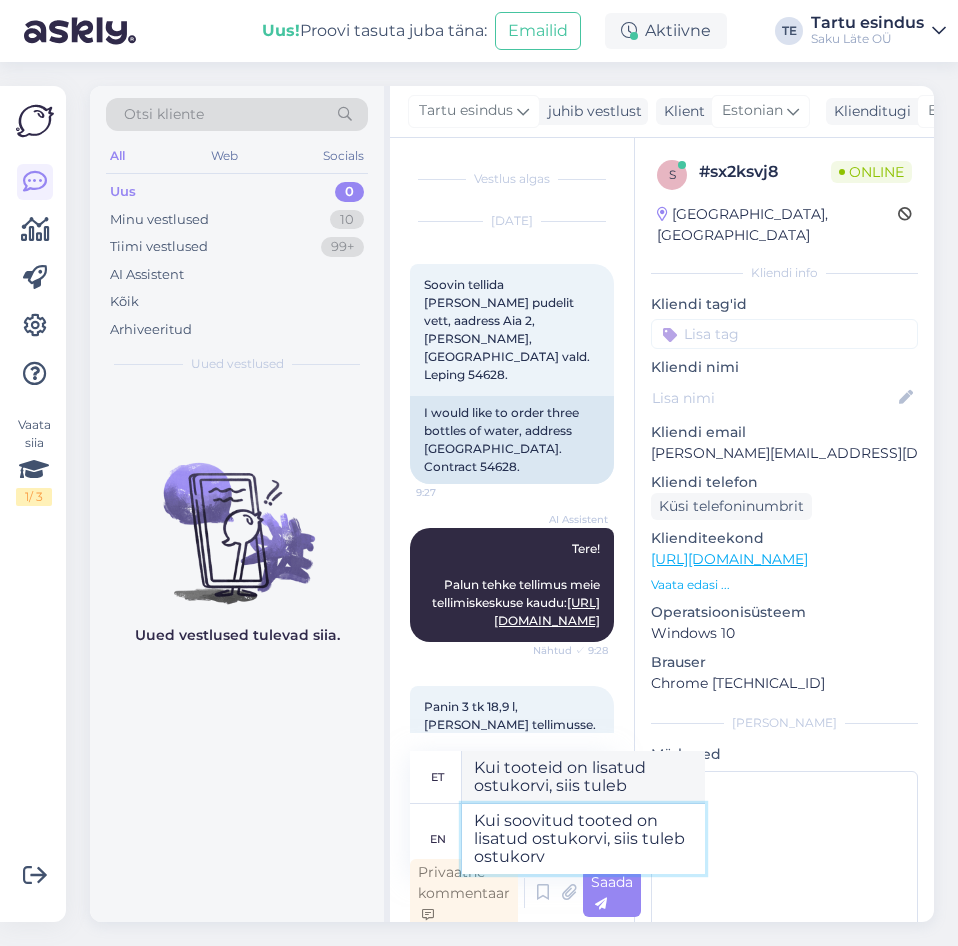 type on "Kui tuleb tooteid on lisatud ostukorvi, siis tuleb ostukor" 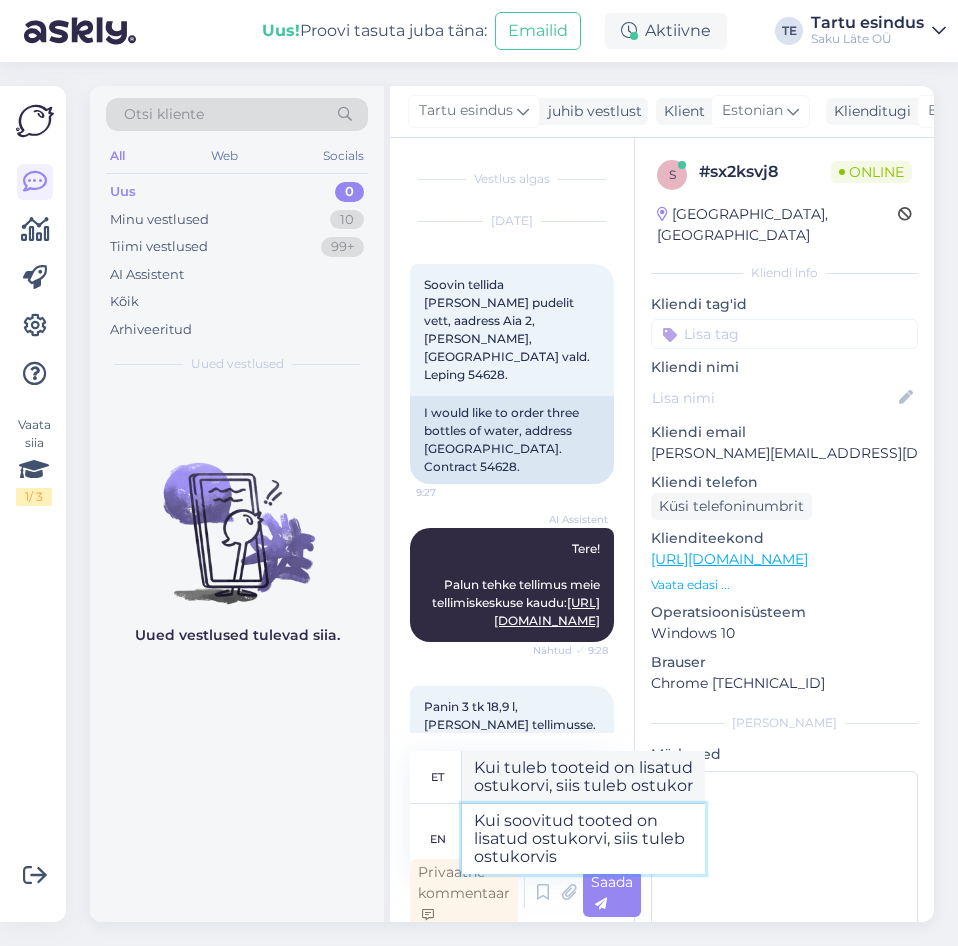 type on "Kui soovitud tooted on lisatud ostukorvi, siis tuleb ostukorvis t" 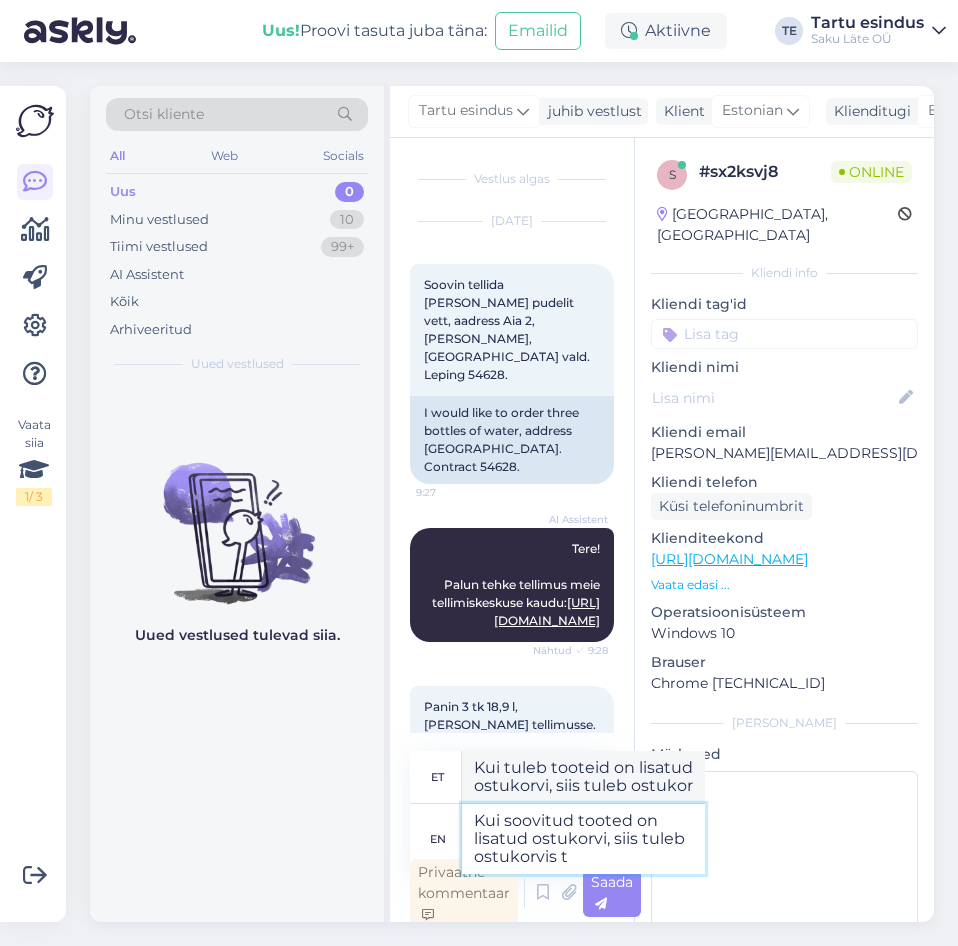 type on "Kui tooteid on lisatud ostukorvi, siis tuleb ostukorvi" 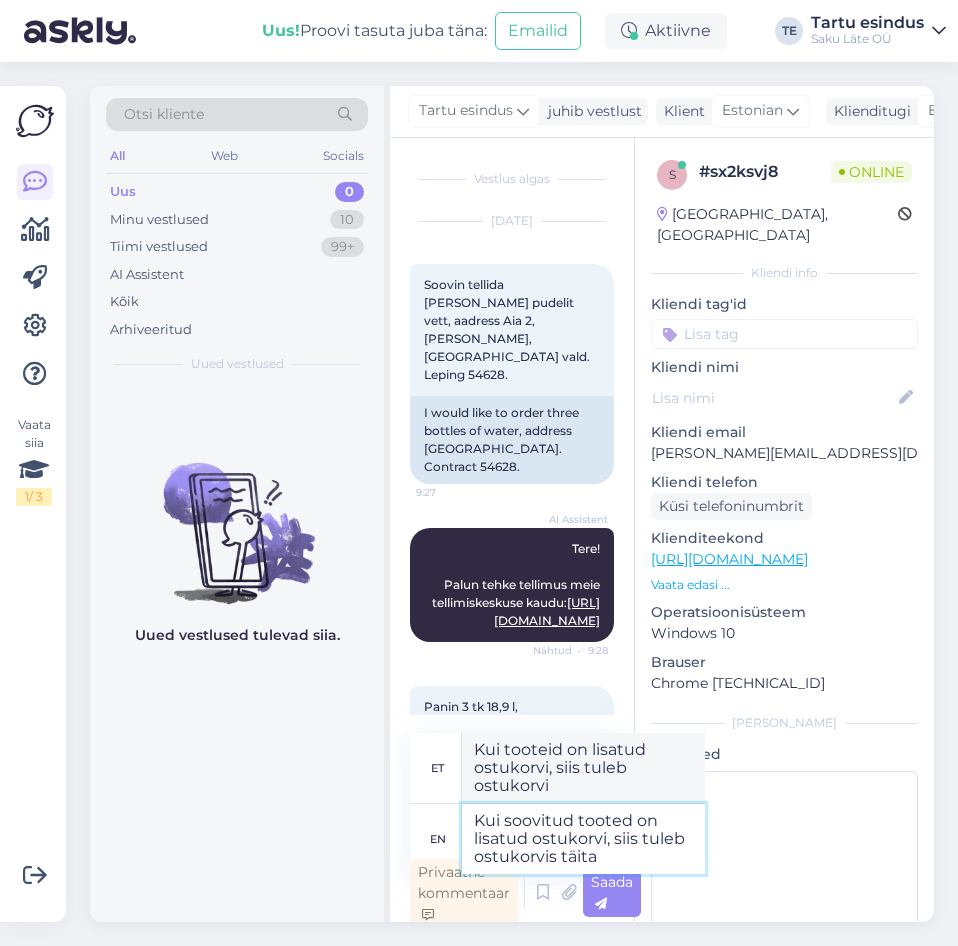 type on "Kui soovitud tooted on lisatud ostukorvi, siis tuleb ostukorvis täita" 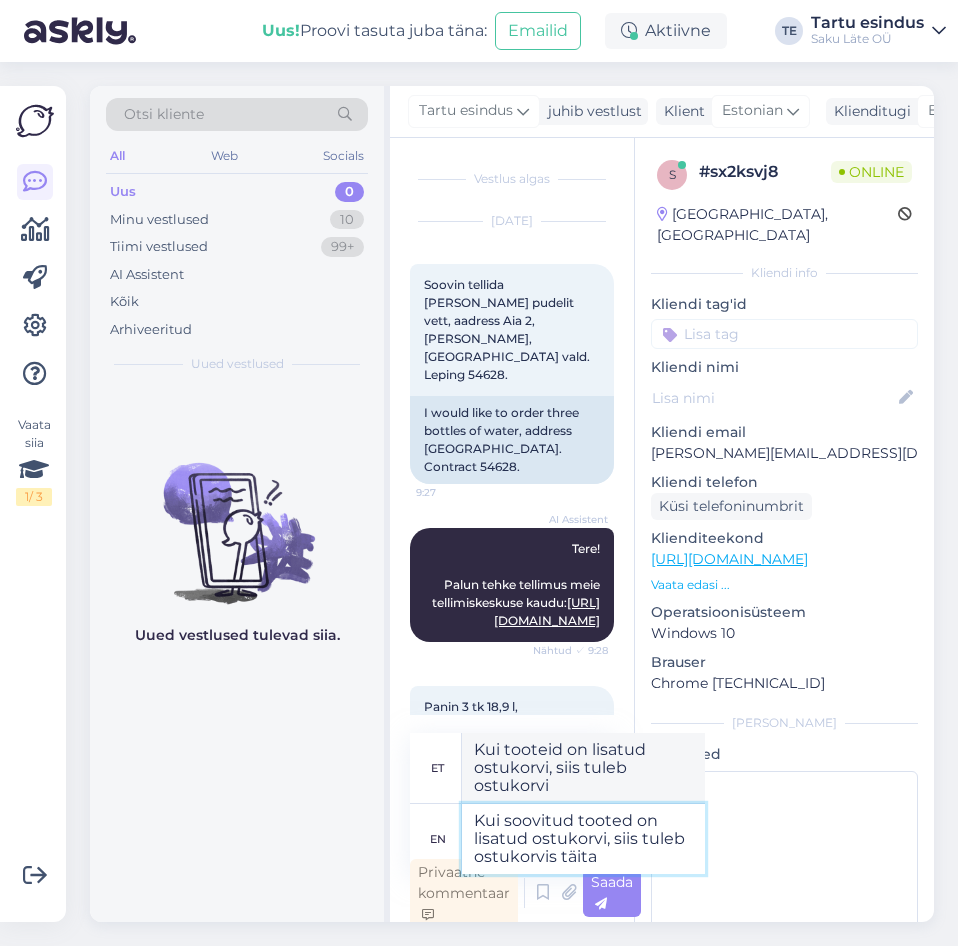 type on "Kui tooteid on lisatud ostukorvi, siis tuleb tooteid täita" 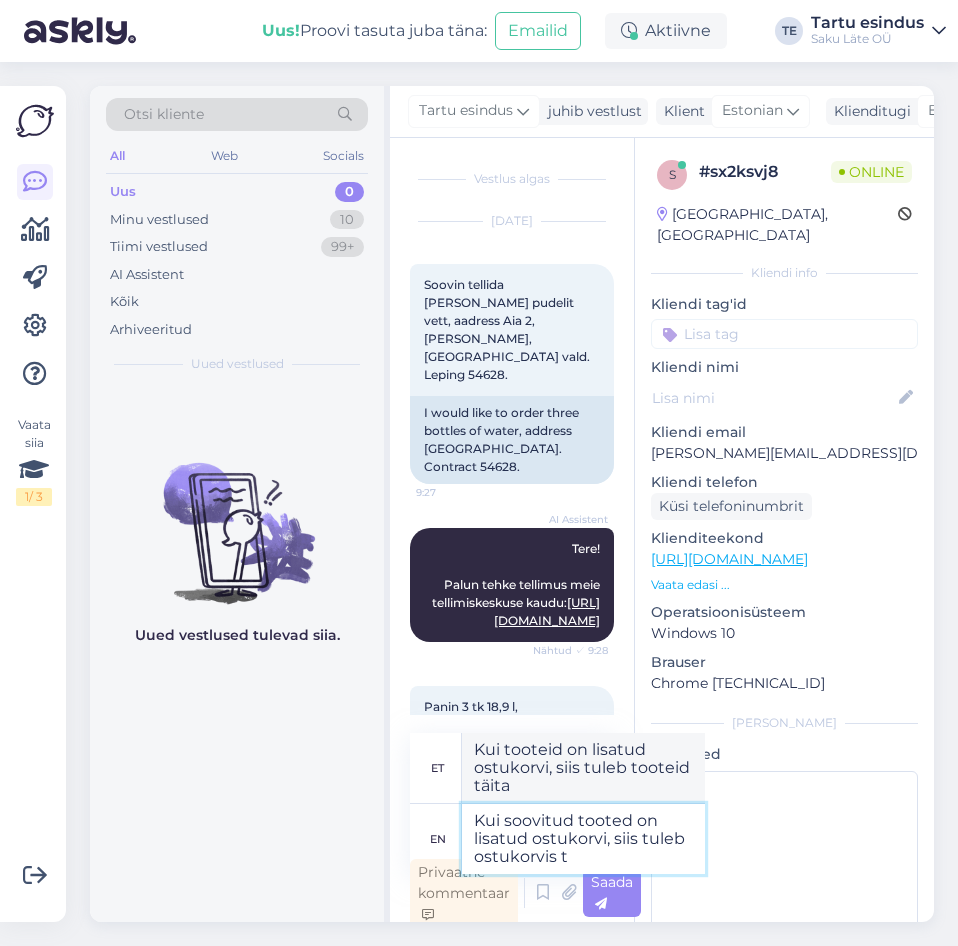 type on "Kui soovitud tooted on lisatud ostukorvi, siis tuleb ostukorvis" 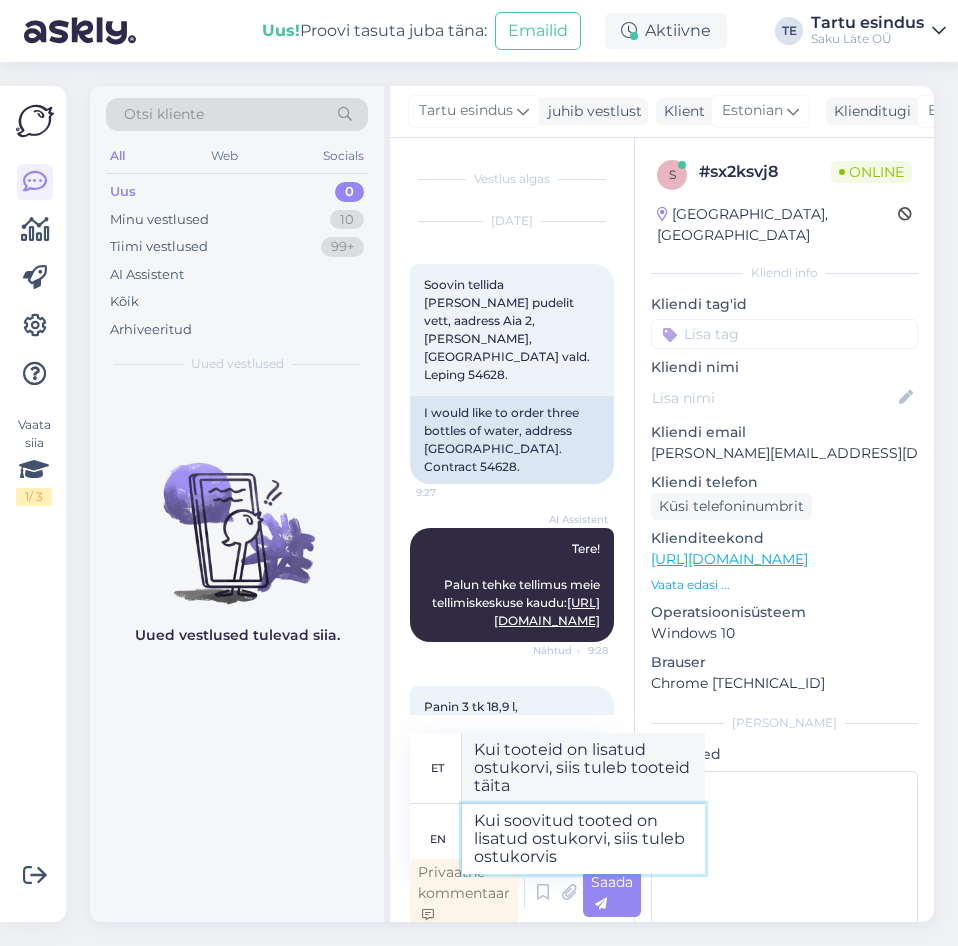type on "Kui tooteid on lisatud ostukorvi, siis tuleb ostukorvi" 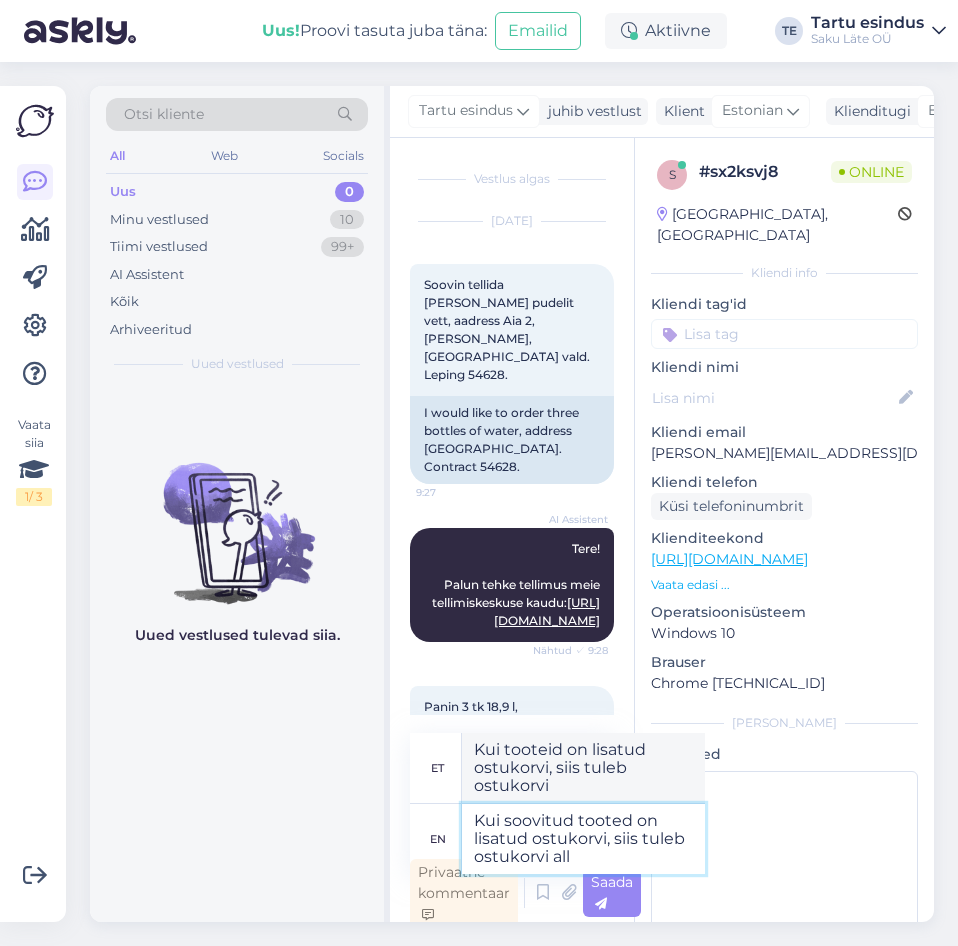 type on "Kui soovitud tooted on lisatud ostukorvi, siis tuleb ostukorvi all" 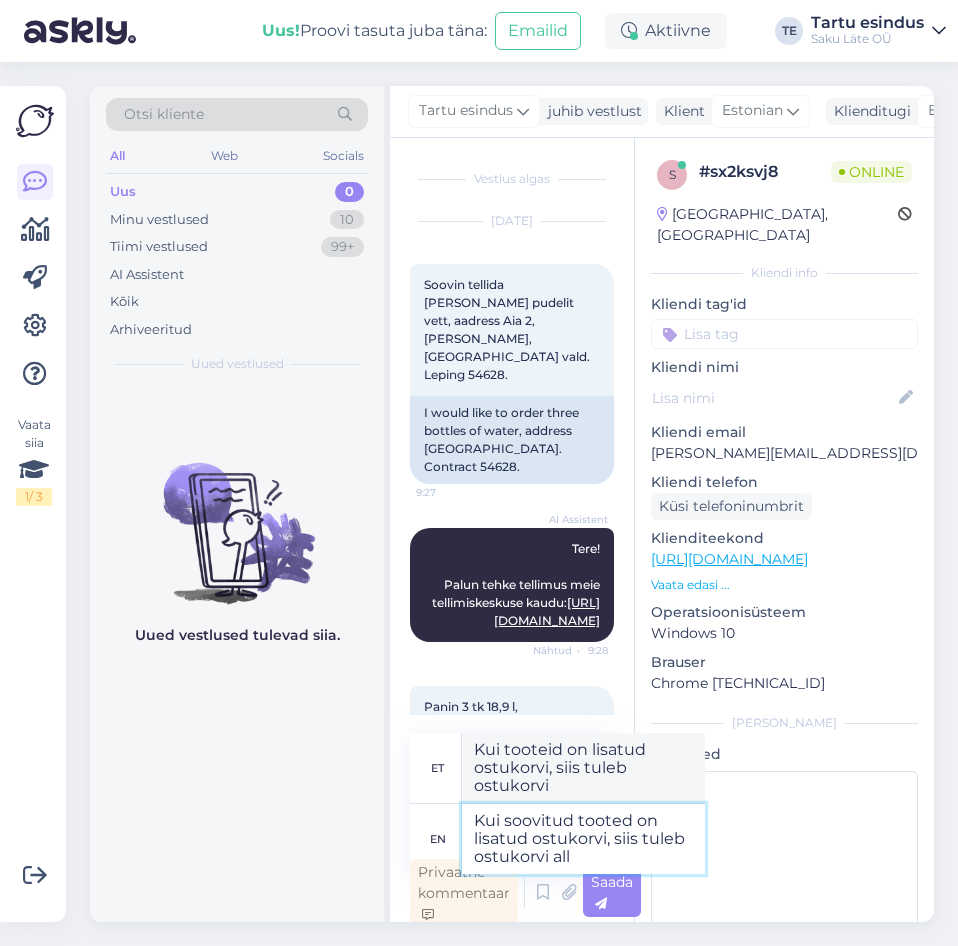 type on "Kui tooteid on lisatud ostukorvi, siis tuleb ostukorvi kõik" 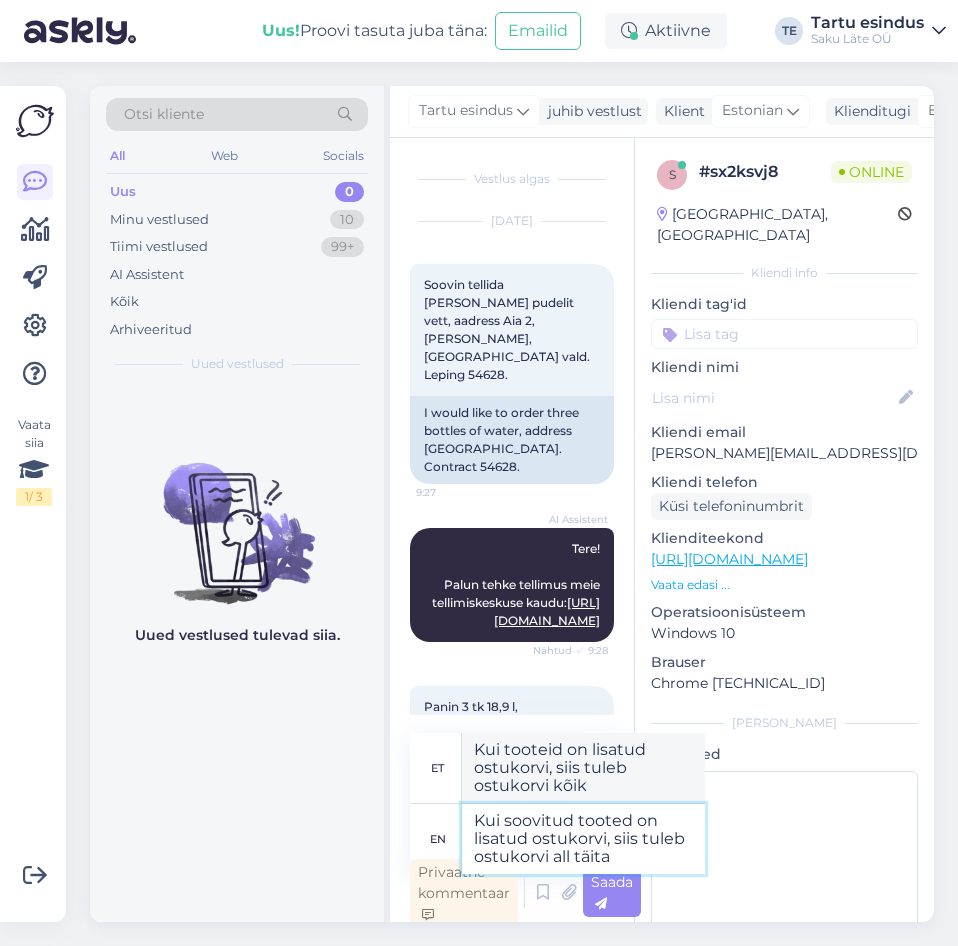 type on "Kui soovitud tooted on lisatud ostukorvi, siis tuleb ostukorvi all täita" 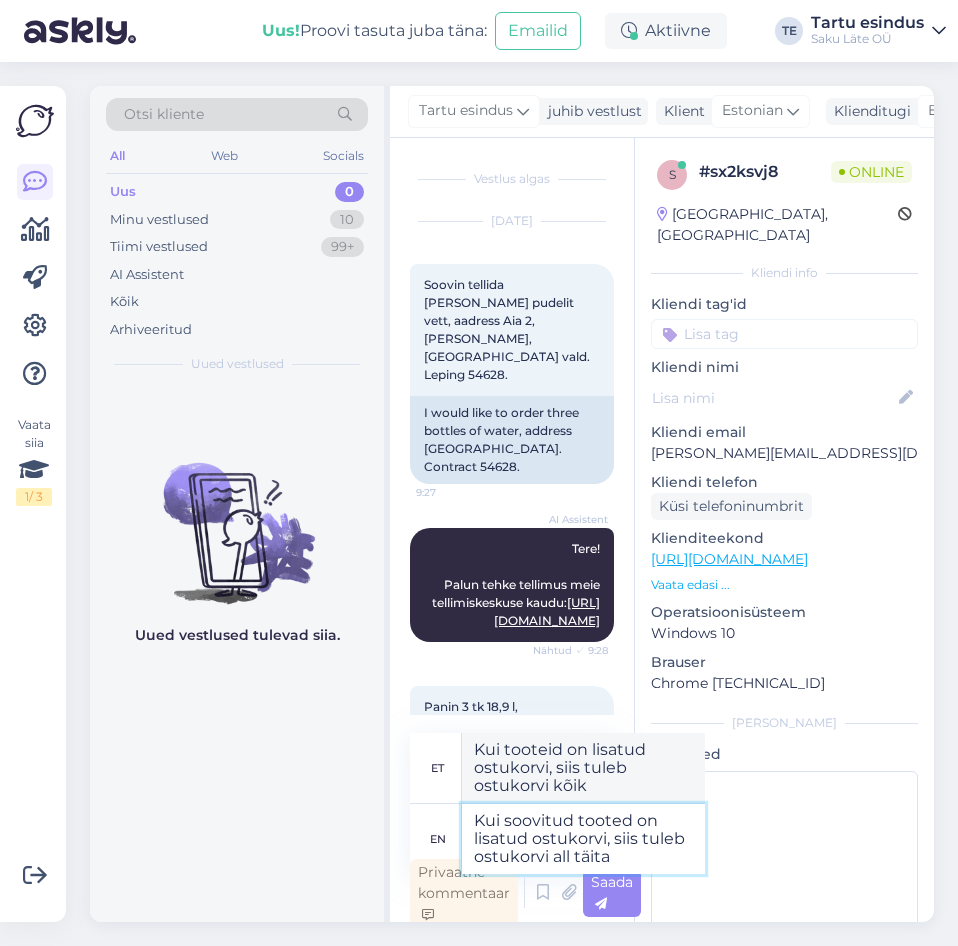 type on "Kui tooteid on lisatud ostukorvi, siis tuleb kõik täita" 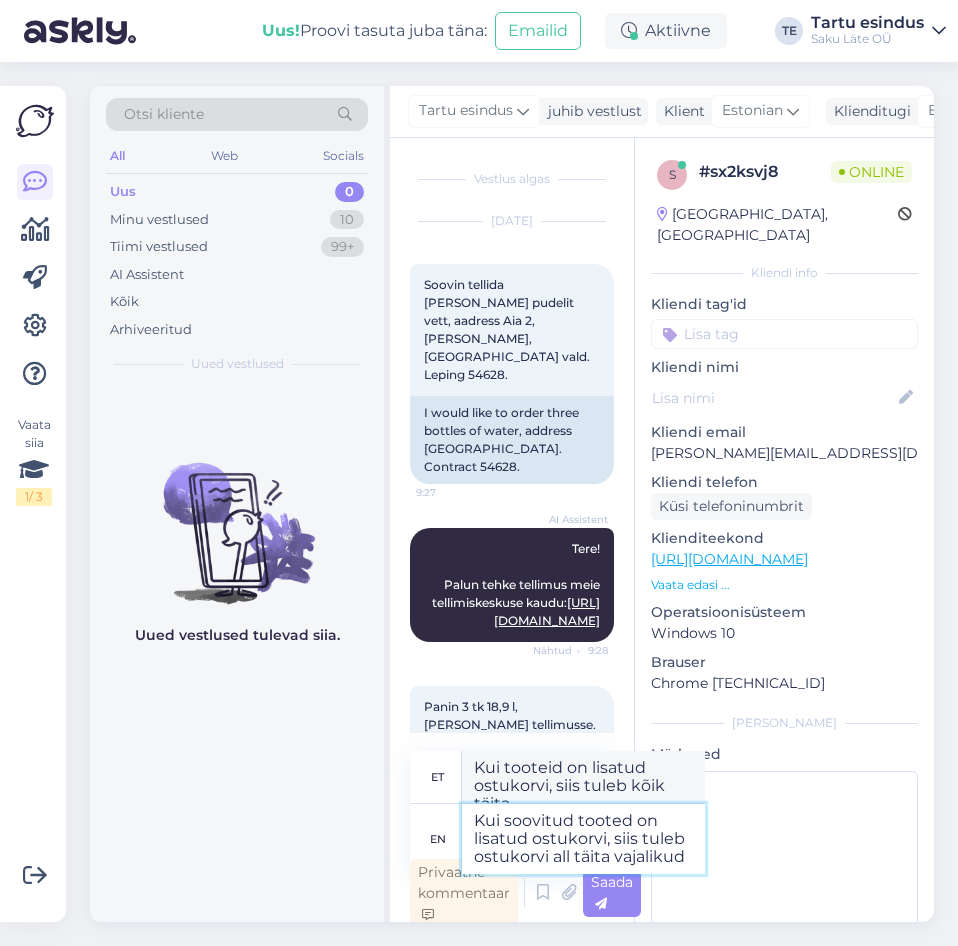 type on "Kui soovitud tooted on lisatud ostukorvi, siis tuleb ostukorvi all täita vajalikud v" 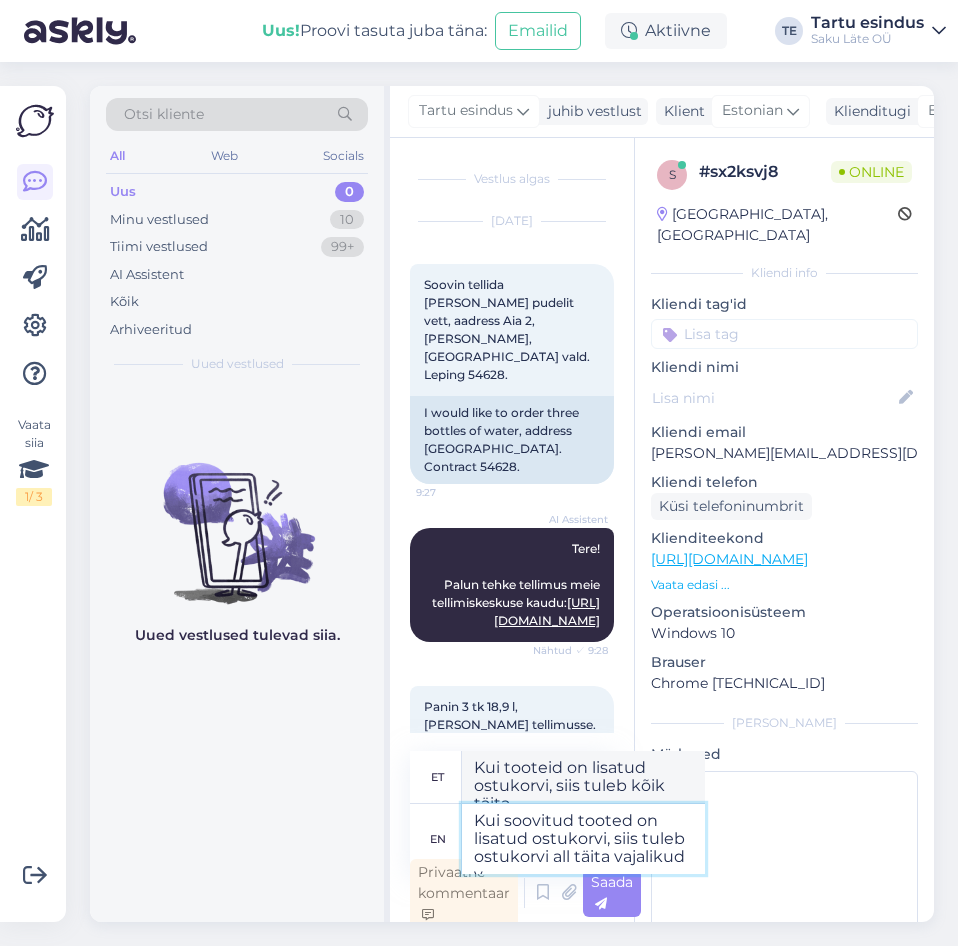 type on "Kui toodet on lisatud ostukorvi, siis tuleb ostukorvi kõik täita vajalikud" 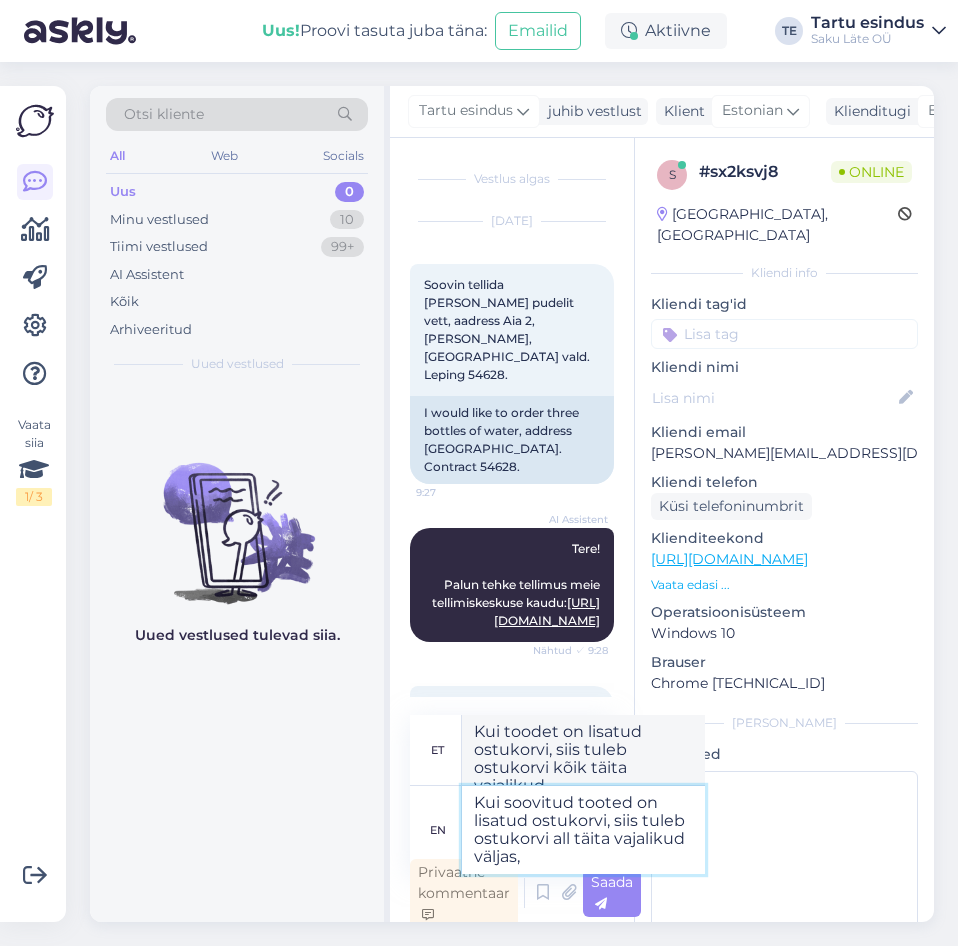 type on "Kui soovitud tooted on lisatud ostukorvi, siis tuleb ostukorvi all täita vajalikud väljas, e" 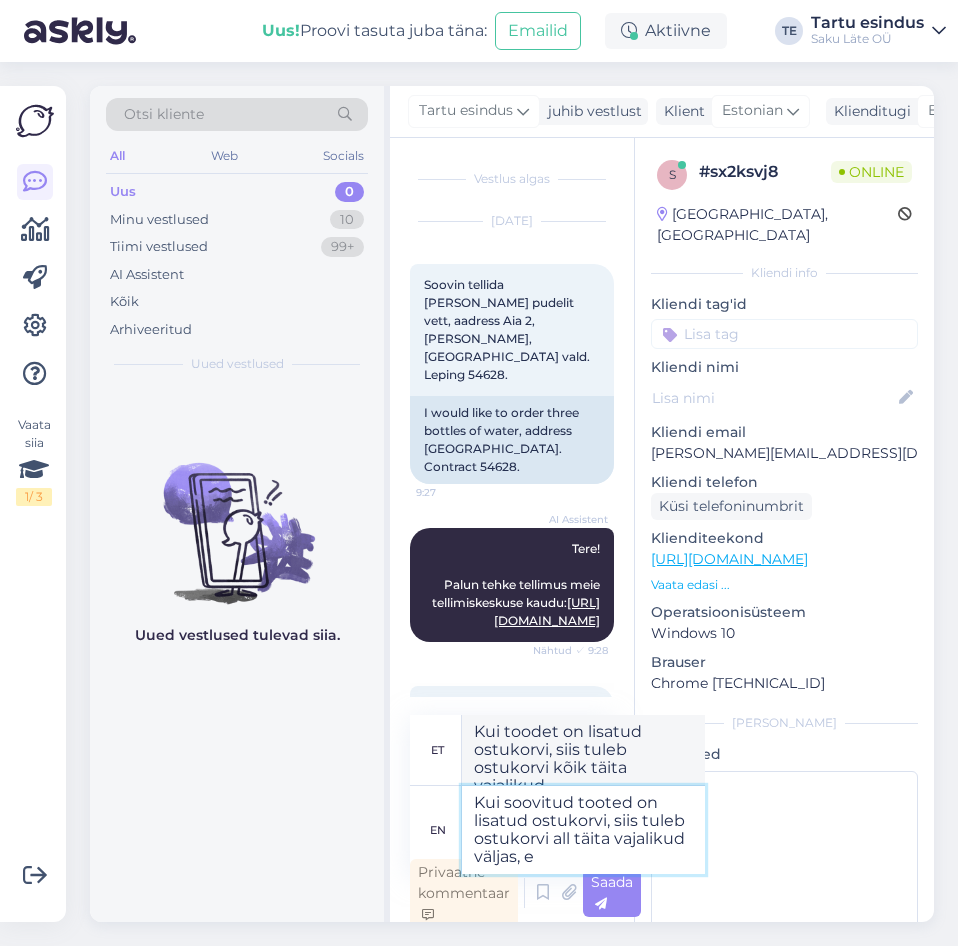 type on "Kui toodet on lisatud ostukorvi, siis tuleb ostukorvi kõik täita vajalikud väljad" 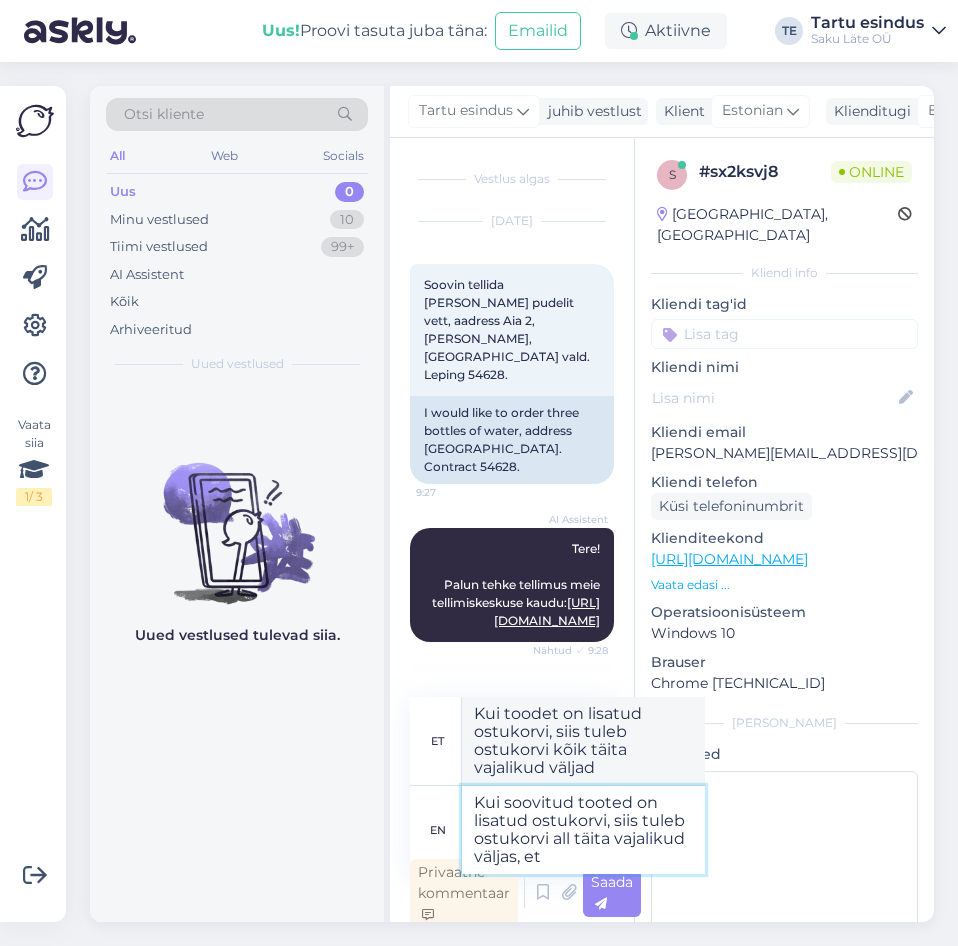 type on "Kui soovitud tooted on lisatud ostukorvi, siis tuleb ostukorvi all täita vajalikud väljas, et" 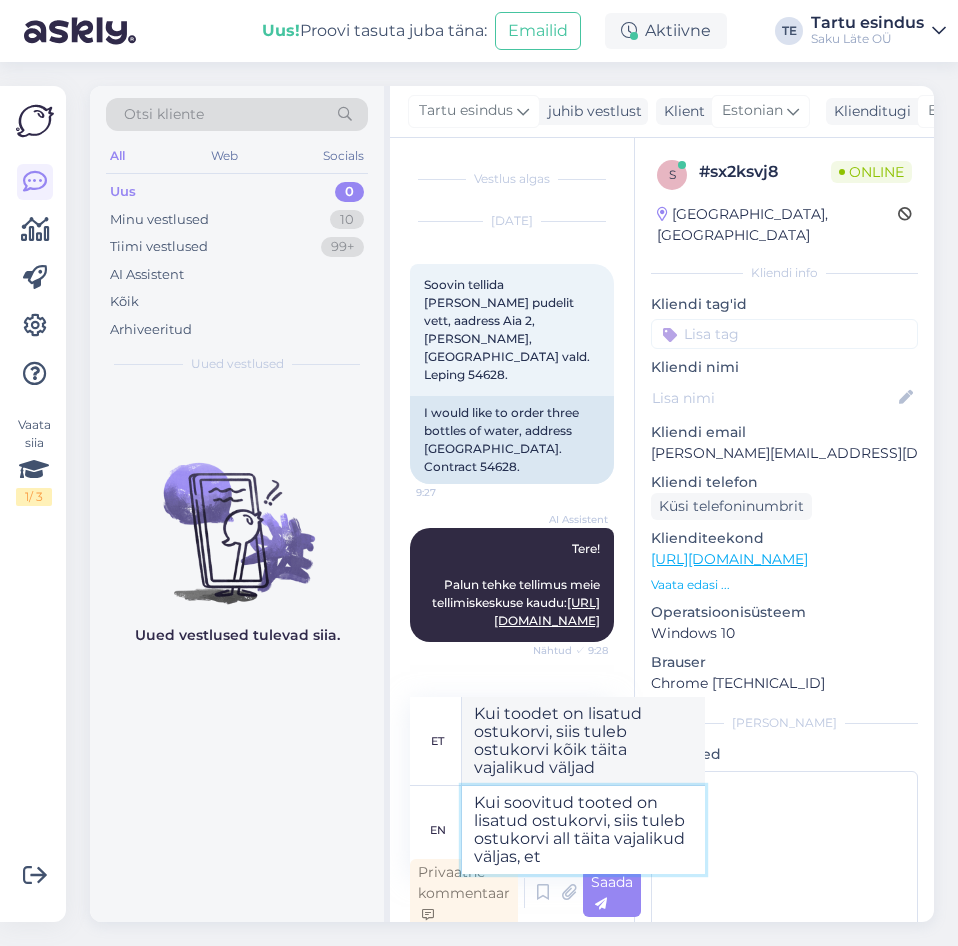 type on "Kui tooteid on lisatud ostukorvi, siis tuleb ostukorvi kõik vajalikud väljad, et" 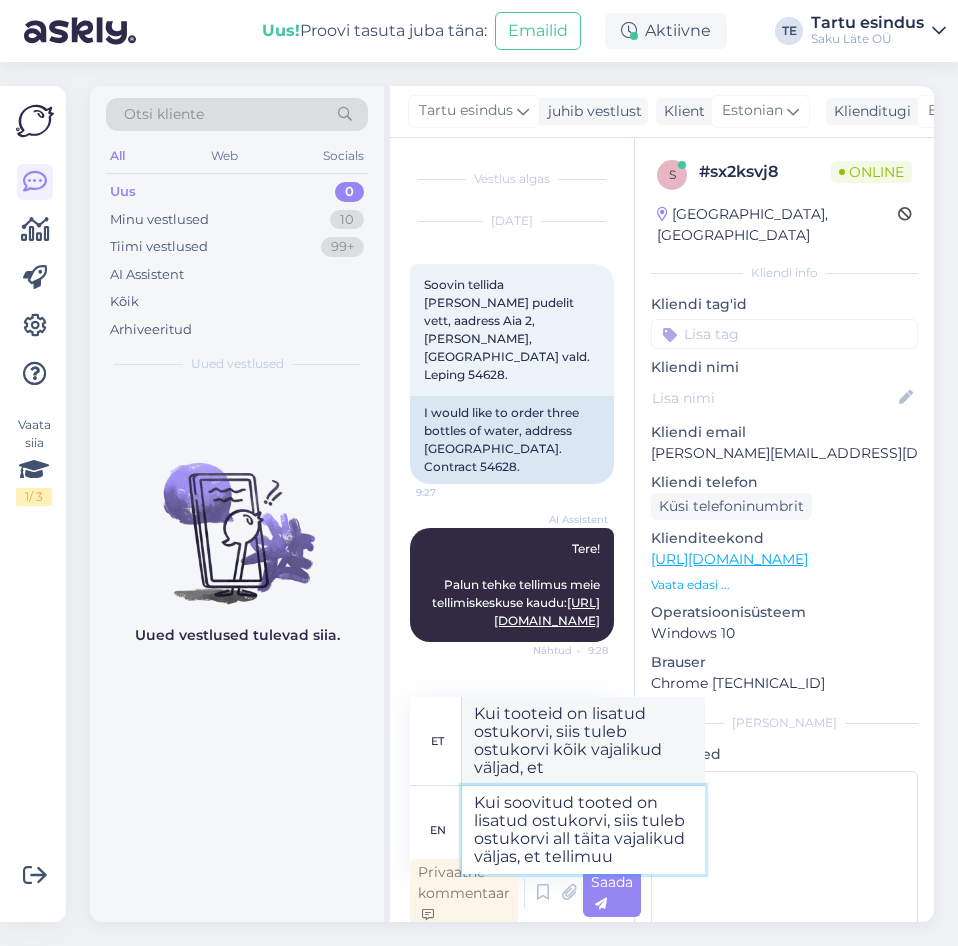 type on "Kui soovitud tooted on lisatud ostukorvi, siis tuleb ostukorvi all täita vajalikud väljas, et tellimu" 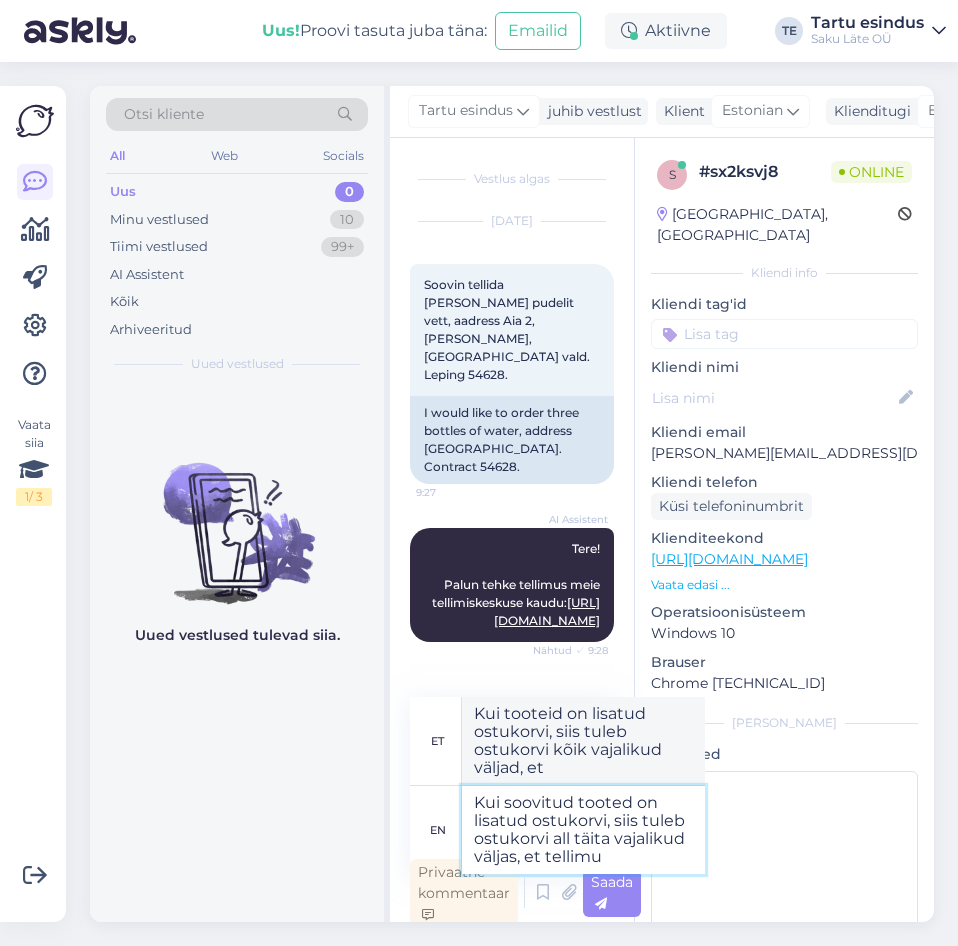 type on "Kui tooteid on lisatud ostukorvi, siis tuleb kõik vajalikud väljad, et tellida" 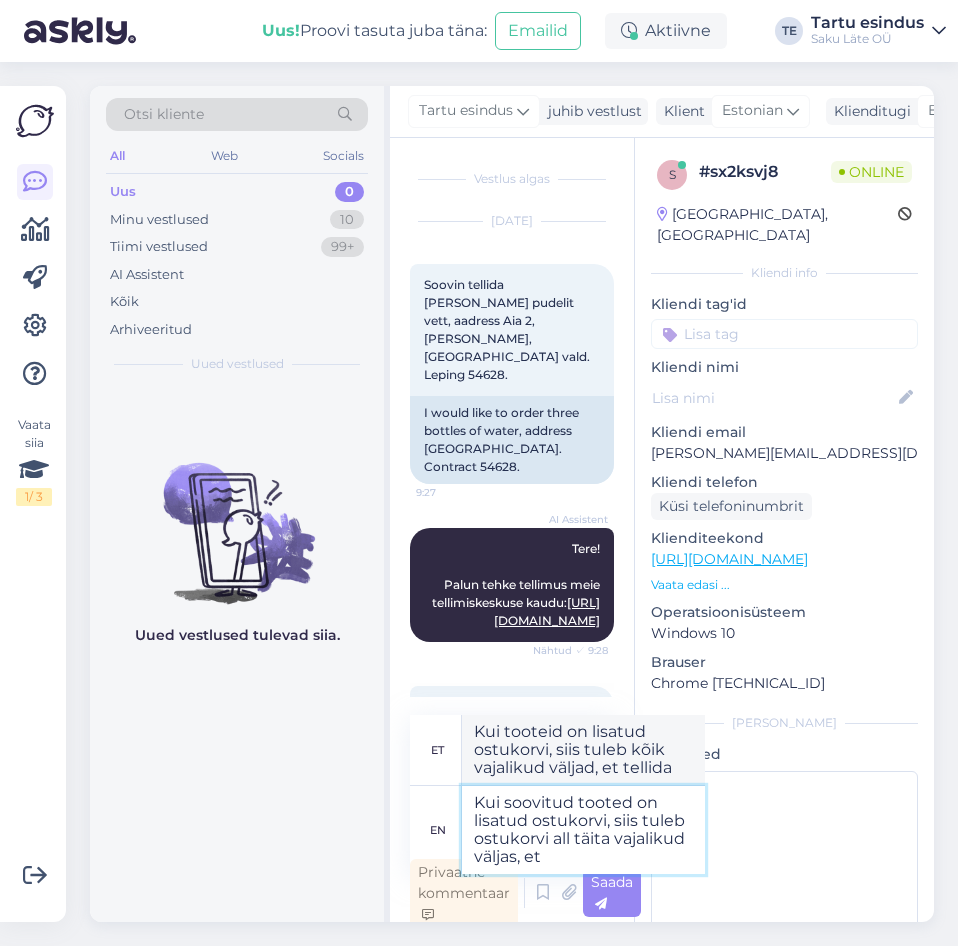 type on "Kui soovitud tooted on lisatud ostukorvi, siis tuleb ostukorvi all täita vajalikud väljas, et" 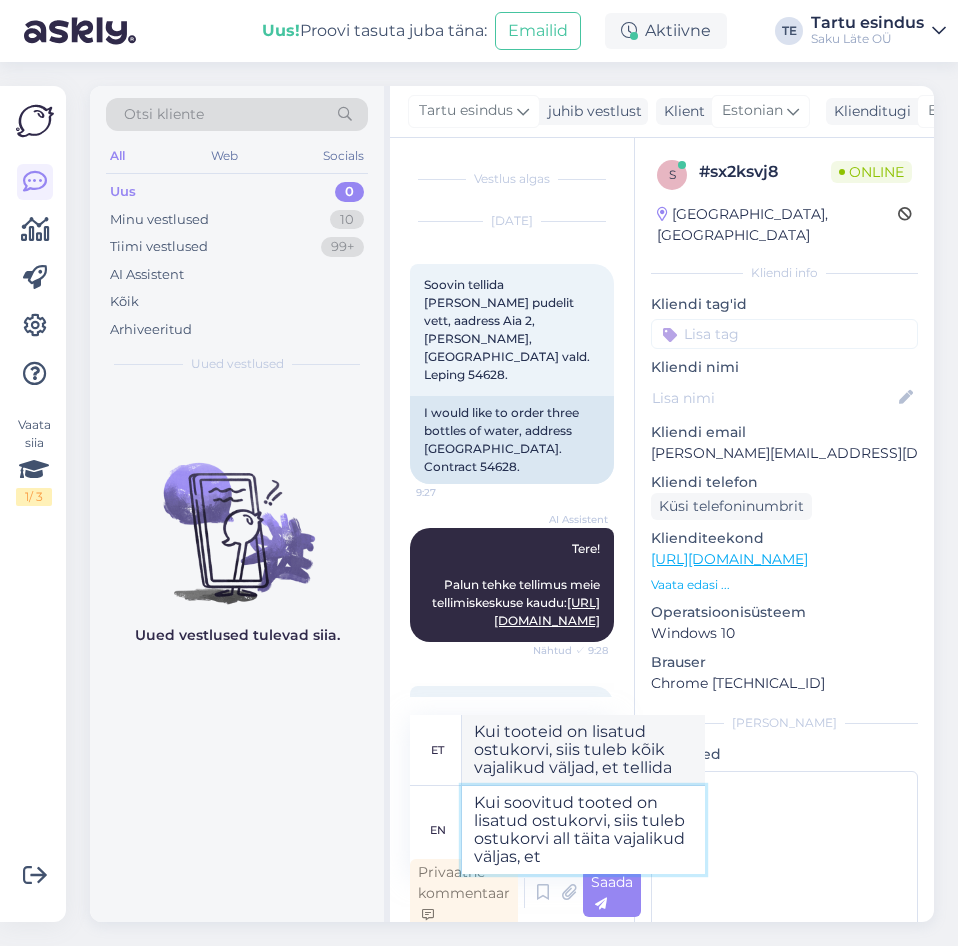 type on "Kui tooteid on lisatud ostukorvi, siis tuleb ostukorvi kõik vajalikud väljad, et" 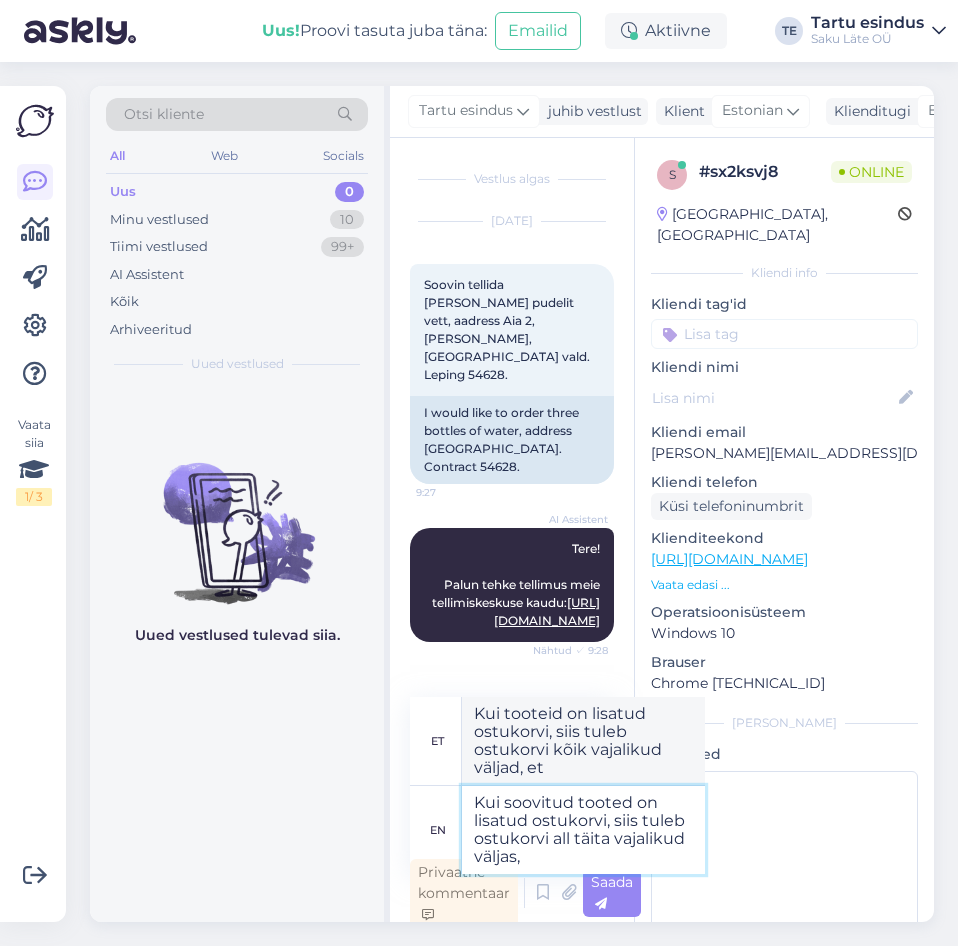 type on "Kui soovitud tooted on lisatud ostukorvi, siis tuleb ostukorvi all täita vajalikud väljas," 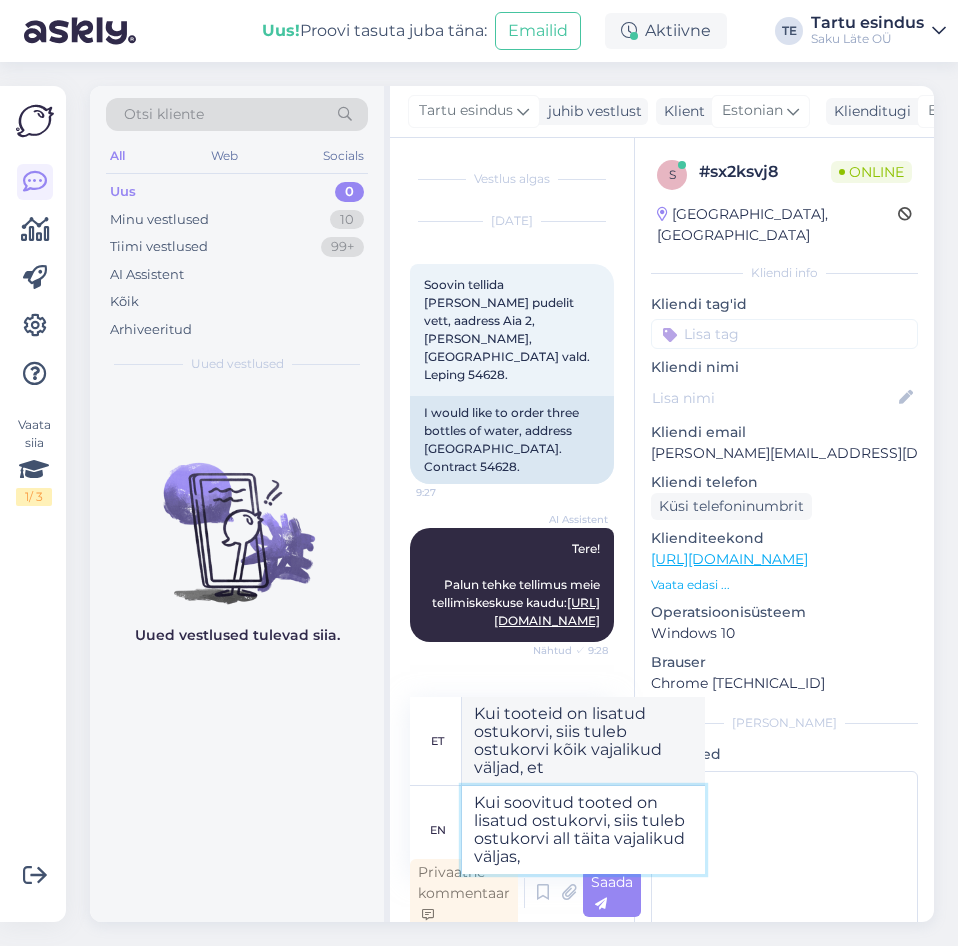 type on "Kui toodet on lisatud ostukorvi, siis tuleb ostukorvi kõik täita vajalikud väljad" 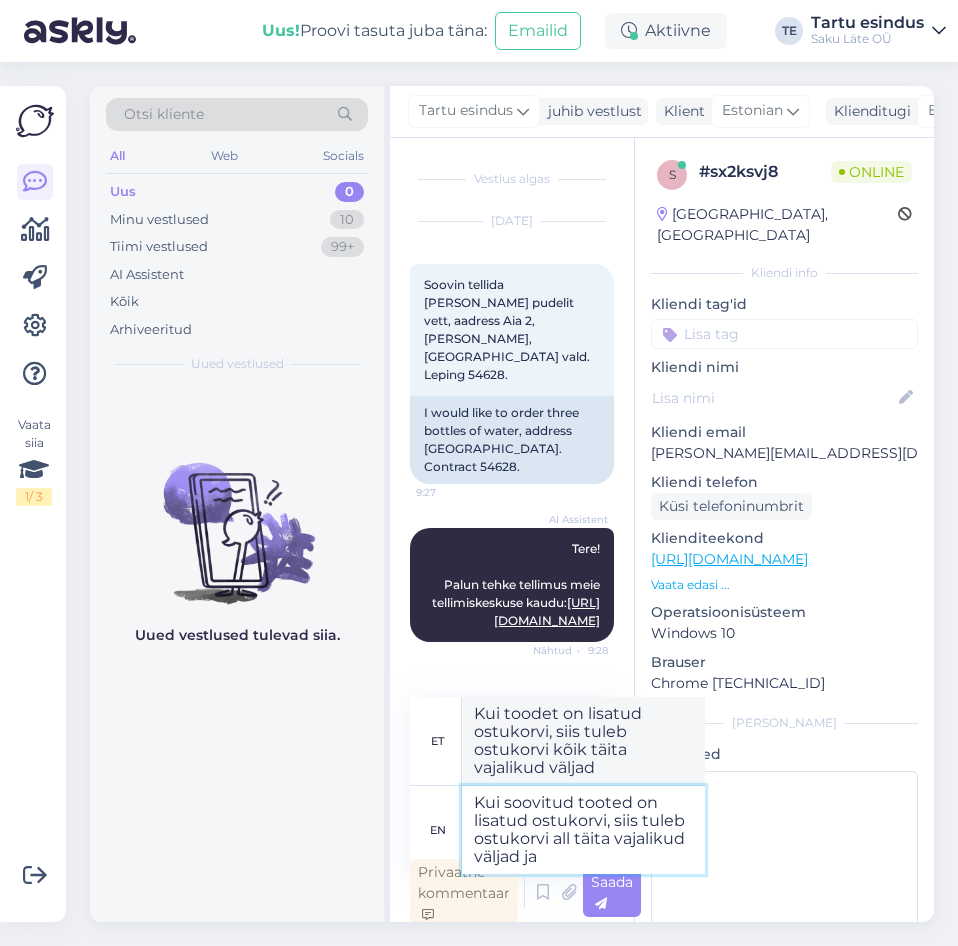 type on "Kui soovitud tooted on lisatud ostukorvi, siis tuleb ostukorvi all täita vajalikud väljad ja" 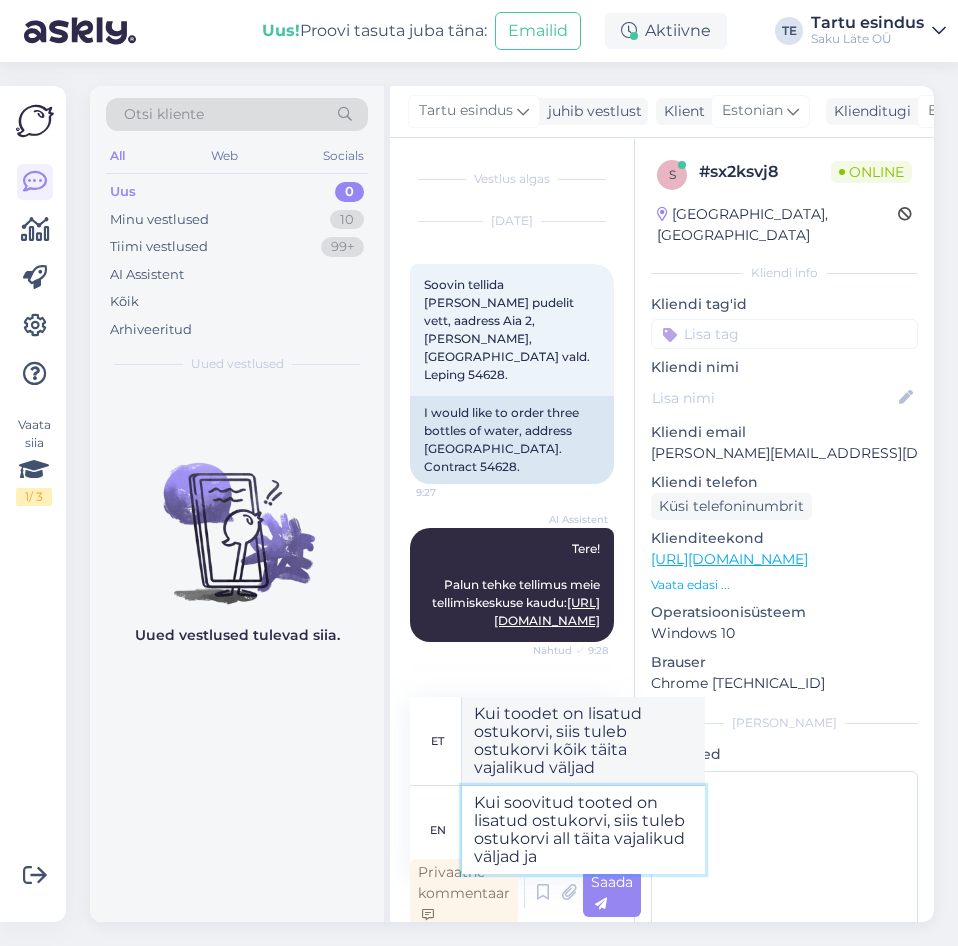 type on "Kui tooteid on lisatud ostukorvi, siis tuleb kõik vajalikud väljad ja" 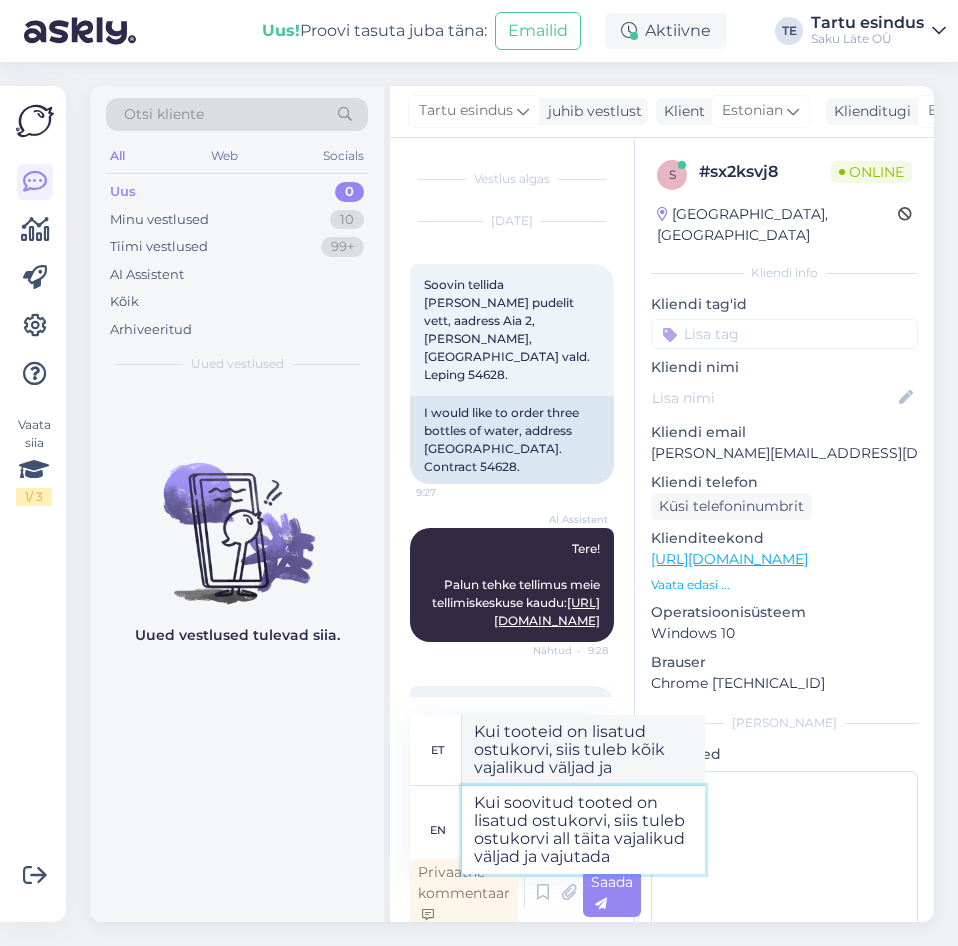 type on "Kui soovitud tooted on lisatud ostukorvi, siis tuleb ostukorvi all täita vajalikud väljad ja vajutada s" 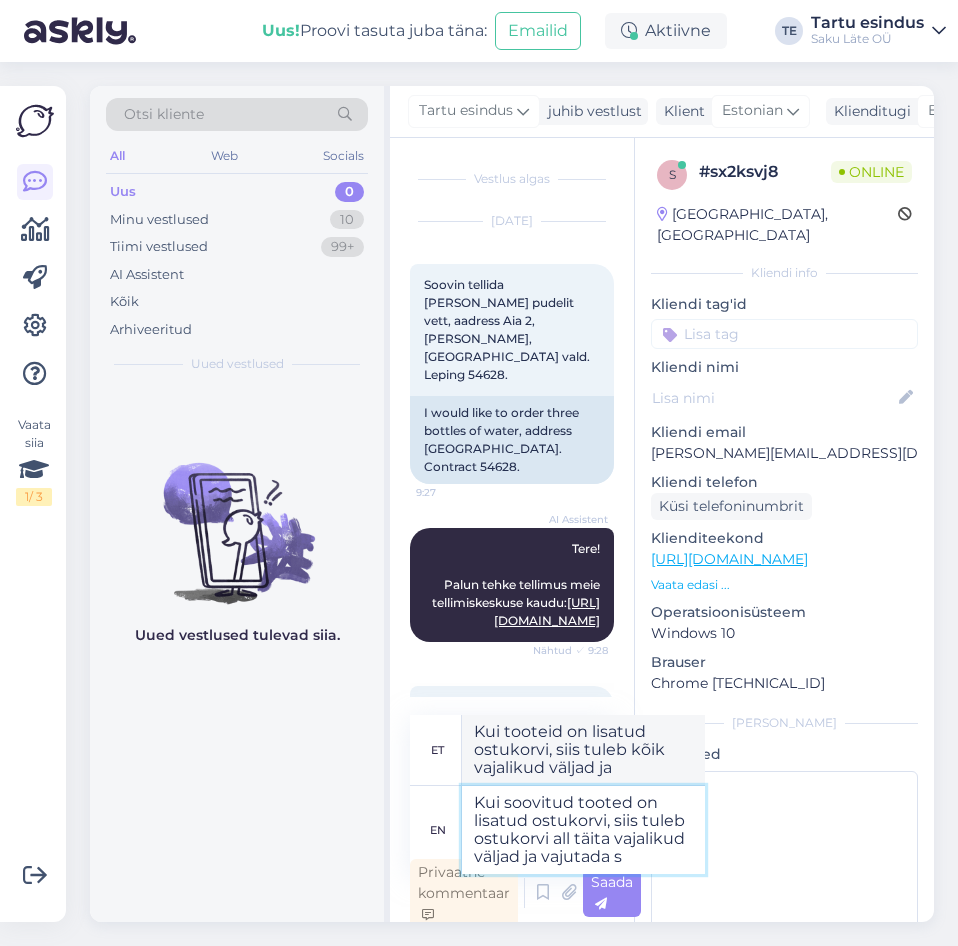 type on "Kui tooteid on lisatud ostukorvi, siis tuleb kõik vajalikud väljad ja vajutada" 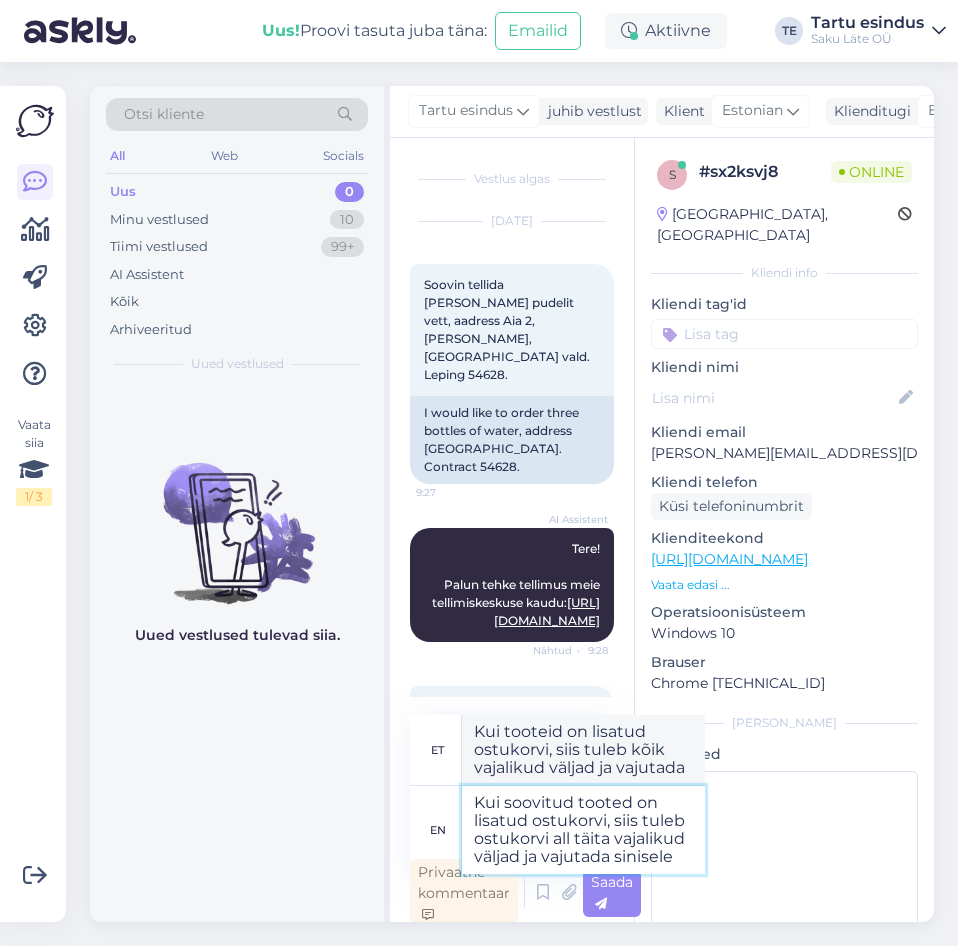 type on "Kui soovitud tooted on lisatud ostukorvi, siis tuleb ostukorvi all täita vajalikud väljad ja vajutada sinisele n" 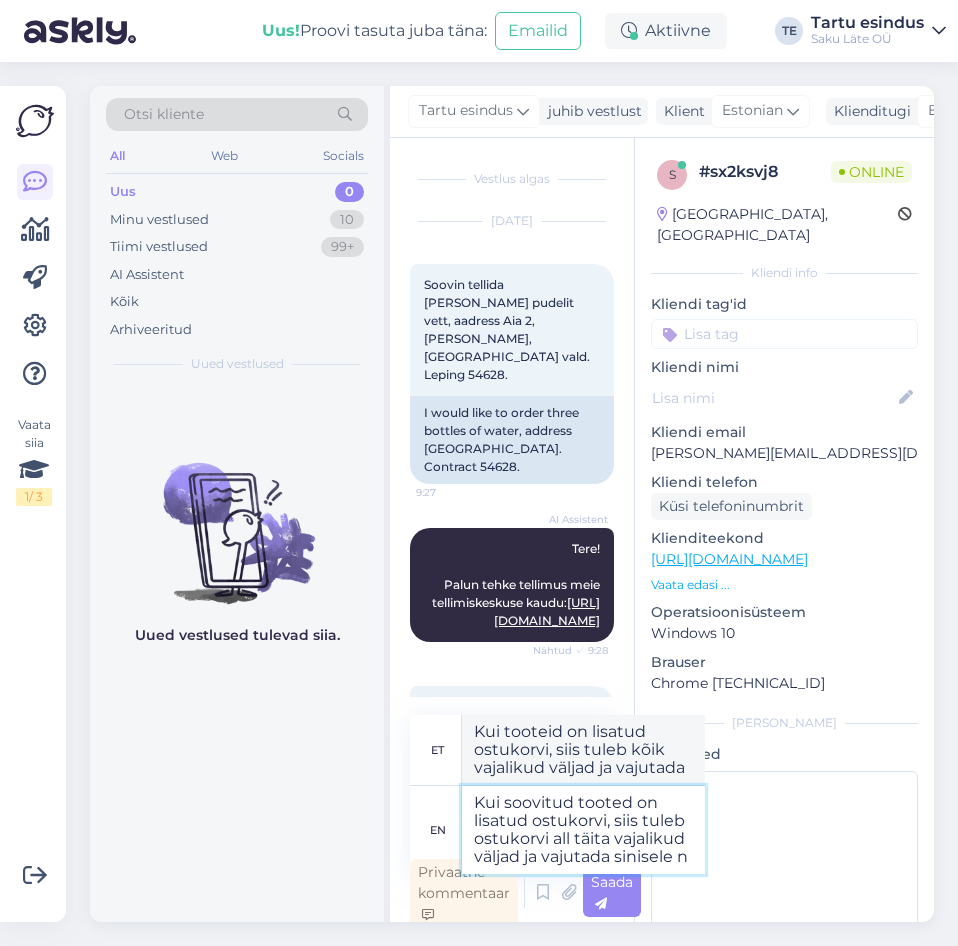 type on "Kui tooteid on lisatud ostukorvi, siis tuleb kõik vajalikud väljad ja vajutada sinisele" 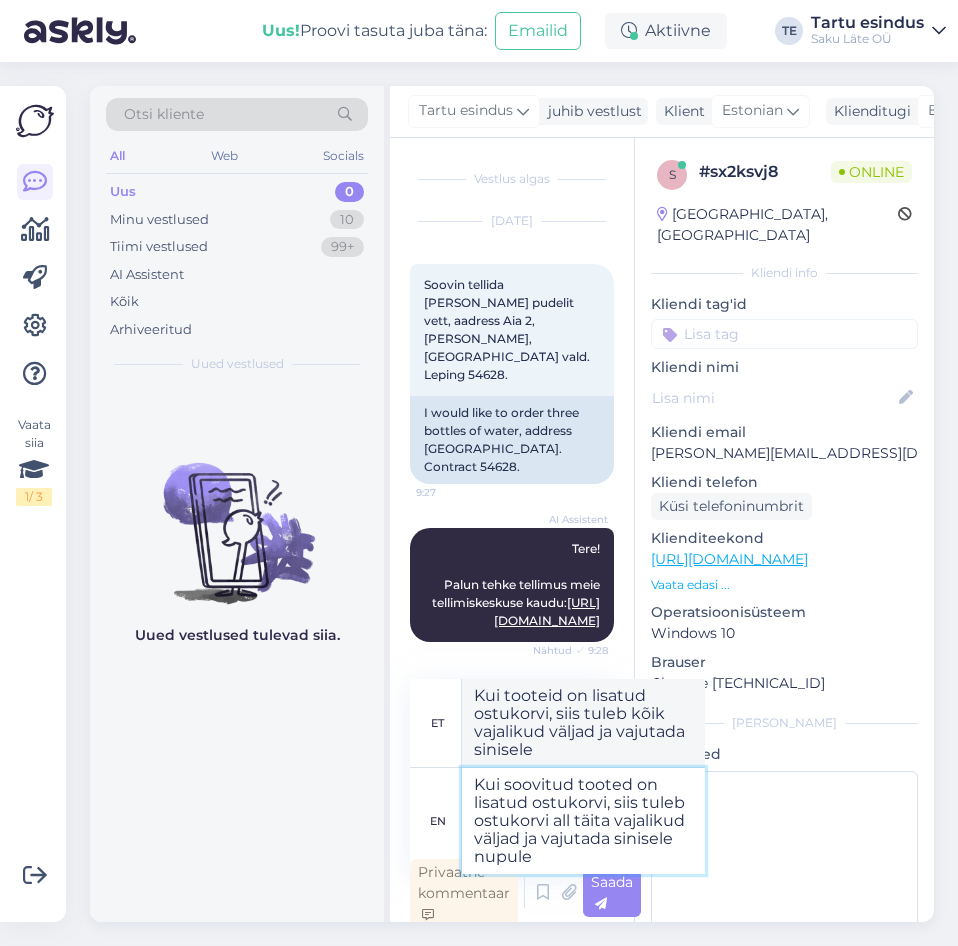 type on "Kui soovitud tooted on lisatud ostukorvi, siis tuleb ostukorvi all täita vajalikud väljad ja vajutada sinisele nupule" 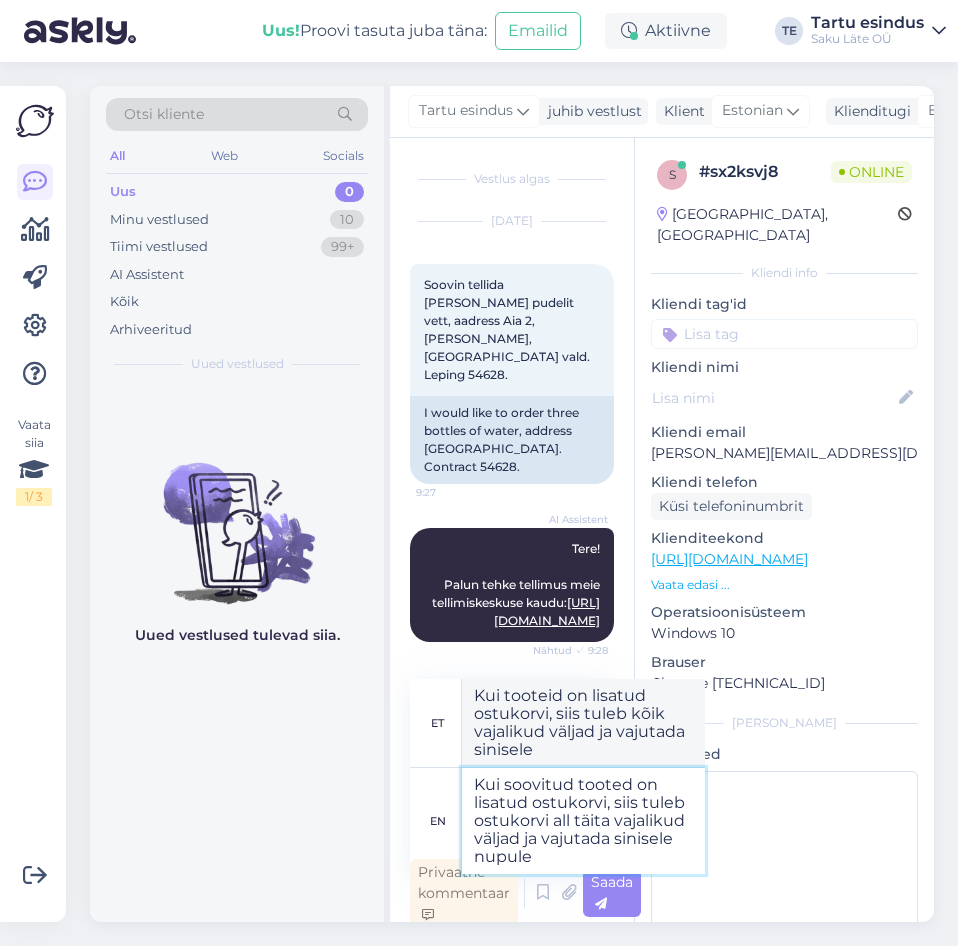 type on "Kui tooteid on lisatud ostukorvi, siis tuleb kõik vajalikud väljad ja vajutada sinisele nupule" 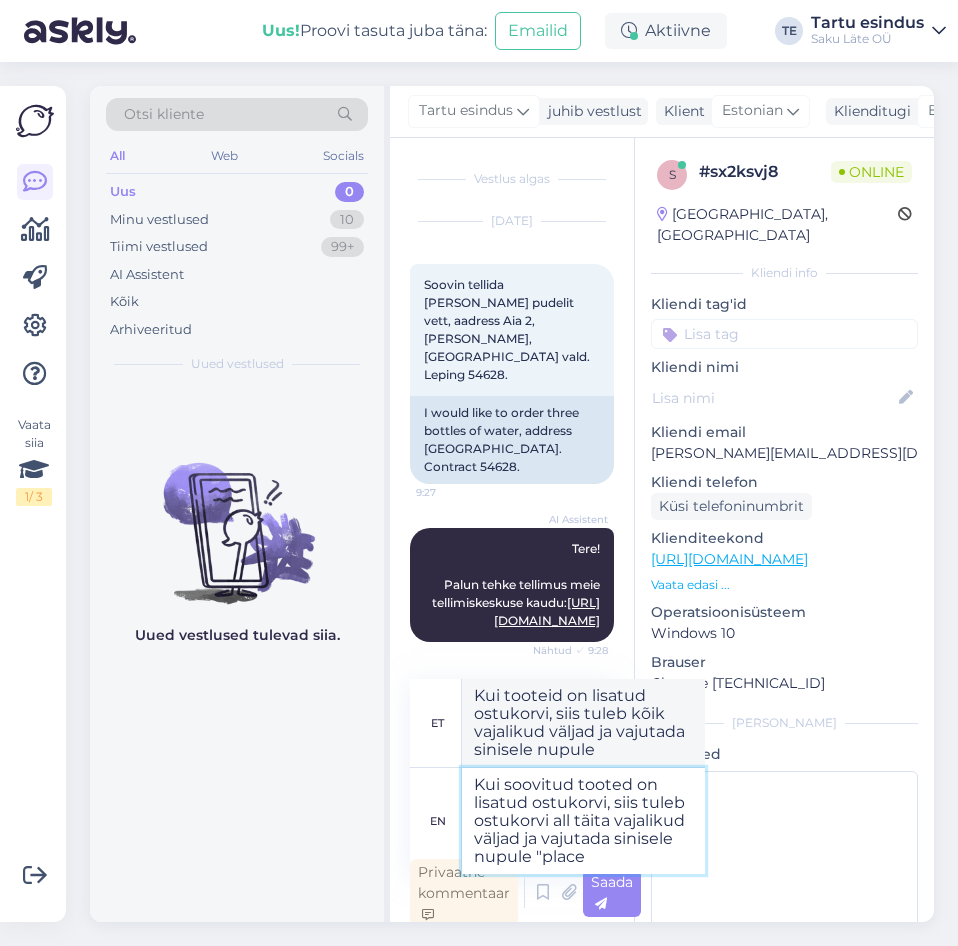 type on "Kui soovitud tooted on lisatud ostukorvi, siis tuleb ostukorvi all täita vajalikud väljad ja vajutada sinisele nupule "place o" 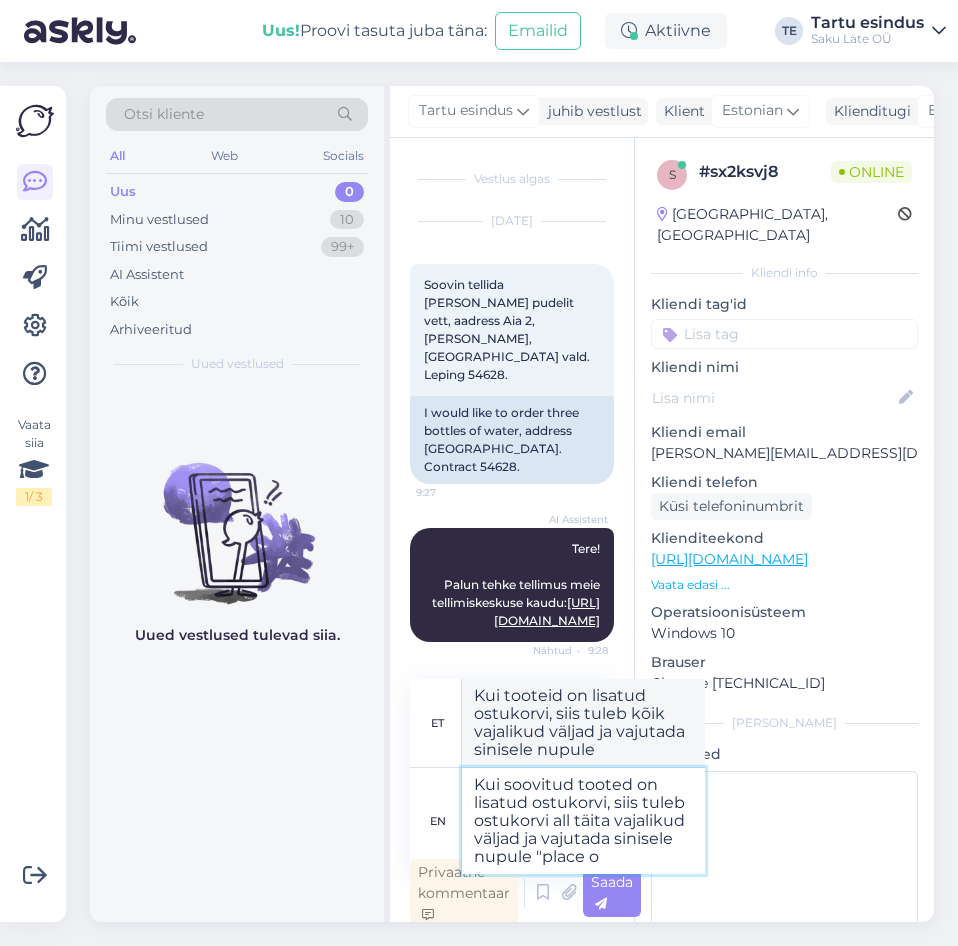 type on "Kui tooteid on lisatud ostukorvi, siis tuleb kõik vajalikud väljad ja vajutada sinisele nupule "place" 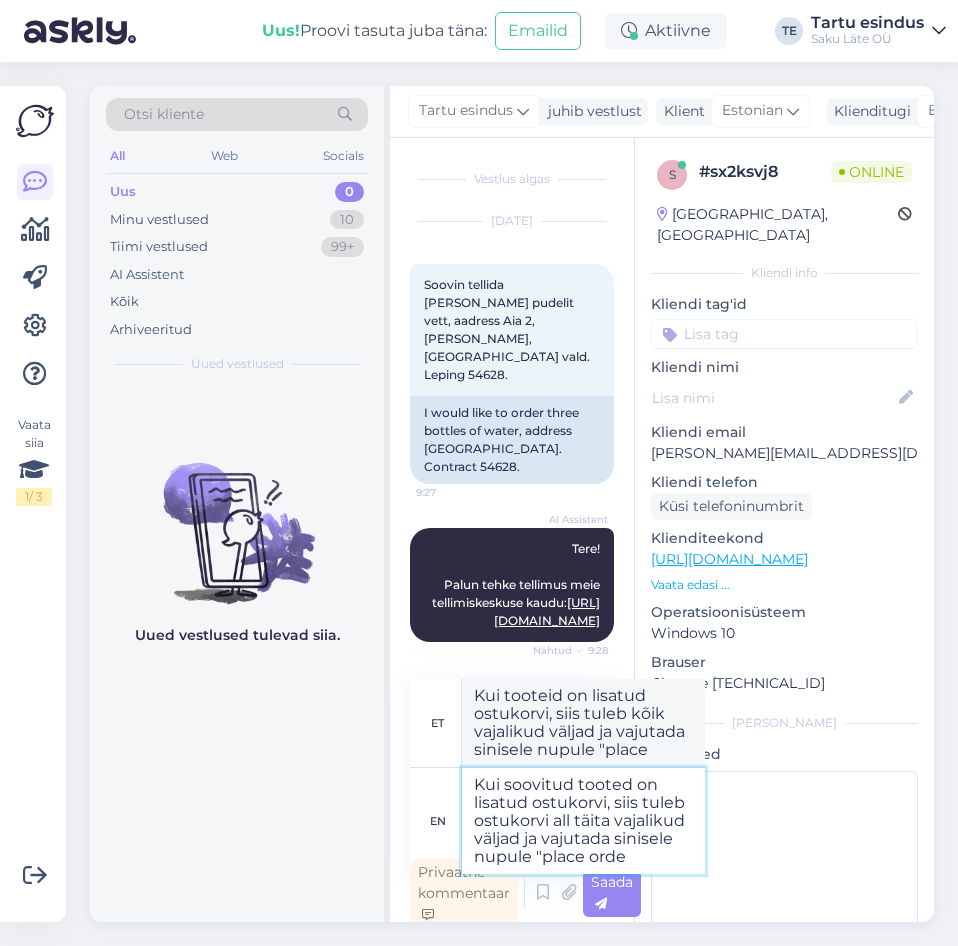 type on "Kui soovitud tooted on lisatud ostukorvi, siis tuleb ostukorvi all täita vajalikud väljad ja vajutada sinisele nupule "place order" 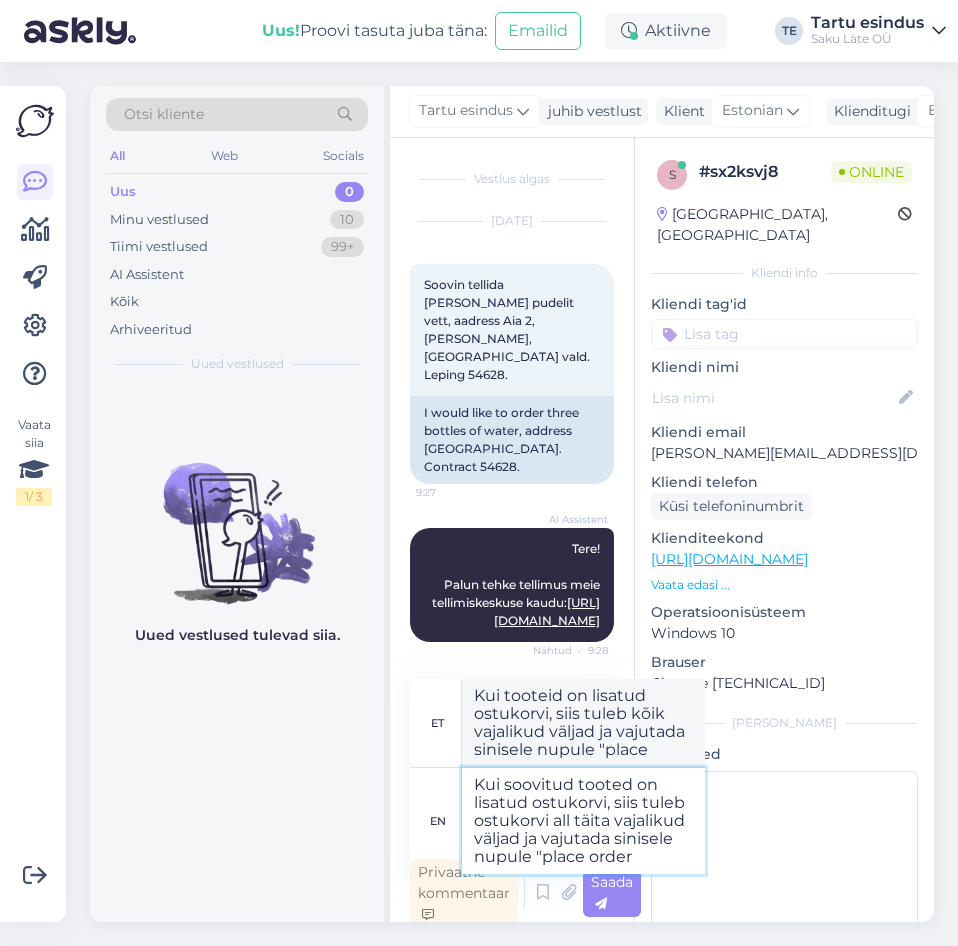 type on "Kui toodet on lisatud ostukorvi, siis tuleb kõik vajalikud väljad ja vajutada sinisele nupule "place orde" 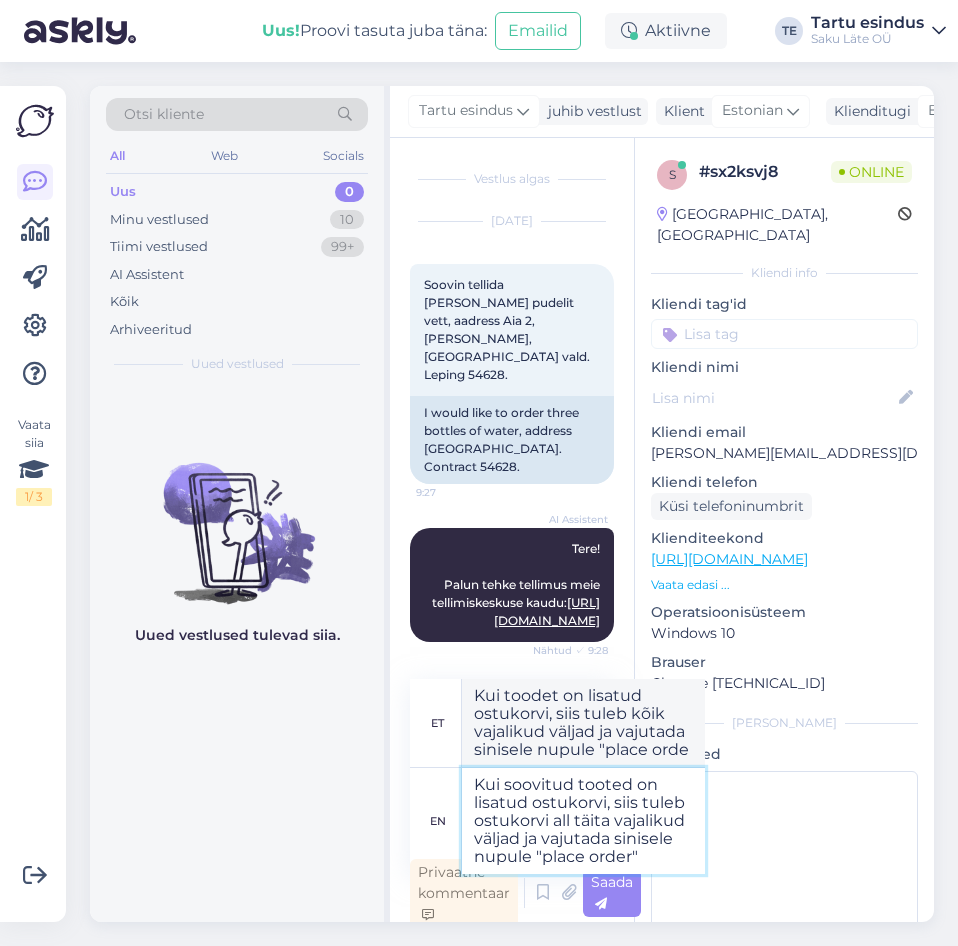 type on "Kui soovitud tooted on lisatud ostukorvi, siis tuleb ostukorvi all täita vajalikud väljad ja vajutada sinisele nupule "place order"" 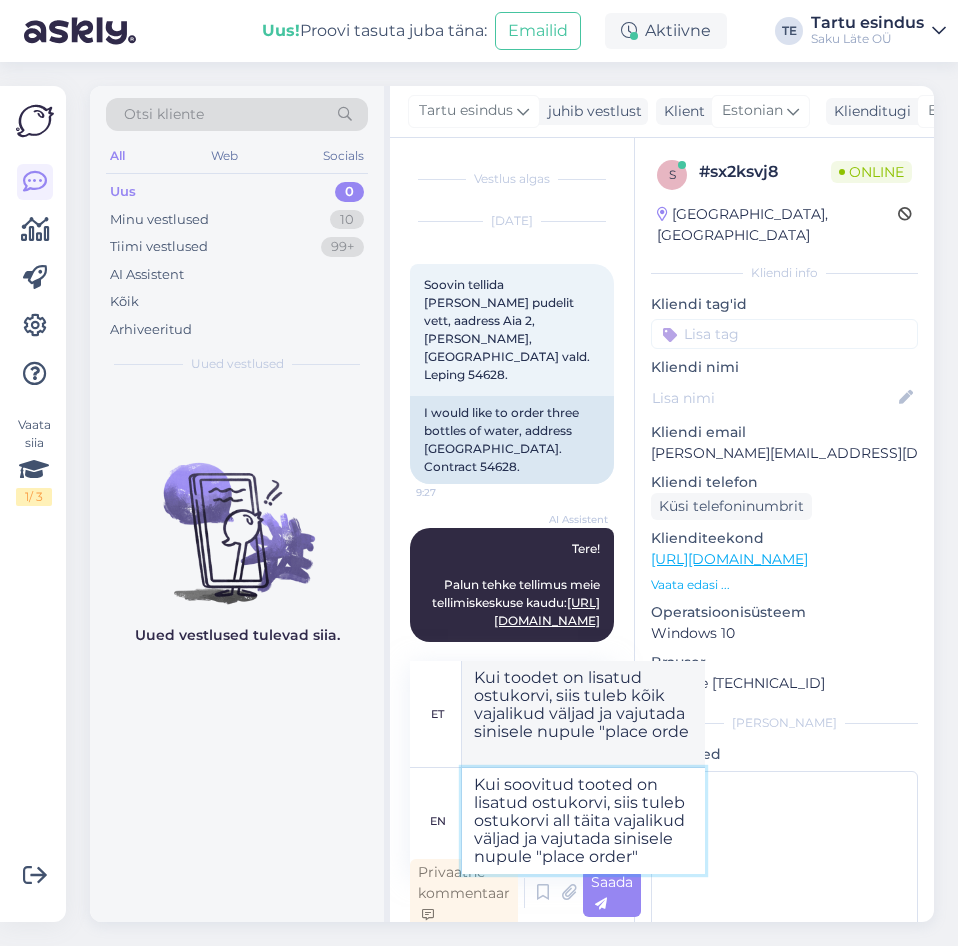 type on "Kui tooteid on lisatud ostukorvi, siis tuleb kõik vajalikud väljad ja vajutada sinisele nupule "pake tellimus"" 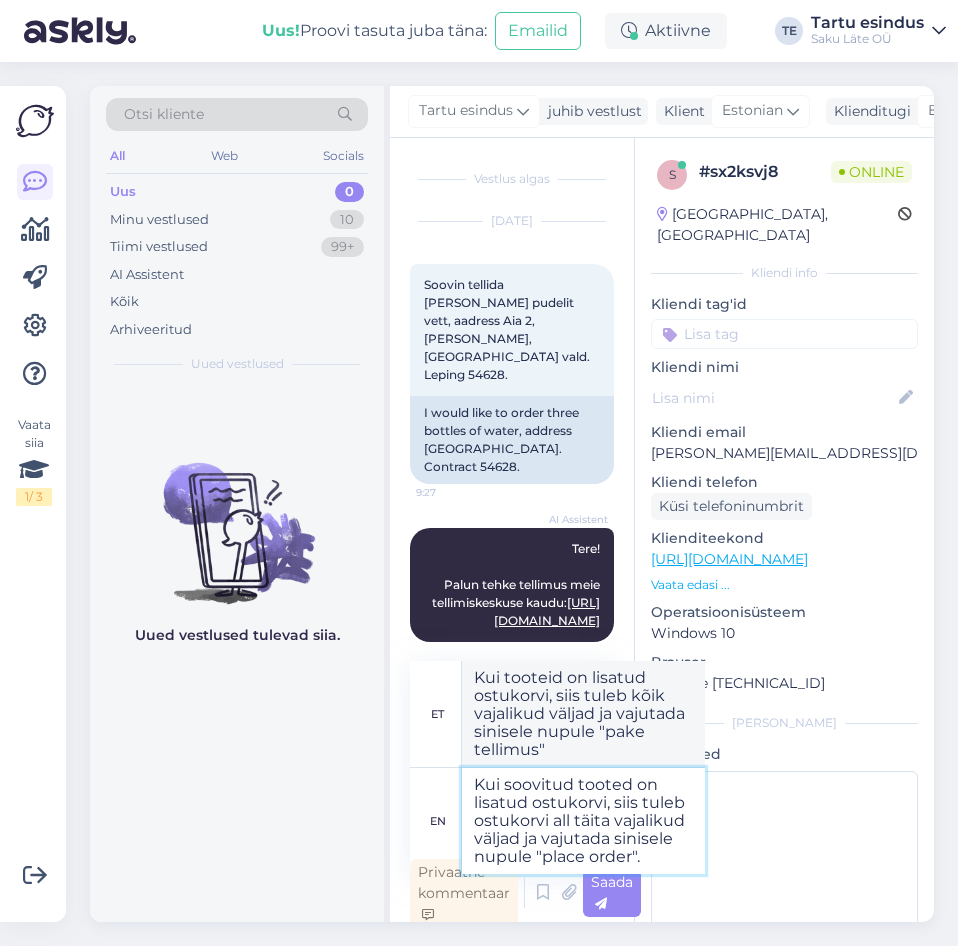 type on "Kui soovitud tooted on lisatud ostukorvi, siis tuleb ostukorvi all täita vajalikud väljad ja vajutada sinisele nupule "place order". S" 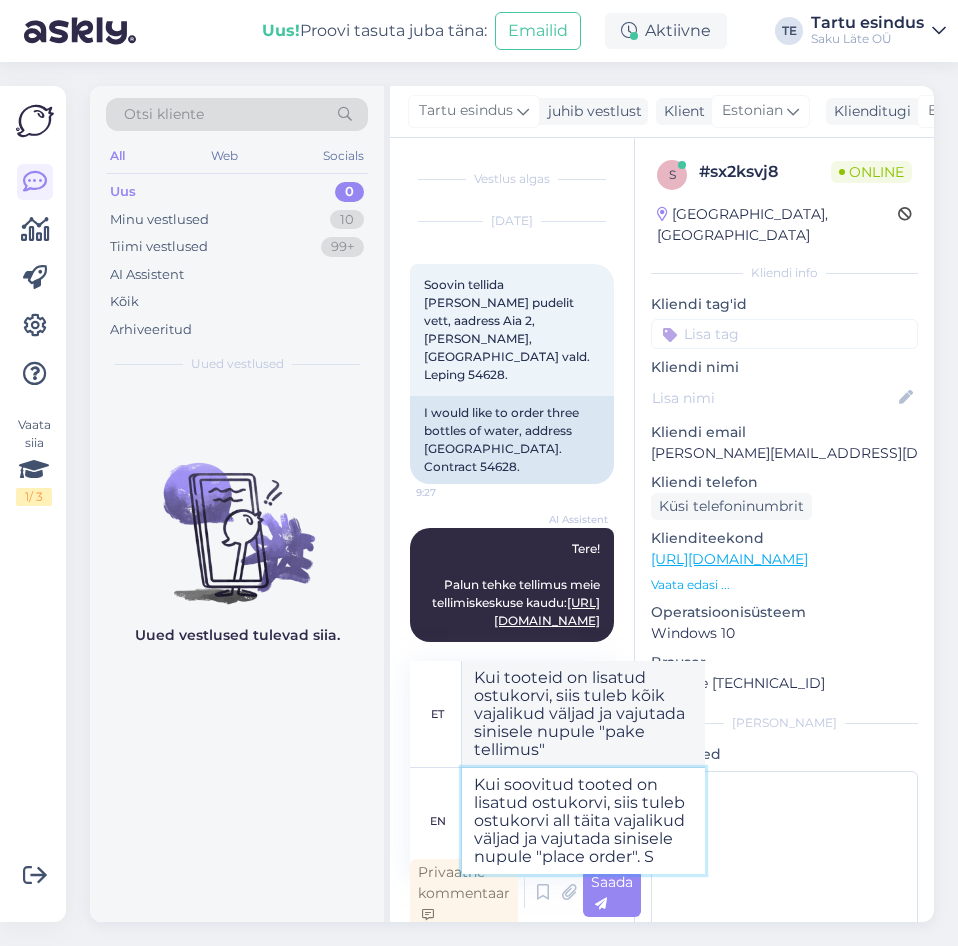 type on "Kui tooteid on lisatud ostukorvi, siis tuleb kõik vajalikud väljad ja vajutada sinisele nupule "place order"." 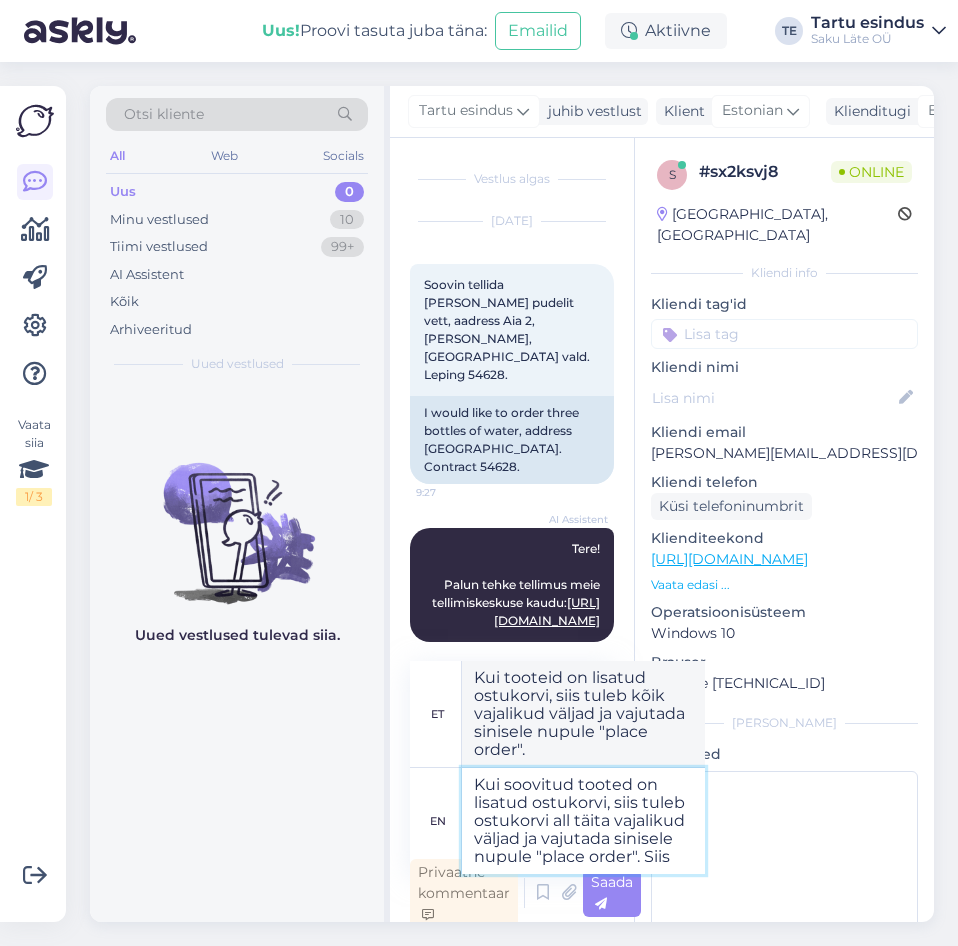 type on "Kui soovitud tooted on lisatud ostukorvi, siis tuleb ostukorvi all täita vajalikud väljad ja vajutada sinisele nupule "place order". Siis j" 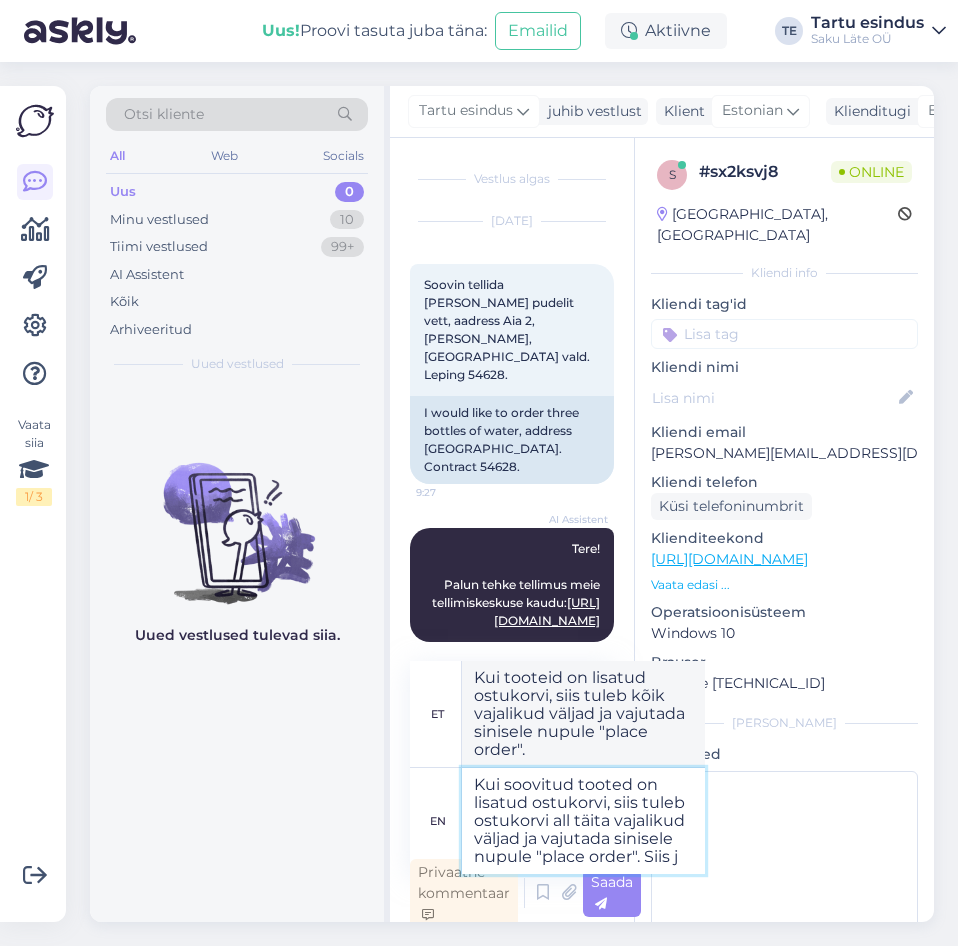 type on "Kui tooteid on lisatud ostukorvi, siis tuleb kõik vajalikud väljad ja vajutada sinisele nupule "place order". Siis" 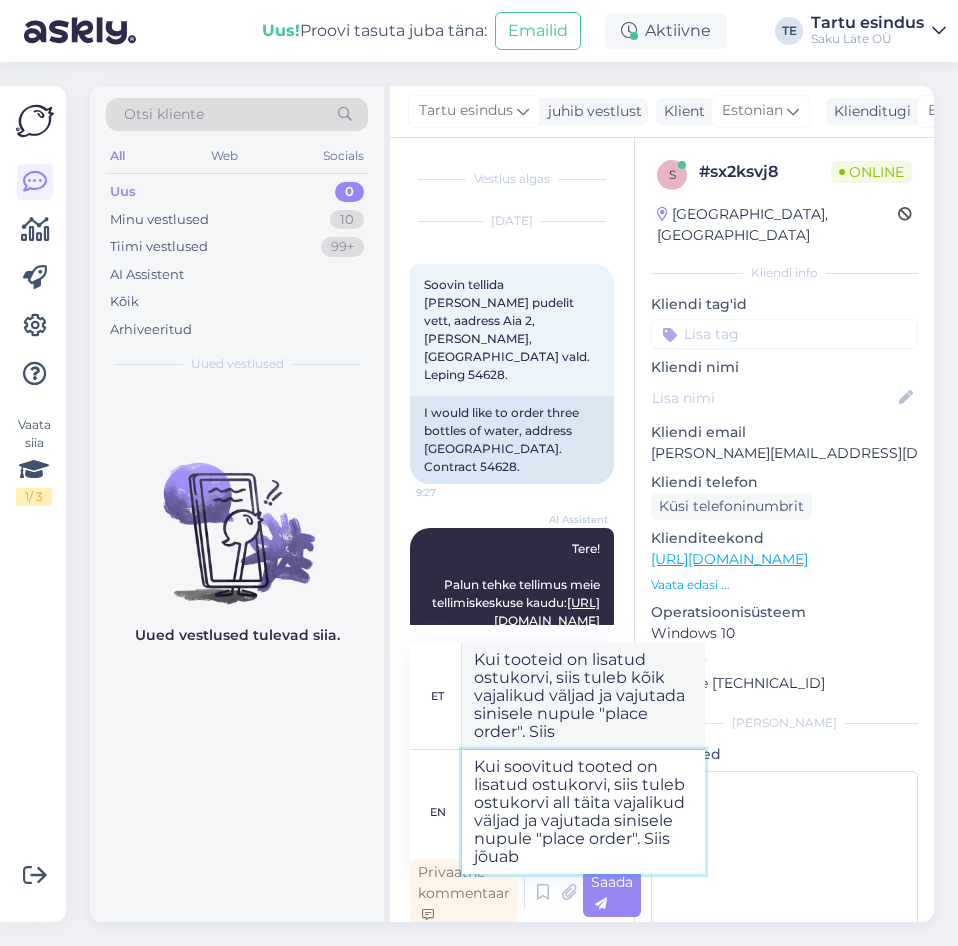 type on "Kui soovitud tooted on lisatud ostukorvi, siis tuleb ostukorvi all täita vajalikud väljad ja vajutada sinisele nupule "place order". Siis jõuab" 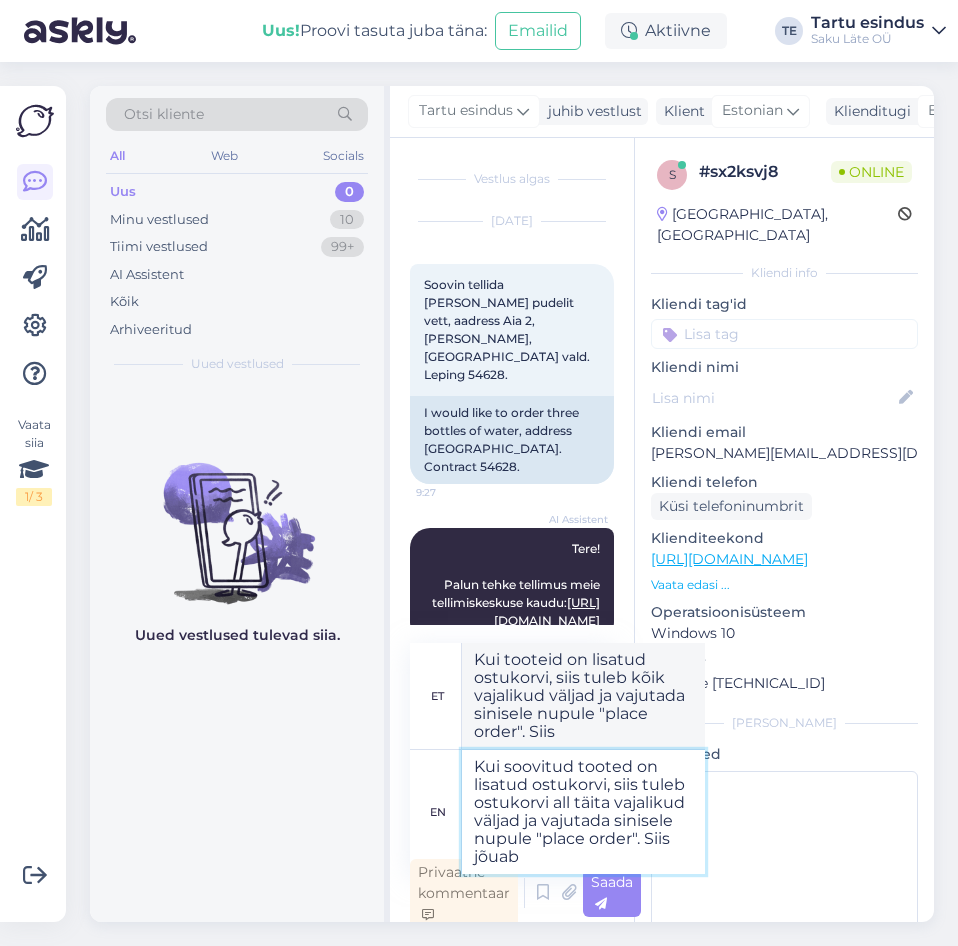 type on "Kui tooteid on lisatud ostukorvi, siis tuleb kõik vajalikud väljad ja vajutada sinisele nupule "place order". Siis jõuab" 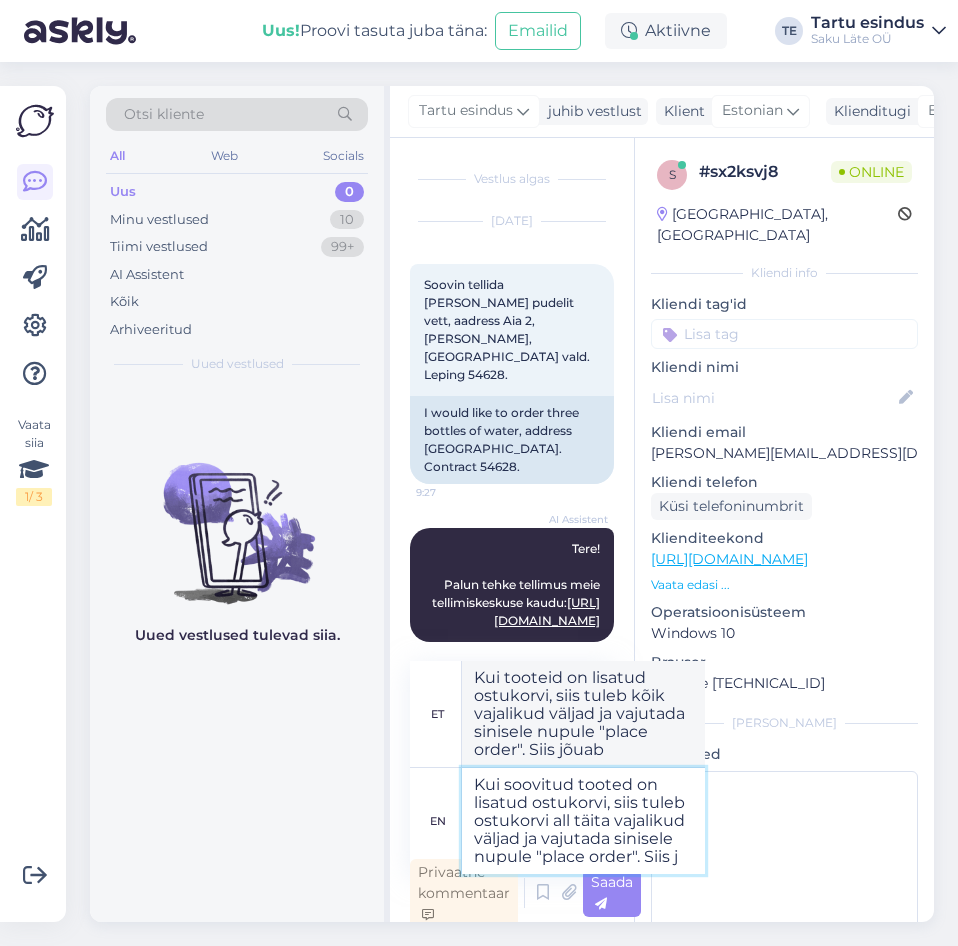 type on "Kui soovitud tooted on lisatud ostukorvi, siis tuleb ostukorvi all täita vajalikud väljad ja vajutada sinisele nupule "place order". Siis" 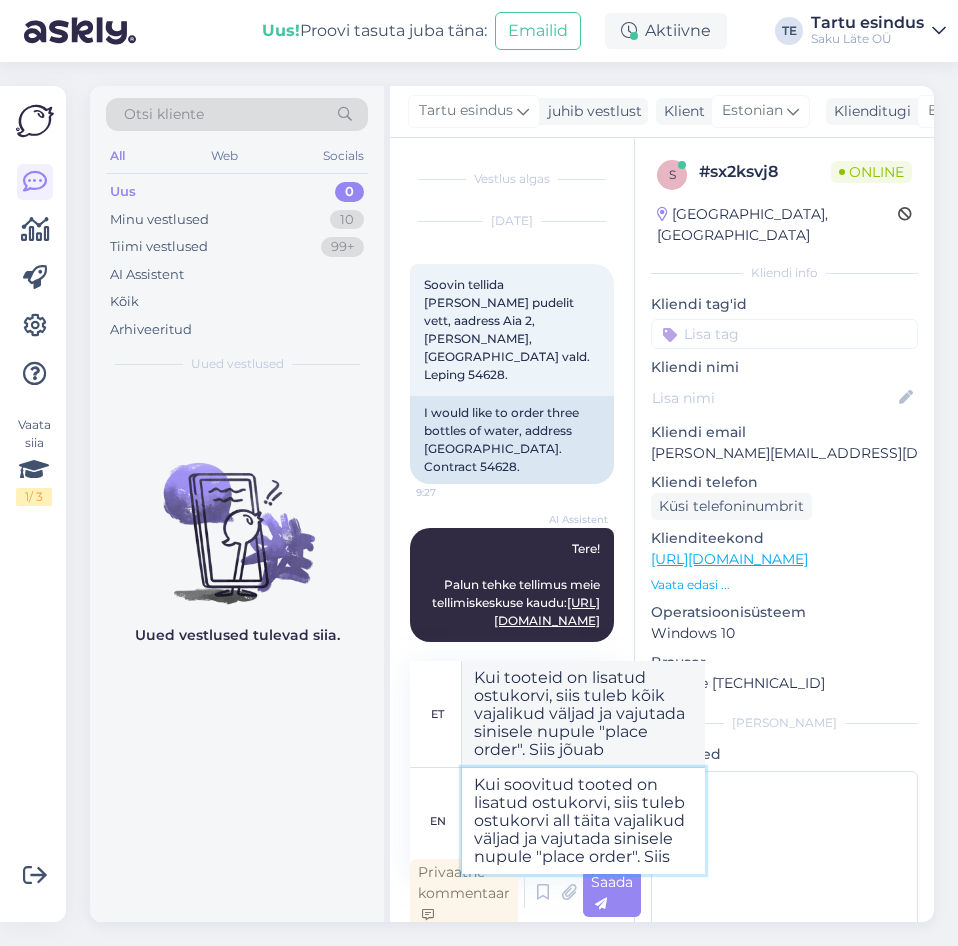 type on "Kui tooteid on lisatud ostukorvi, siis tuleb kõik vajalikud väljad ja vajutada sinisele nupule "place order". Siis" 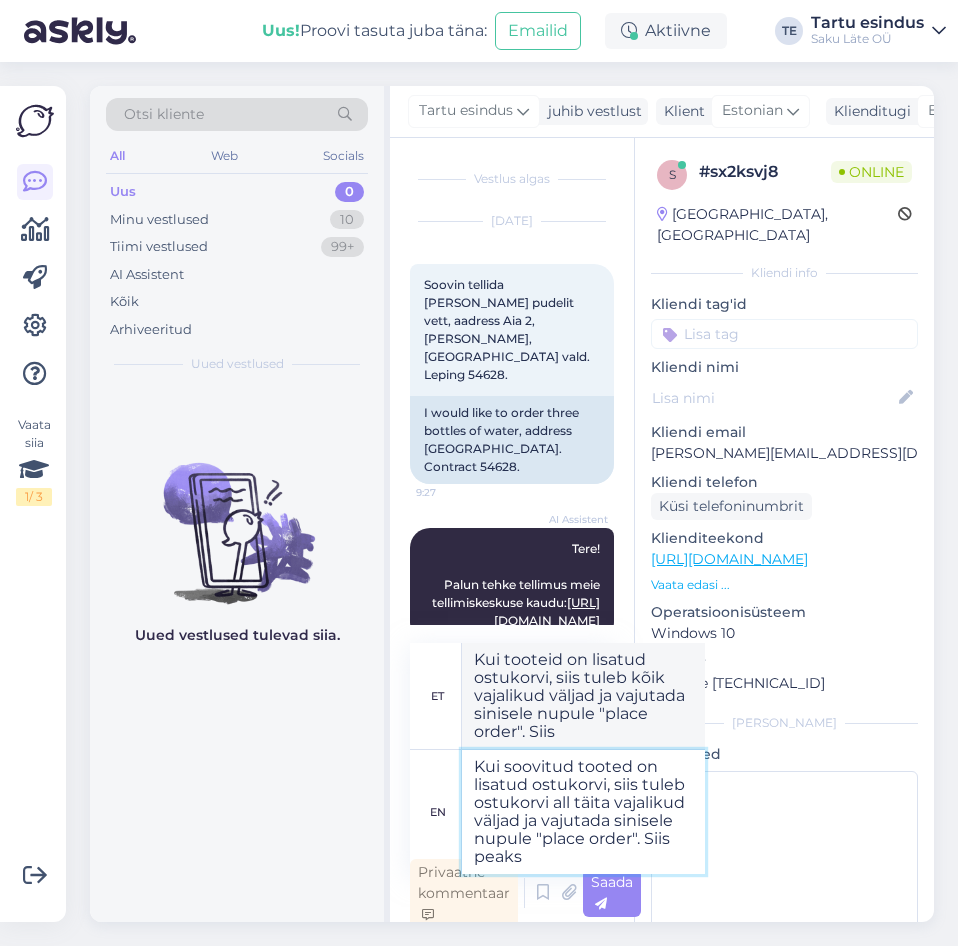 type on "Kui soovitud tooted on lisatud ostukorvi, siis tuleb ostukorvi all täita vajalikud väljad ja vajutada sinisele nupule "place order". Siis peaks T" 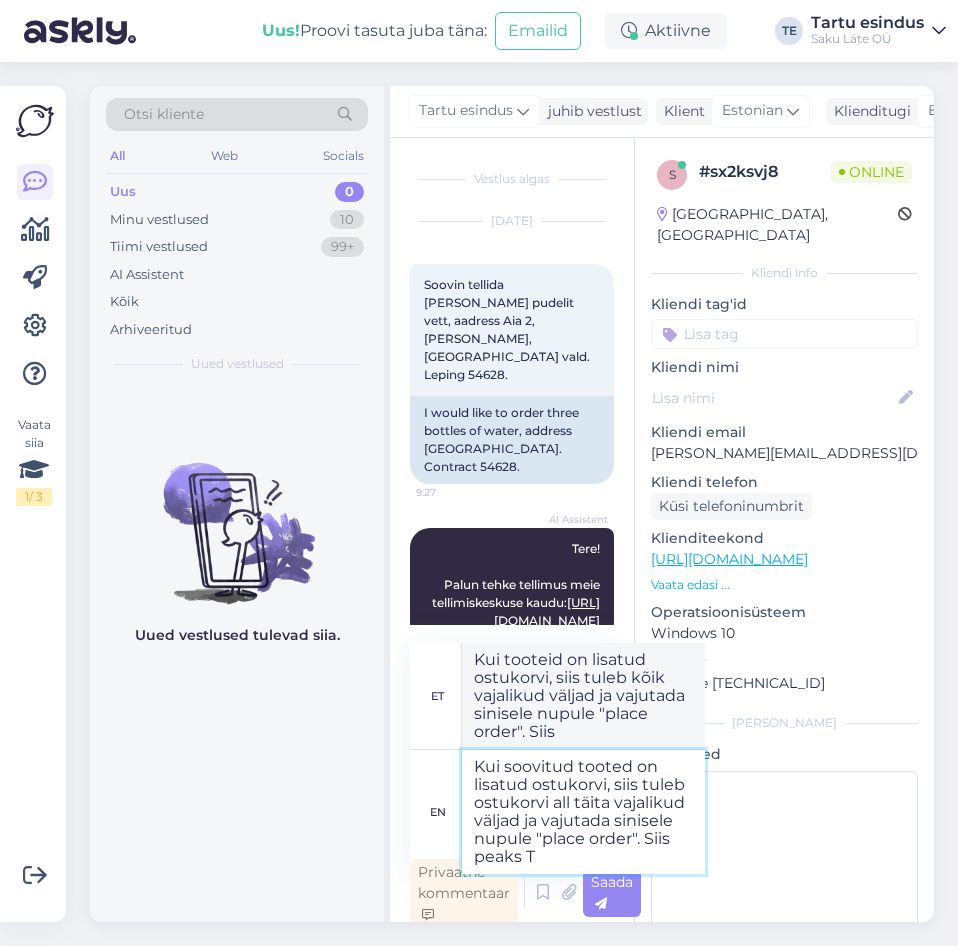 type on "Kui tooteid on lisatud ostukorvi, siis tuleb kõik vajalikud väljad ja vajutada sinisele nupule "place order". Siis piigid" 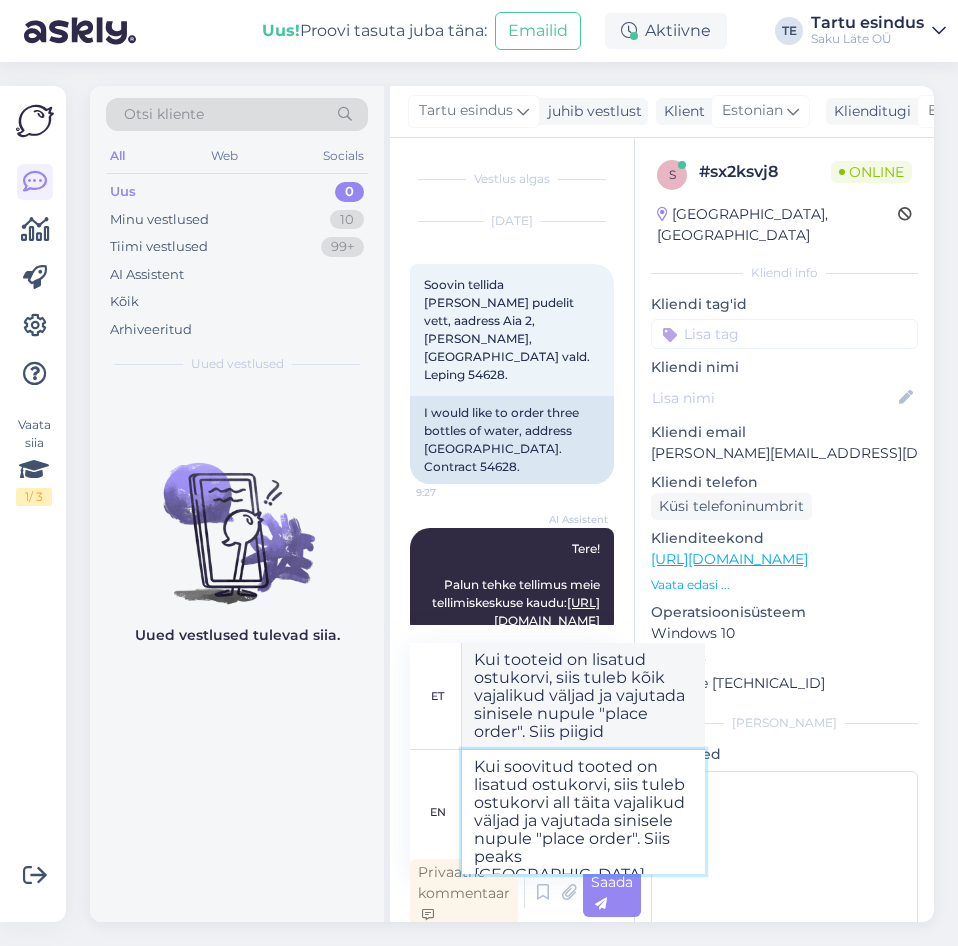type on "Kui soovitud tooted on lisatud ostukorvi, siis tuleb ostukorvi all täita vajalikud väljad ja vajutada sinisele nupule "place order". Siis peaks [GEOGRAPHIC_DATA]" 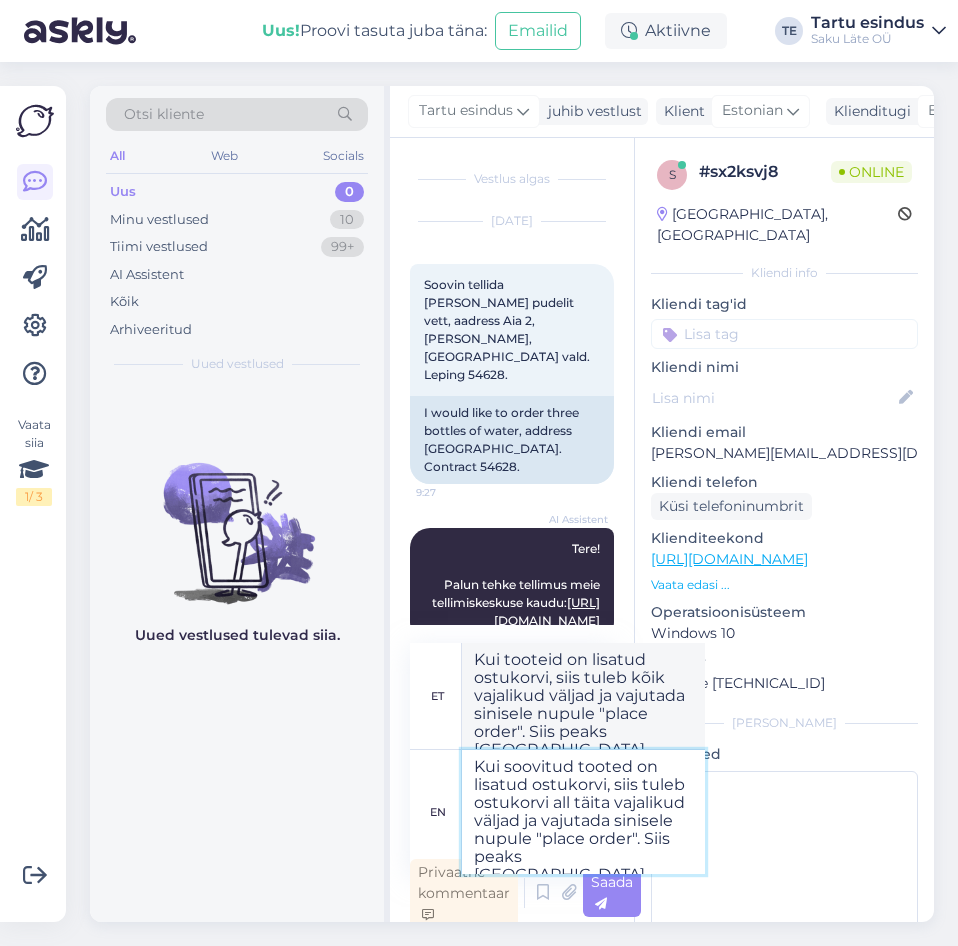 type on "Kui soovitud tooted on lisatud ostukorvi, siis tuleb ostukorvi all täita vajalikud väljad ja vajutada sinisele nupule "place order". Siis peaks [GEOGRAPHIC_DATA]" 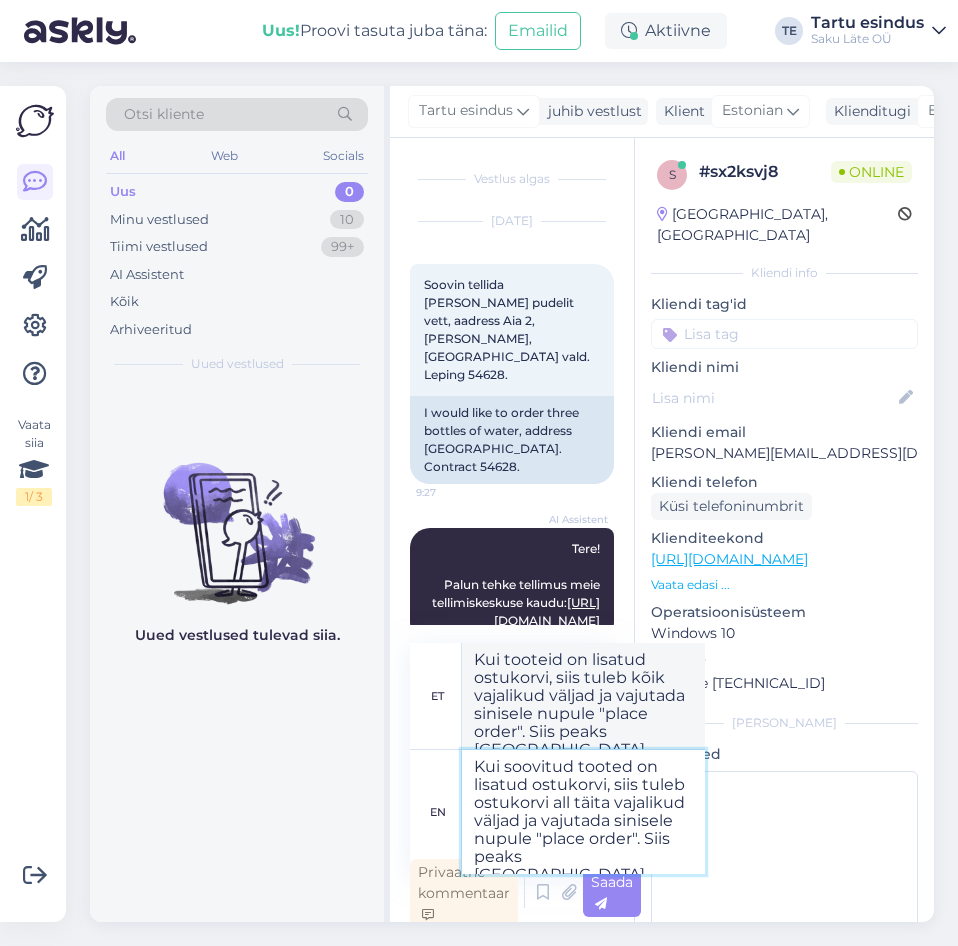 type on "Kui tooteid on lisatud ostukorvi, siis tuleb kõik vajalikud väljad ja vajutada sinisele nupule "place order". Siis peaks [GEOGRAPHIC_DATA]" 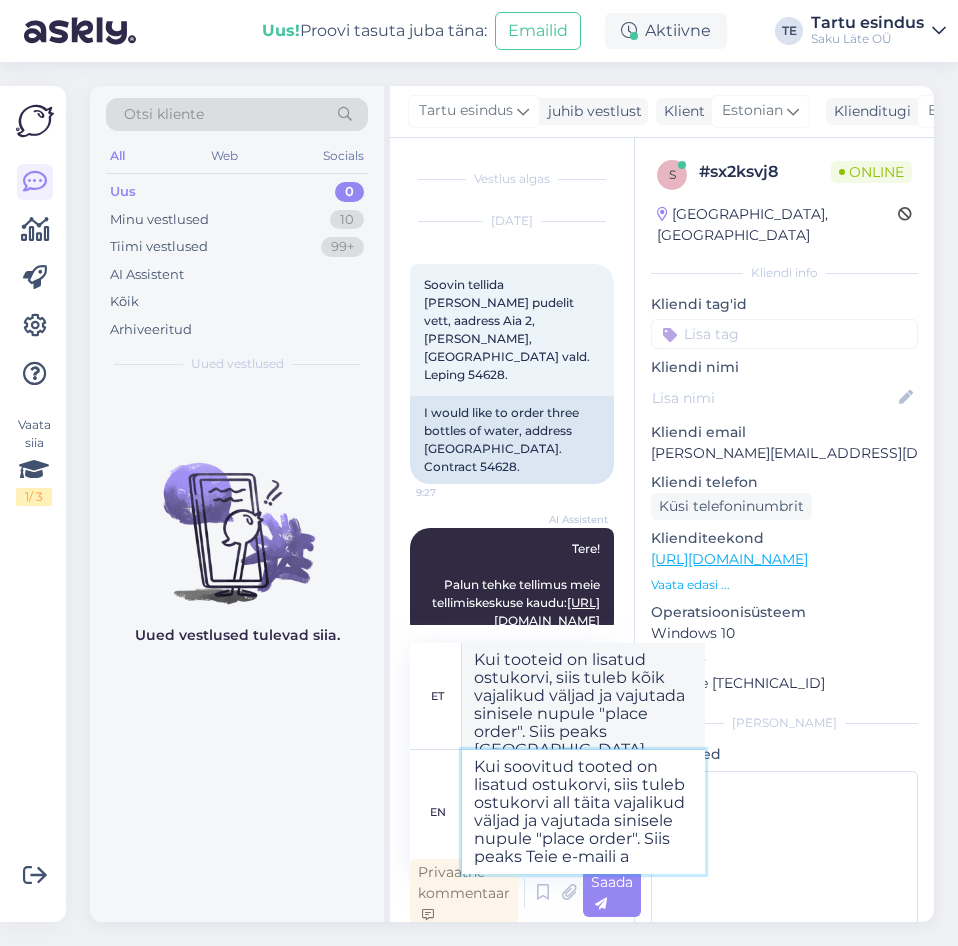 type on "Kui soovitud tooted on lisatud ostukorvi, siis tuleb ostukorvi all täita vajalikud väljad ja vajutada sinisele nupule "place order". Siis peaks Teie e-maili aa" 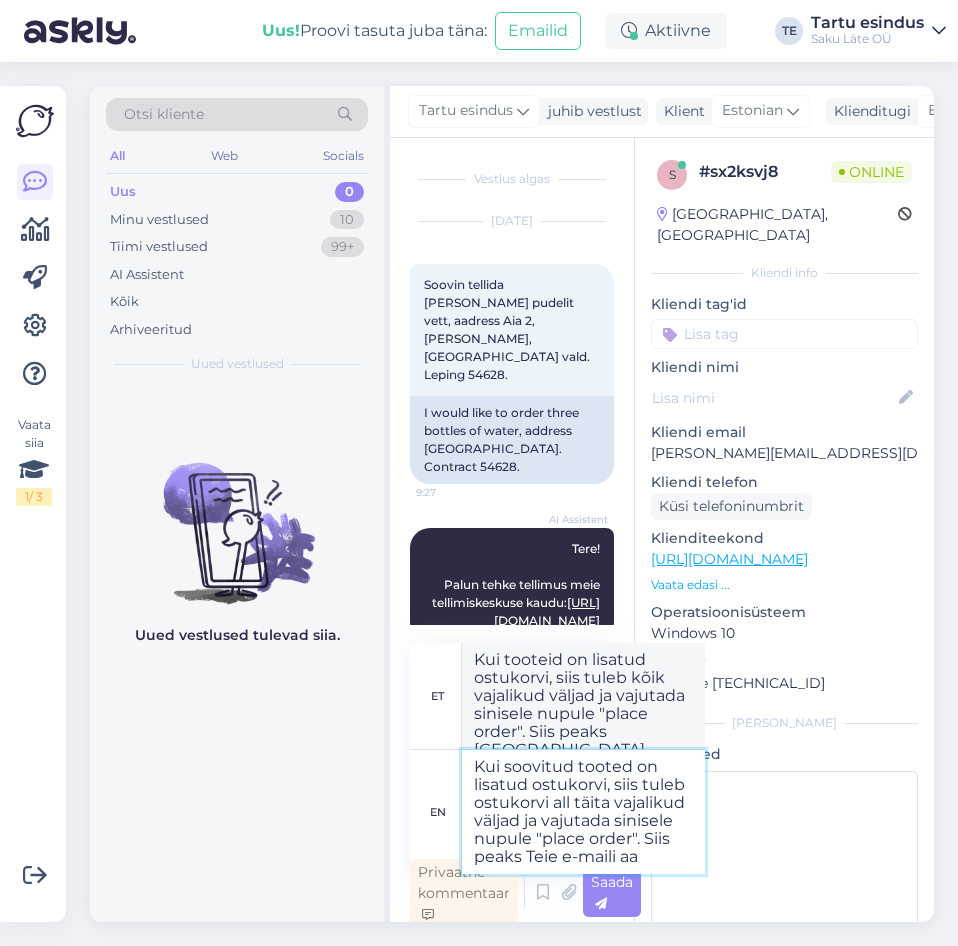 type on "Kui tooteid on lisatud ostukorvi, siis tuleb kõik vajalikud väljad ja vajutada sinisele nupule "place order". Siis peas Teie e-maili" 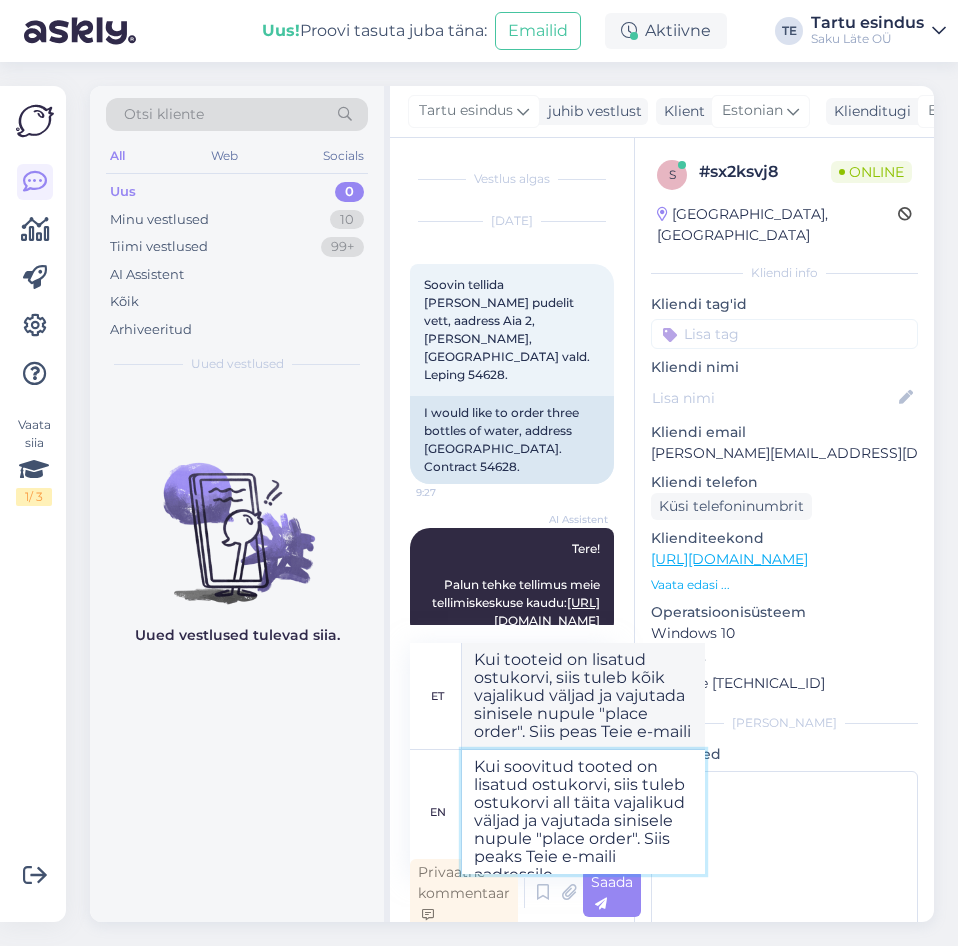 type on "Kui soovitud tooted on lisatud ostukorvi, siis tuleb ostukorvi all täita vajalikud väljad ja vajutada sinisele nupule "place order". Siis peaks Teie e-maili aadressile t" 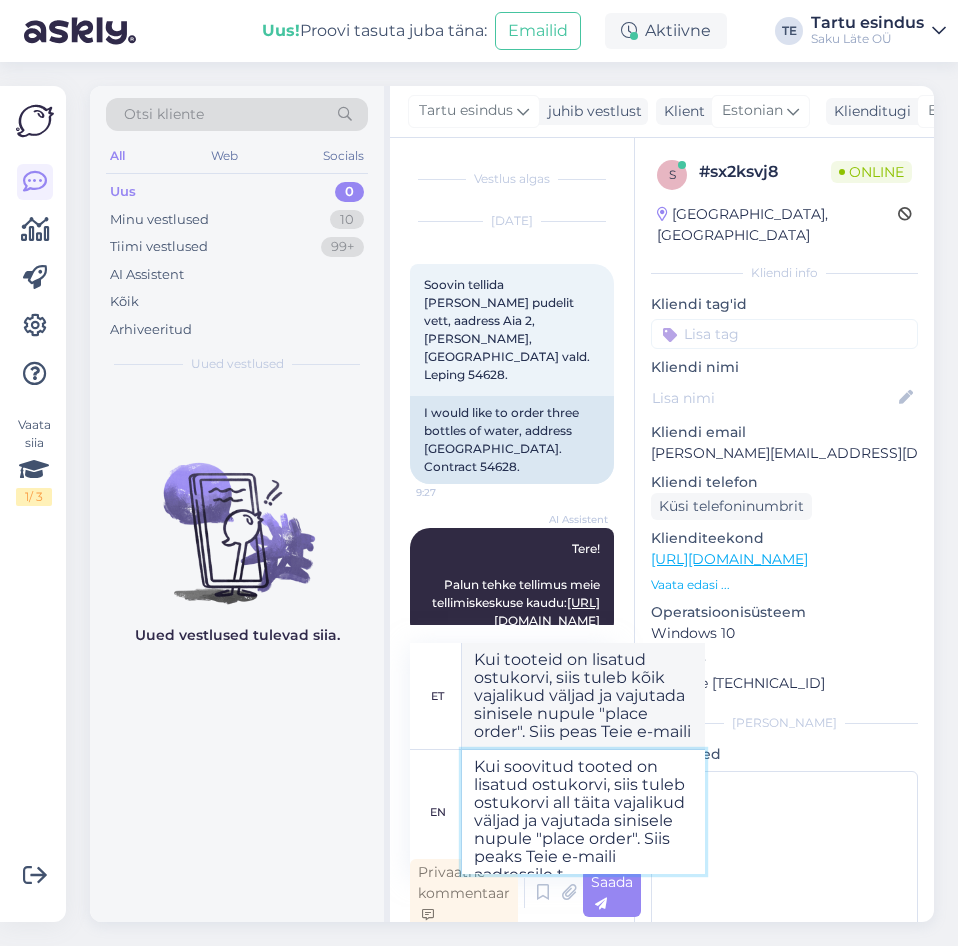 type on "Kui tooteid on lisatud ostukorvi, siis tuleb kõik vajalikud väljad ja vajutada sinisele nupule "place order". Siis peaks Teie e-maili aadressile" 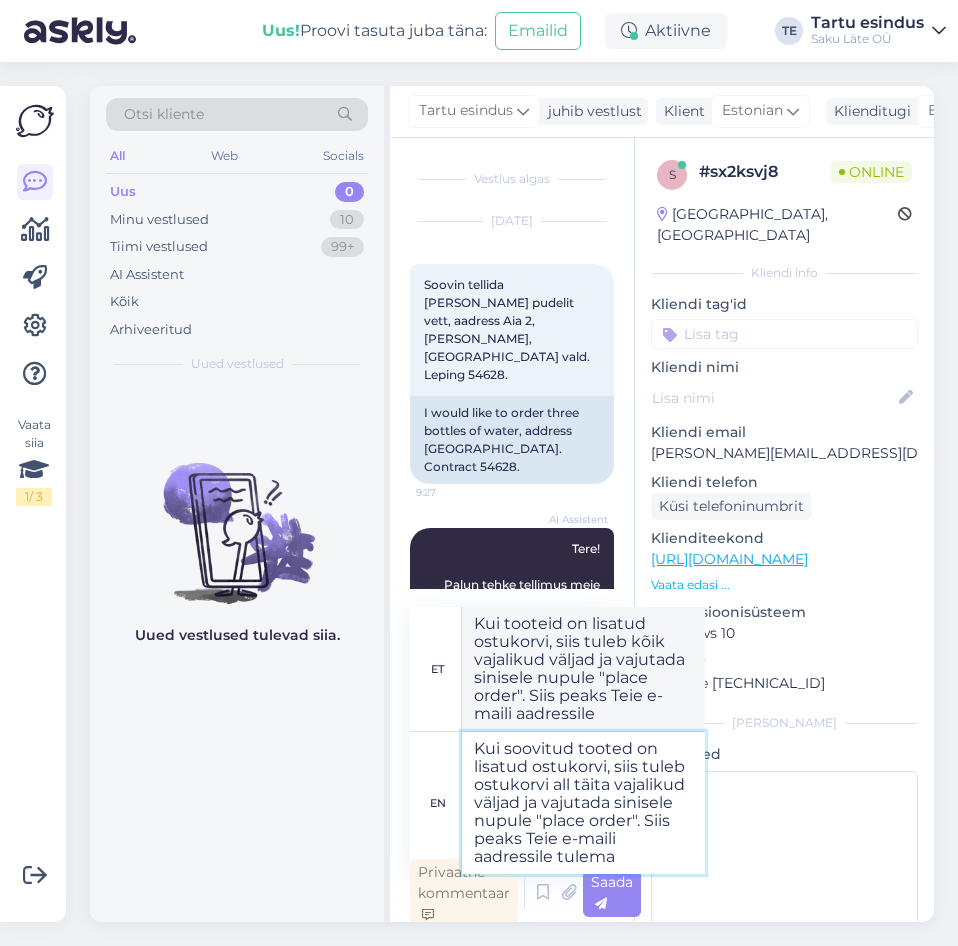type on "Kui soovitud tooted on lisatud ostukorvi, siis tuleb ostukorvi all täita vajalikud väljad ja vajutada sinisele nupule "place order". Siis peaks Teie e-maili aadressile tulema" 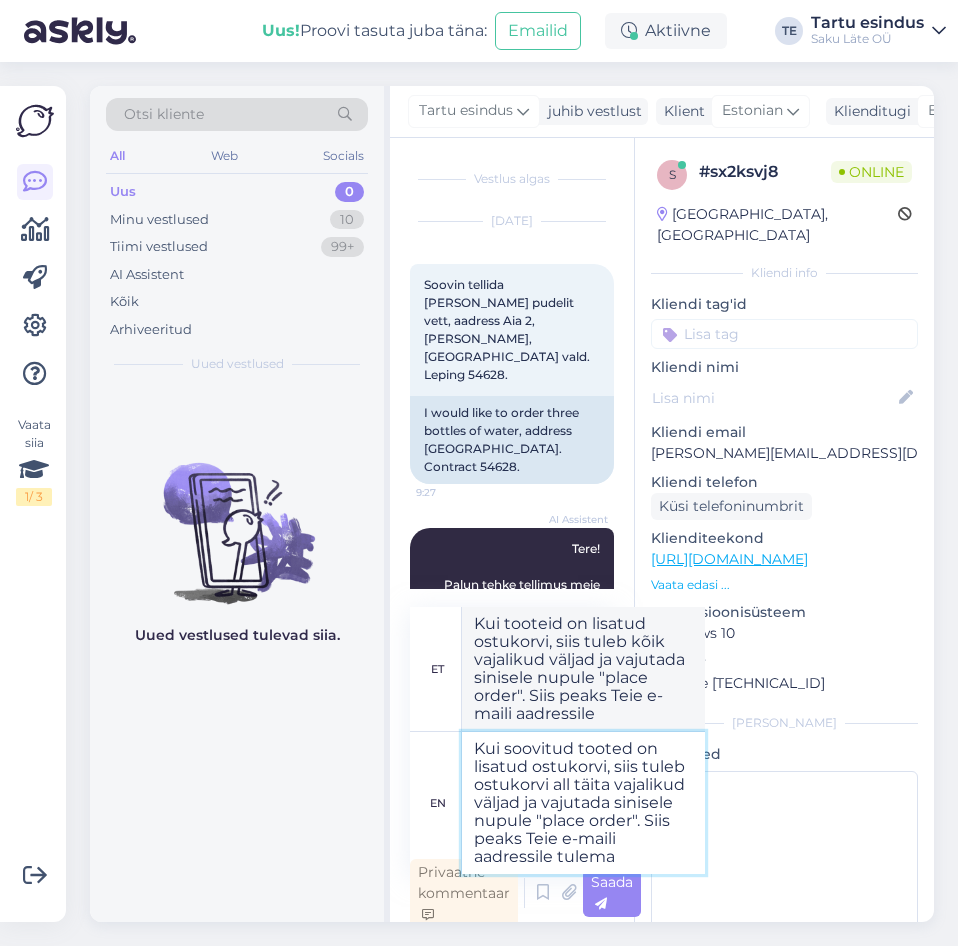 type on "Kui tooteid on lisatud ostukorvi, siis tuleb kõik vajalikud väljad ja vajutada sinisele nupule "place order". Siis peaks Teie e-maili aadressile tulema" 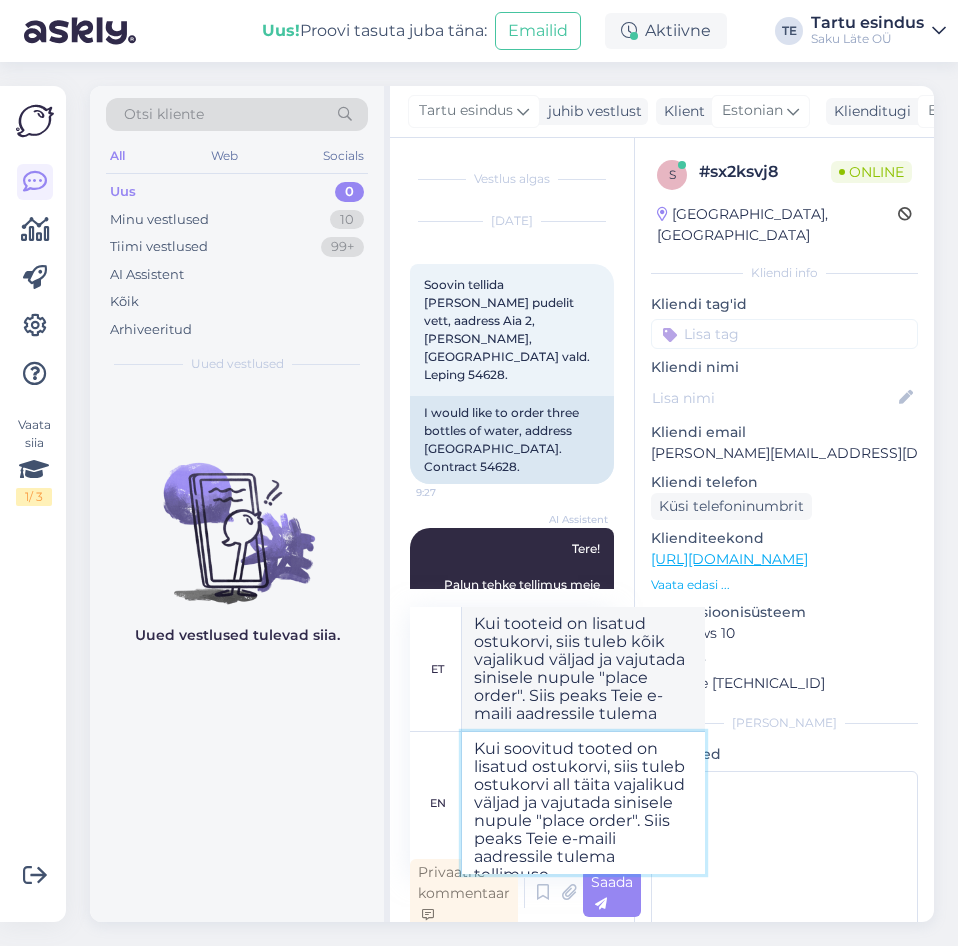 type on "Kui soovitud tooted on lisatud ostukorvi, siis tuleb ostukorvi all täita vajalikud väljad ja vajutada sinisele nupule "place order". Siis peaks Teie e-maili aadressile tulema tellimuse k" 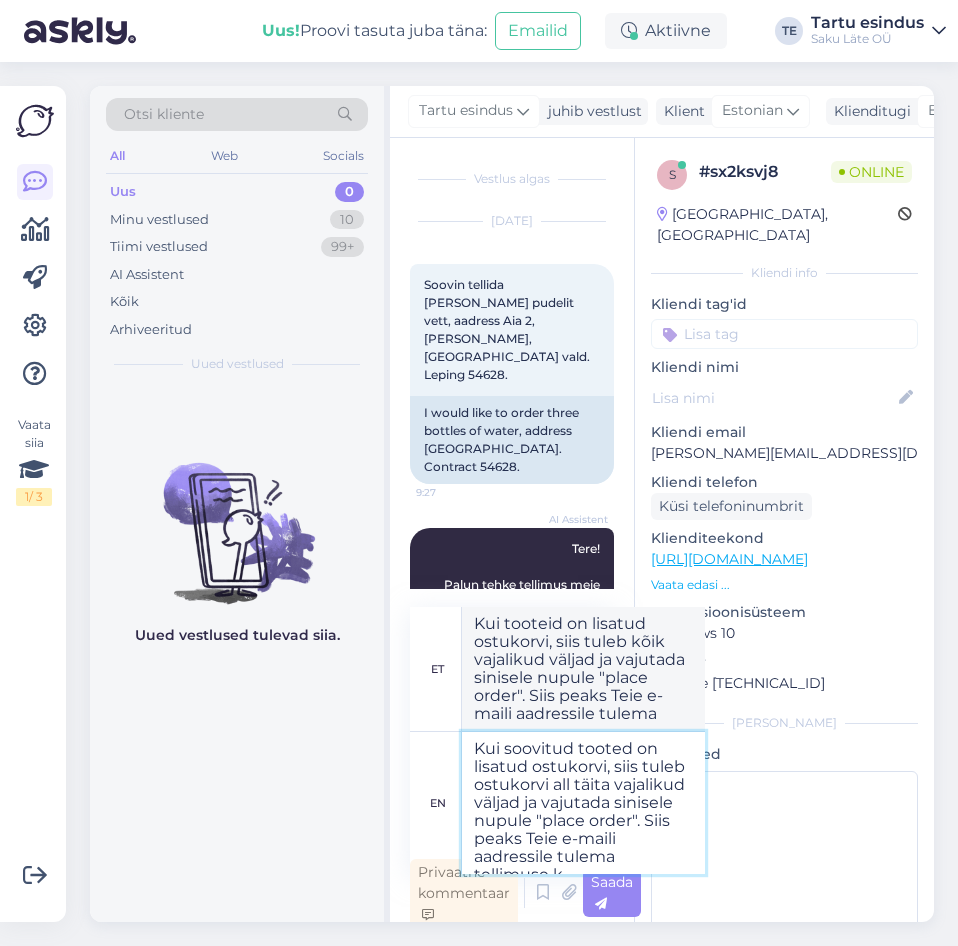 type on "Kui tooteid on lisatud ostukorvi, siis tuleb kõik vajalikud väljad ja vajutada sinisele nupule "place order". Siis peas Teie e-maili aadressile tulema tellimuse" 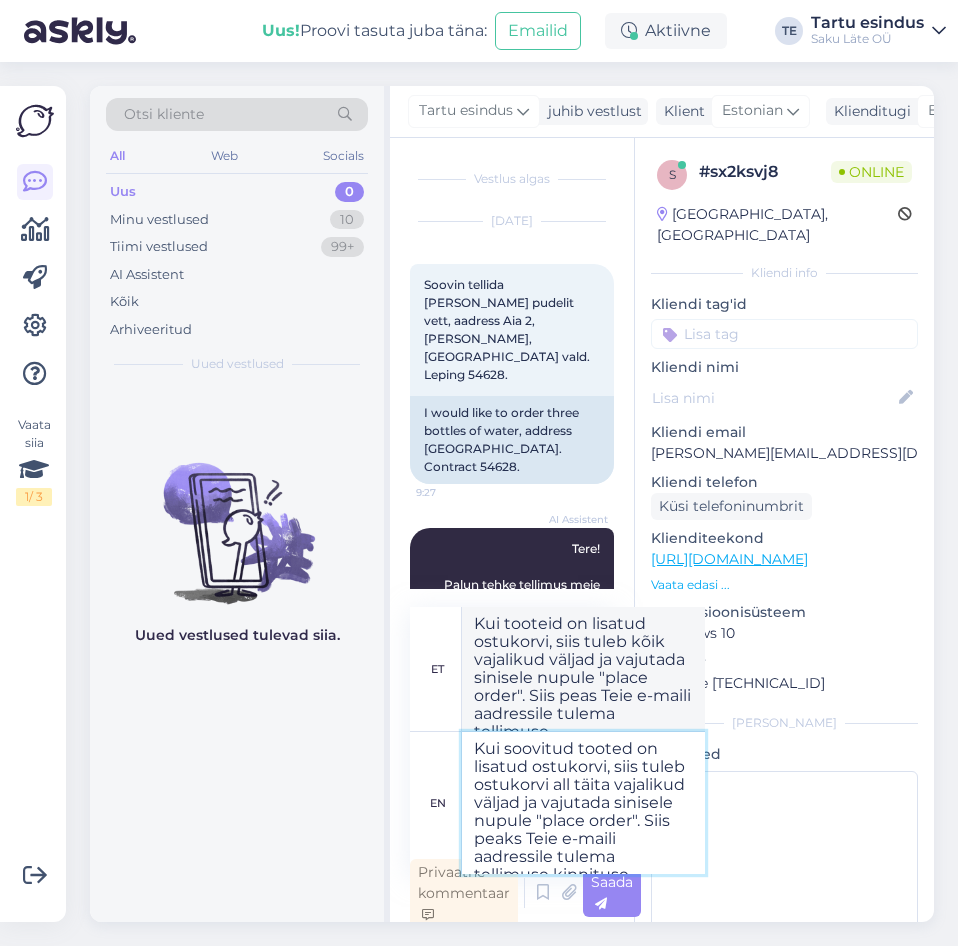 type on "Kui soovitud tooted on lisatud ostukorvi, siis tuleb ostukorvi all täita vajalikud väljad ja vajutada sinisele nupule "place order". Siis peaks Teie e-maili aadressile tulema tellimuse kinnituse" 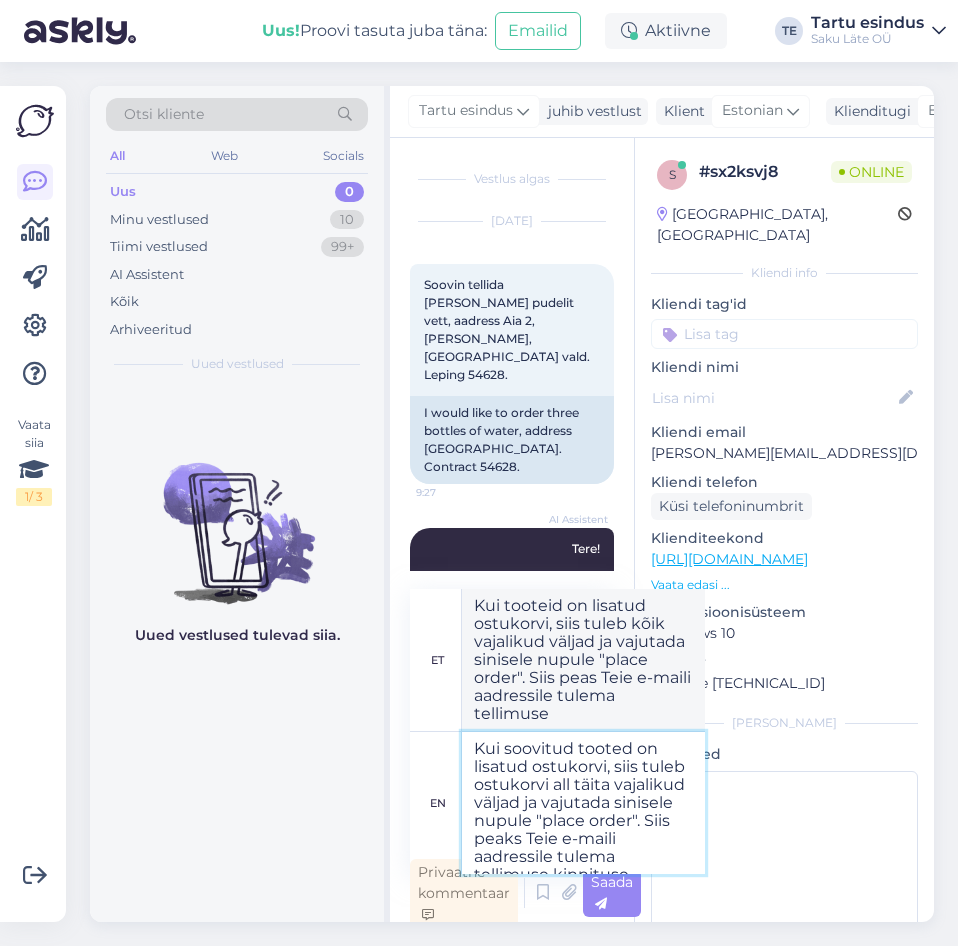 type on "Kui tooteid on lisatud ostukorvi, siis tuleb kõik vajalikud väljad ja vajutada sinisele nupule "place order". Siis peaks Teie e-maili aadressile tulema tellimuse kinnituse" 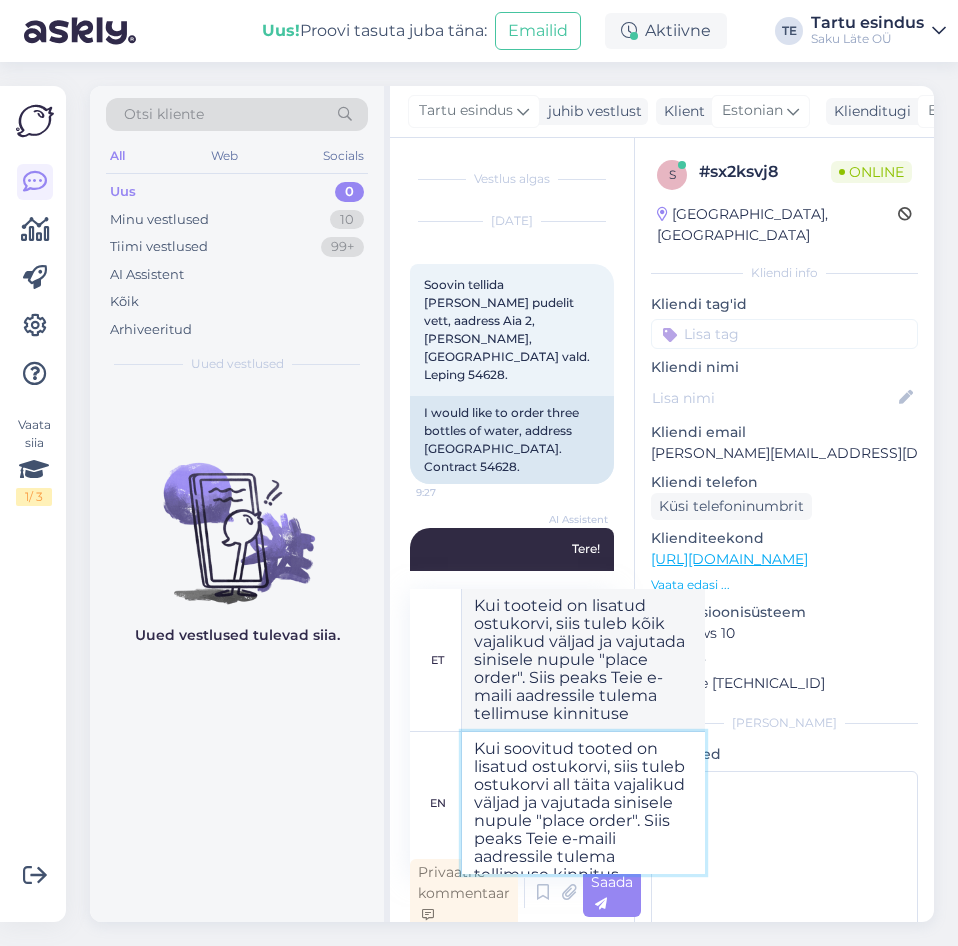 type on "Kui soovitud tooted on lisatud ostukorvi, siis tuleb ostukorvi all täita vajalikud väljad ja vajutada sinisele nupule "place order". Siis peaks Teie e-maili aadressile tulema tellimuse kinnitus" 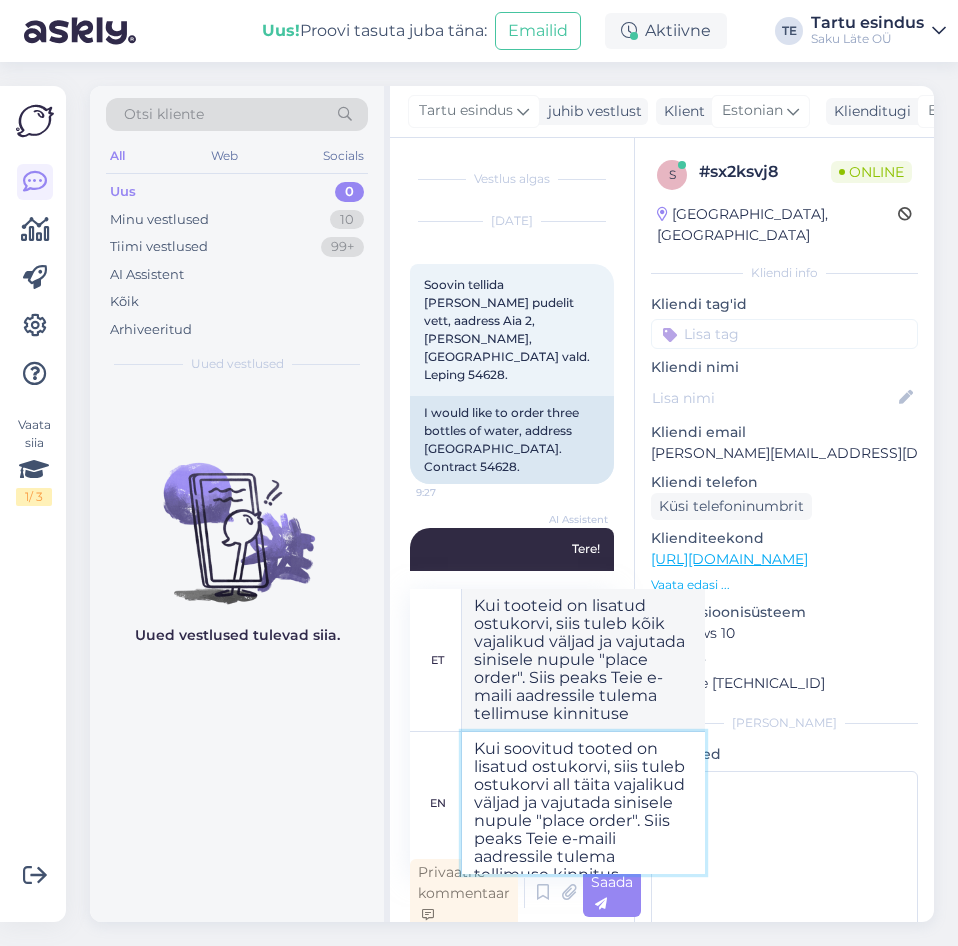type on "Kui tooteid on lisatud ostukorvi, siis tuleb kõik vajalikud väljad ja vajutada sinisele nupule "place order". Siis peaks Teie e-maili aadressile tulema tellimuse kinnitus" 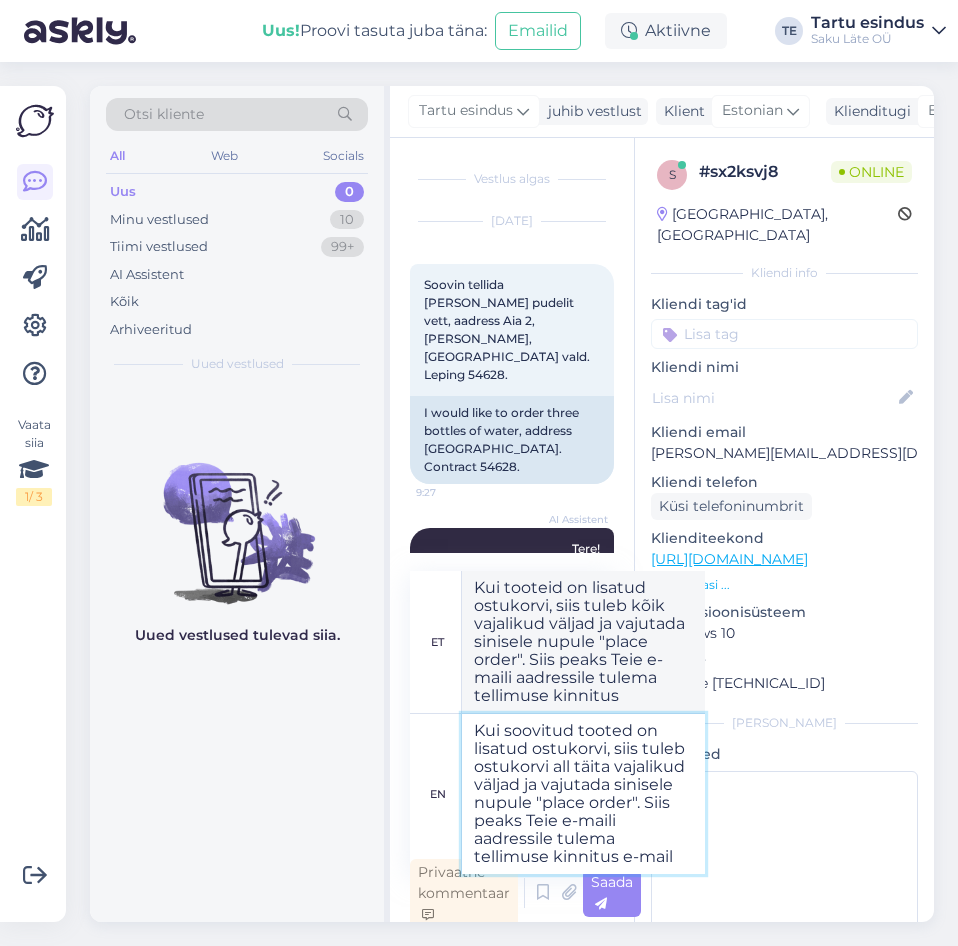 type on "Kui soovitud tooted on lisatud ostukorvi, siis tuleb ostukorvi all täita vajalikud väljad ja vajutada sinisele nupule "place order". Siis peaks Teie e-maili aadressile tulema tellimuse kinnitus e-mail" 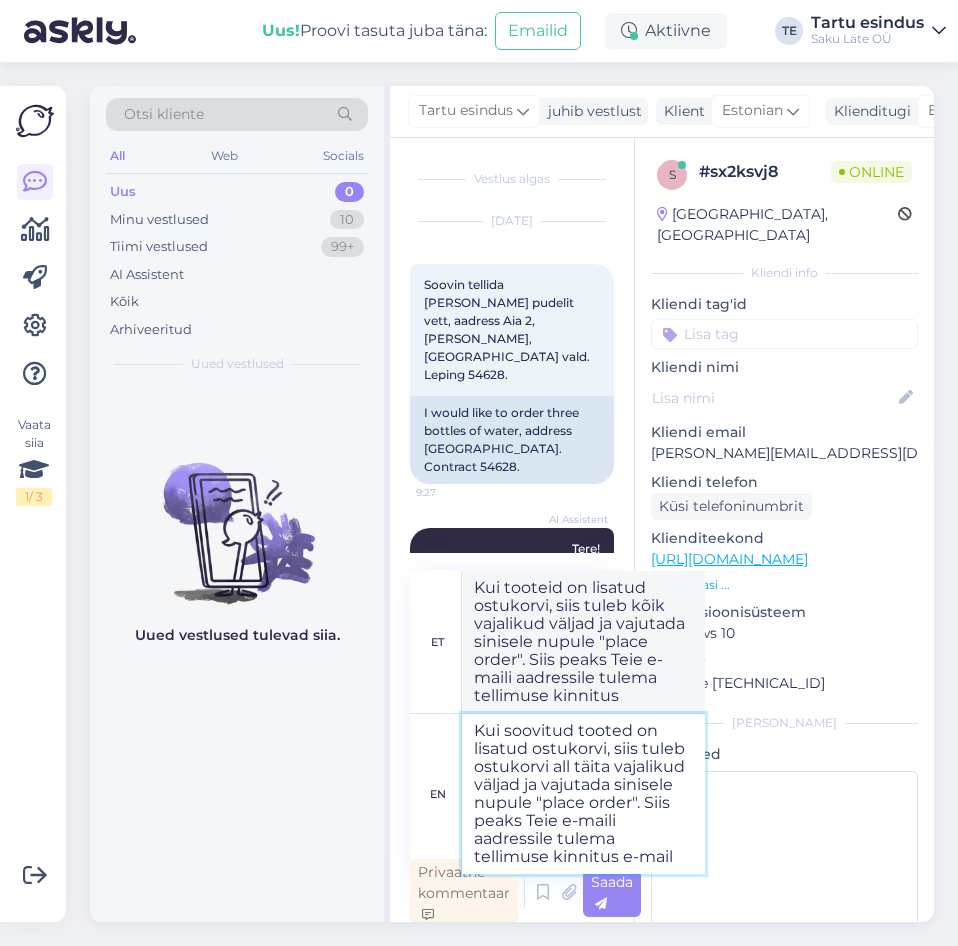 type on "Kui tooteid on lisatud ostukorvi, siis tuleb kõik vajalikud väljad ja vajutada sinisele nupule "place order". Siis peaks Teie e-maili aadressile tulema tellimuse kinnitus e-mail" 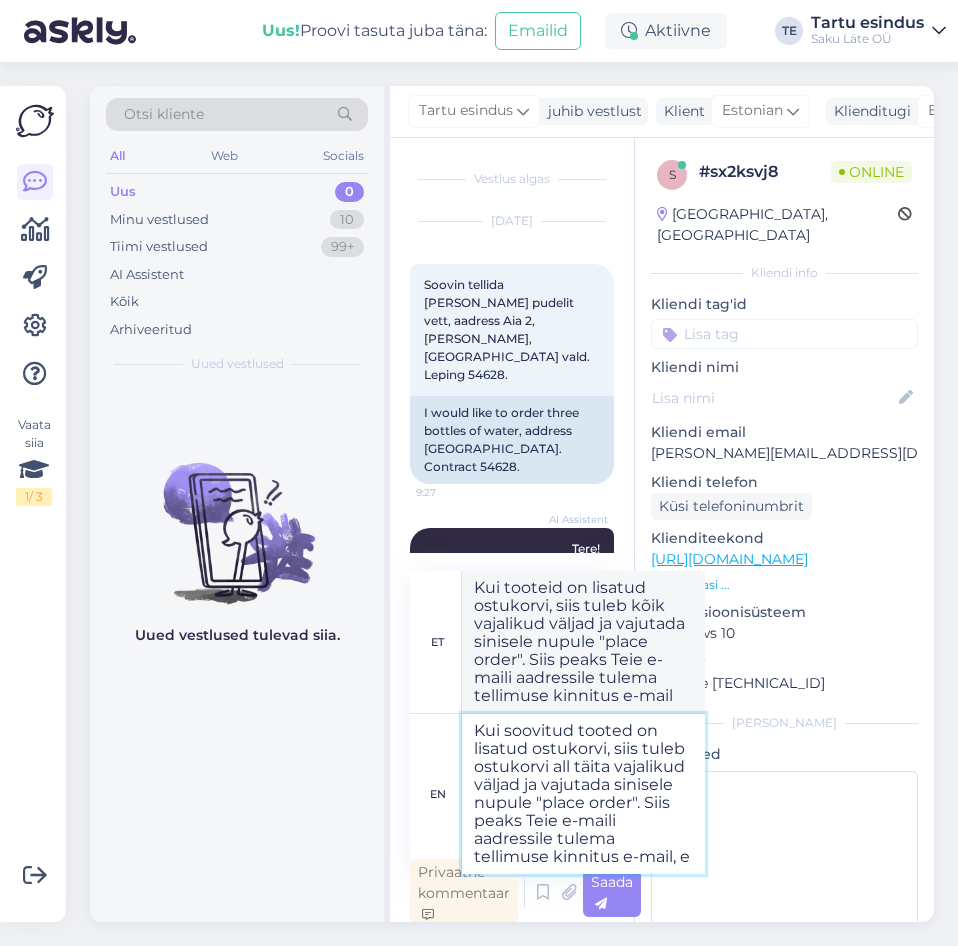 type on "Kui soovitud tooted on lisatud ostukorvi, siis tuleb ostukorvi all täita vajalikud väljad ja vajutada sinisele nupule "place order". Siis peaks Teie e-maili aadressile tulema tellimuse kinnitus e-mail, et" 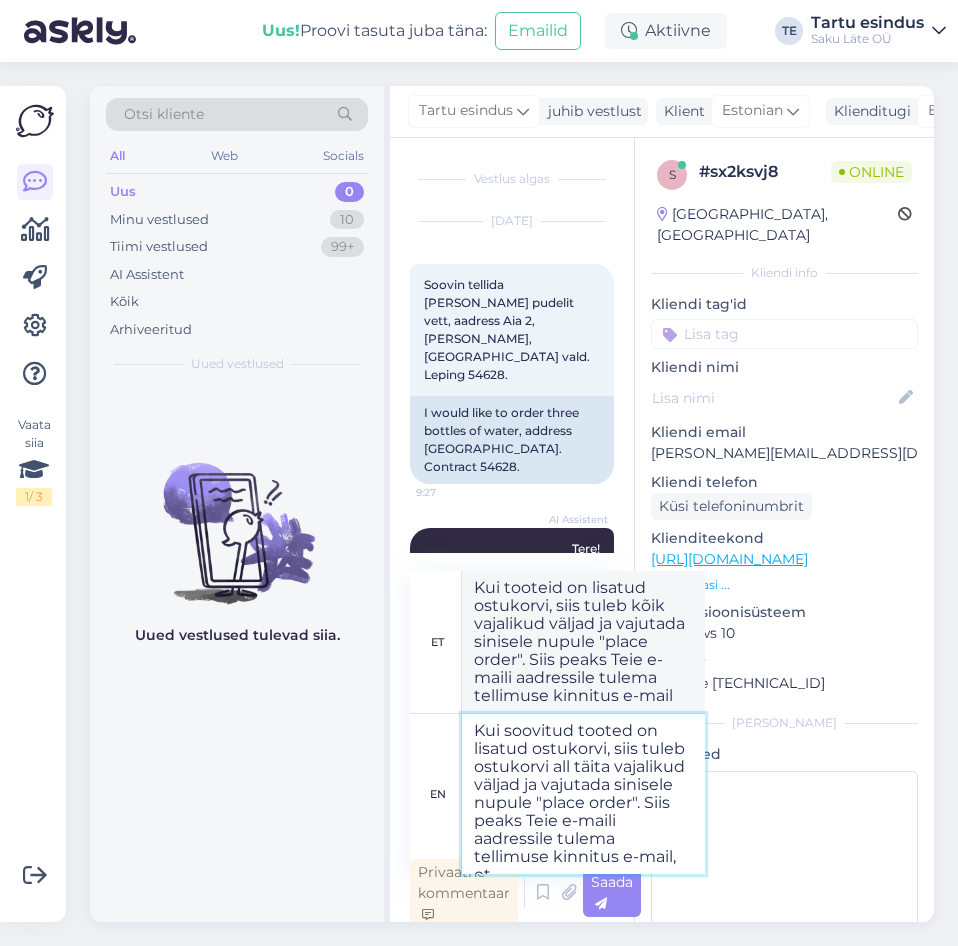 type on "Kui tooteid on lisatud ostukorvi, siis tuleb kõik vajalikud väljad ja vajutada sinisele nupule "place order". Siis peaks Teie e-maili aadressile tulema tellimuse kinnitus e-mail," 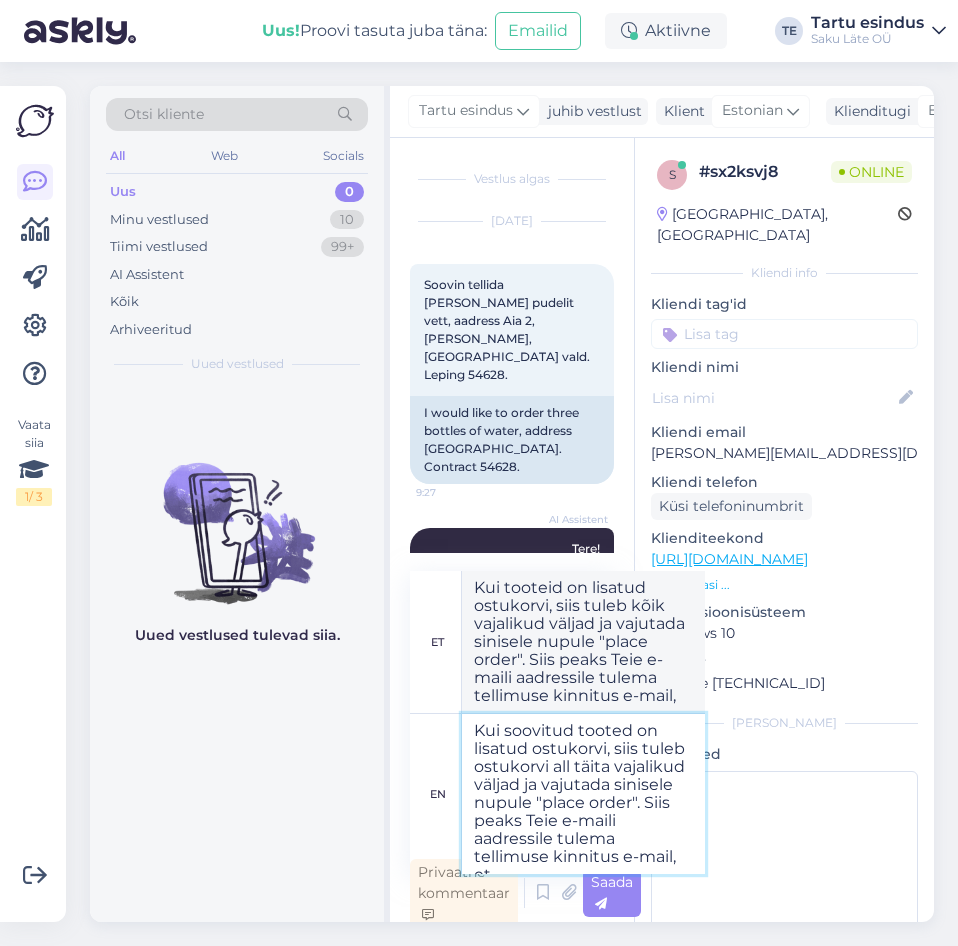 type on "Kui soovitud tooted on lisatud ostukorvi, siis tuleb ostukorvi all täita vajalikud väljad ja vajutada sinisele nupule "place order". Siis peaks Teie e-maili aadressile tulema tellimuse kinnitus e-mail, et k" 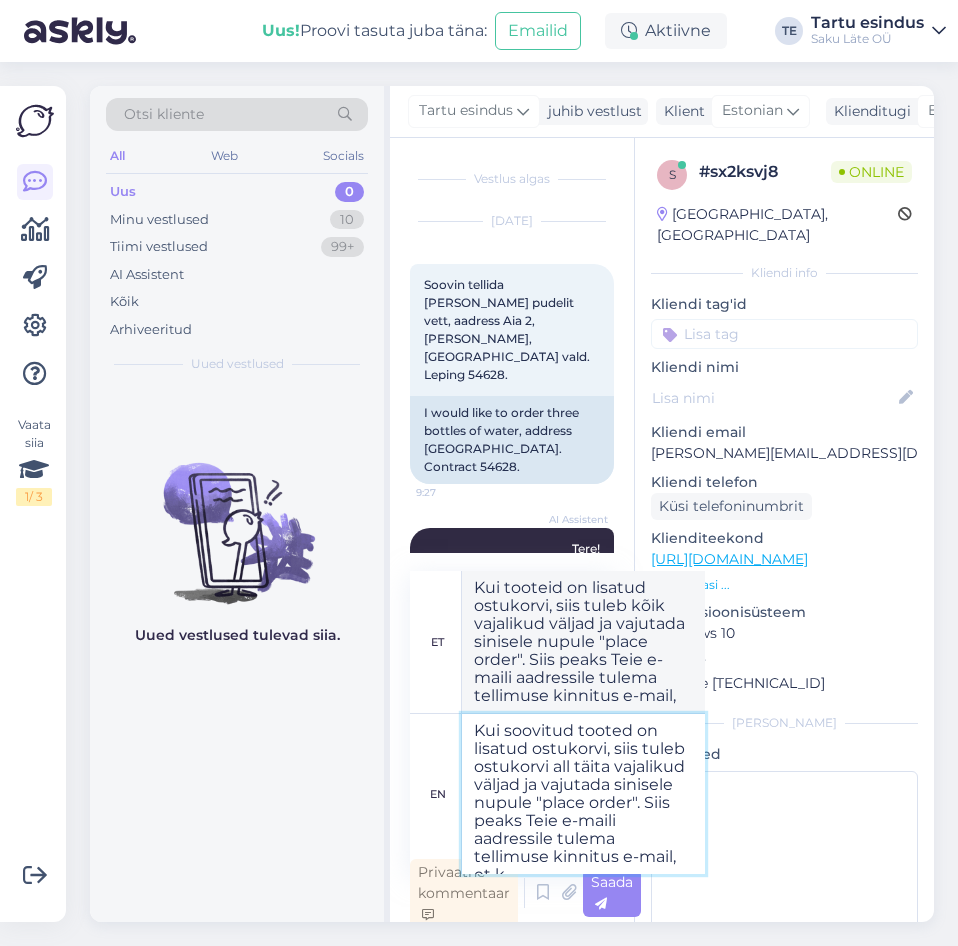 type on "Kui tooteid on lisatud ostukorvi, siis tuleb kõik vajalikud väljad ja vajutada sinisele nupule "place order". Siis peaks Teie e-maili aadressile tulema tellimuse kinnitus e-mail, et" 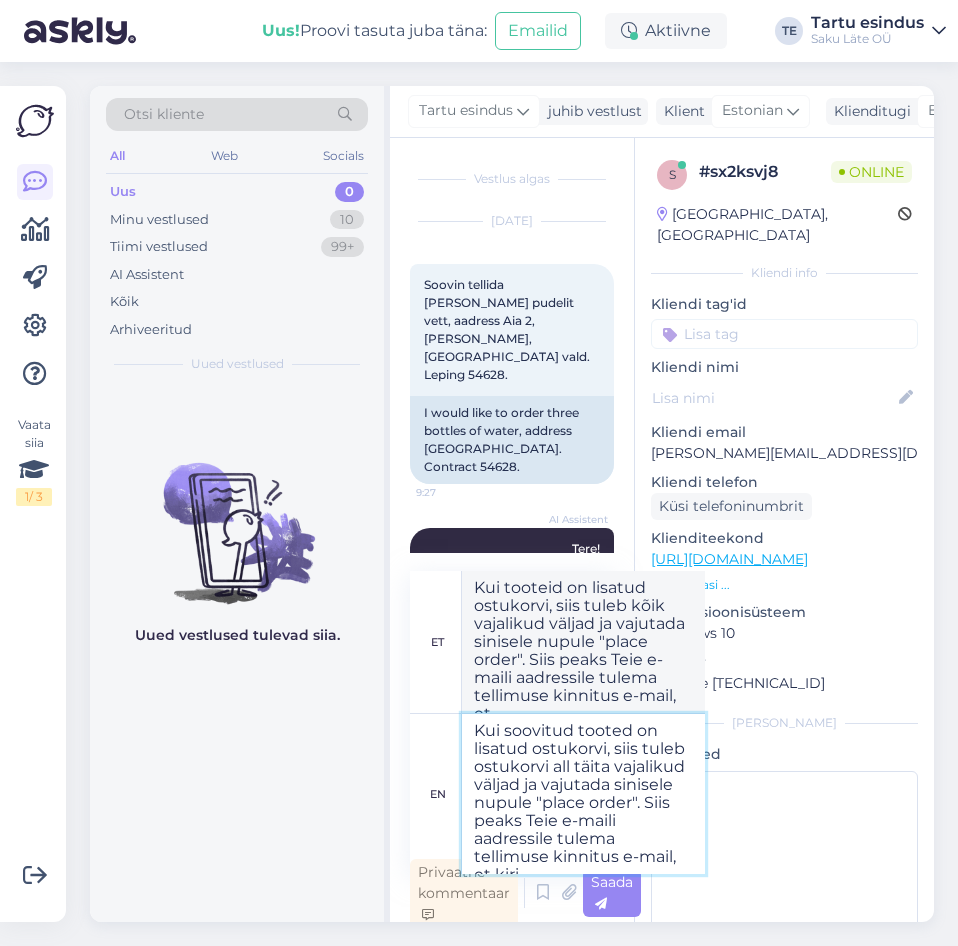 type on "Kui soovitud tooted on lisatud ostukorvi, siis tuleb ostukorvi all täita vajalikud väljad ja vajutada sinisele nupule "place order". Siis peaks Teie e-maili aadressile tulema tellimuse kinnitus e-mail, et kiri" 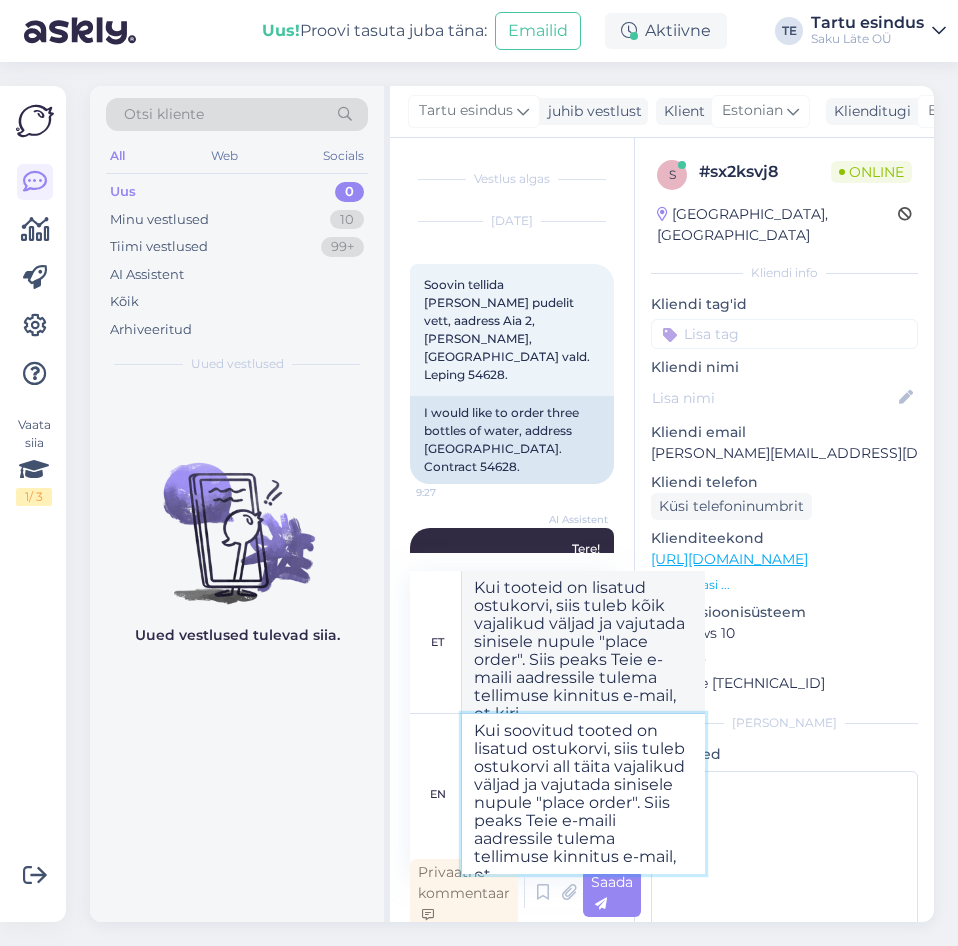 type on "Kui soovitud tooted on lisatud ostukorvi, siis tuleb ostukorvi all täita vajalikud väljad ja vajutada sinisele nupule "place order". Siis peaks Teie e-maili aadressile tulema tellimuse kinnitus e-mail, et t" 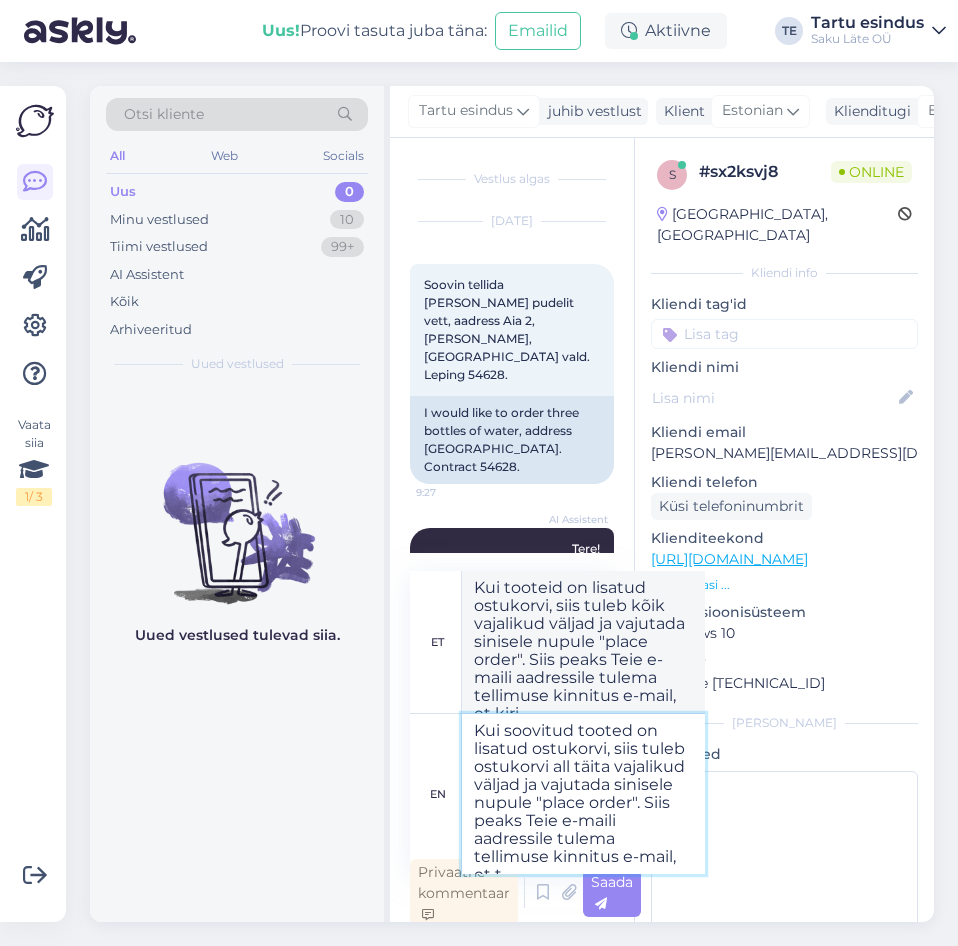 type on "Kui tooteid on lisatud ostukorvi, siis tuleb kõik vajalikud väljad ja vajutada sinisele nupule "place order". Siis peaks Teie e-maili aadressile tulema tellimuse kinnitus e-mail, et" 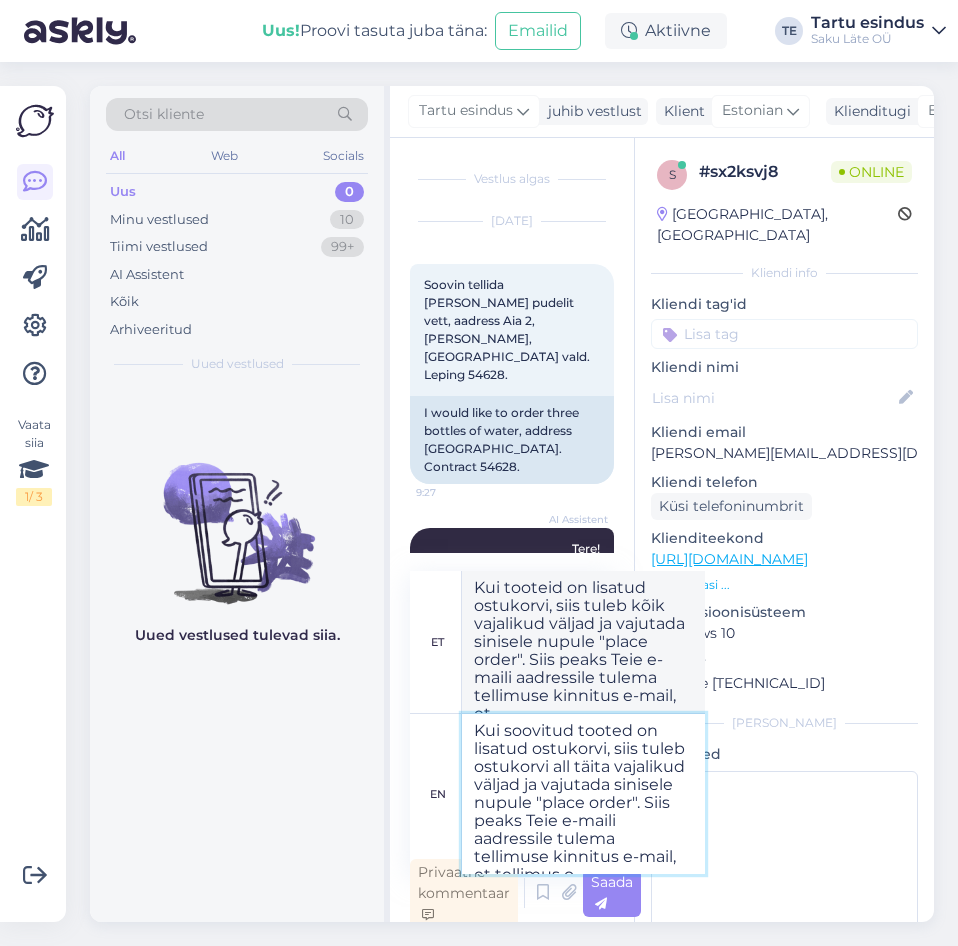 type on "Kui soovitud tooted on lisatud ostukorvi, siis tuleb ostukorvi all täita vajalikud väljad ja vajutada sinisele nupule "place order". Siis peaks Teie e-maili aadressile tulema tellimuse kinnitus e-mail, et tellimus on" 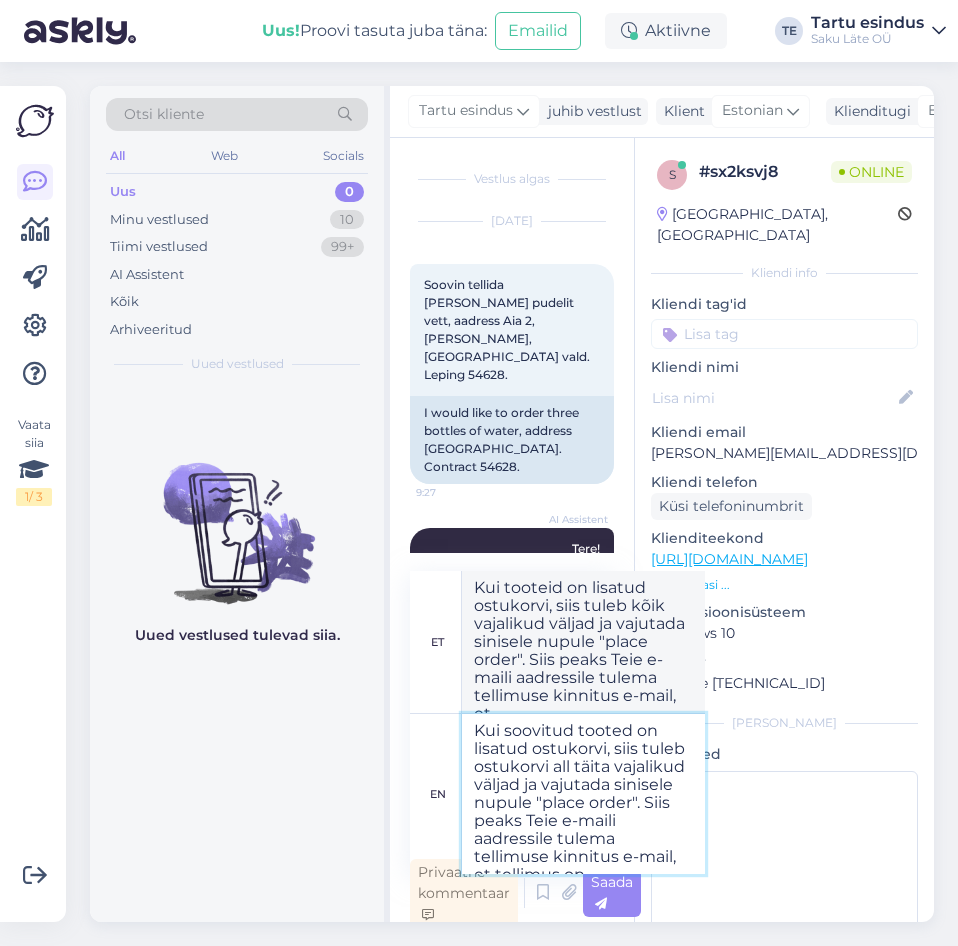 type on "Kui tooteid on lisatud ostukorvi, siis tuleb kõik vajalikud väljad ja vajutada sinisele nupule "place order". Siis peaks Teie e-maili aadressile tulema tellimuse kinnitus e-mail, et tellimus" 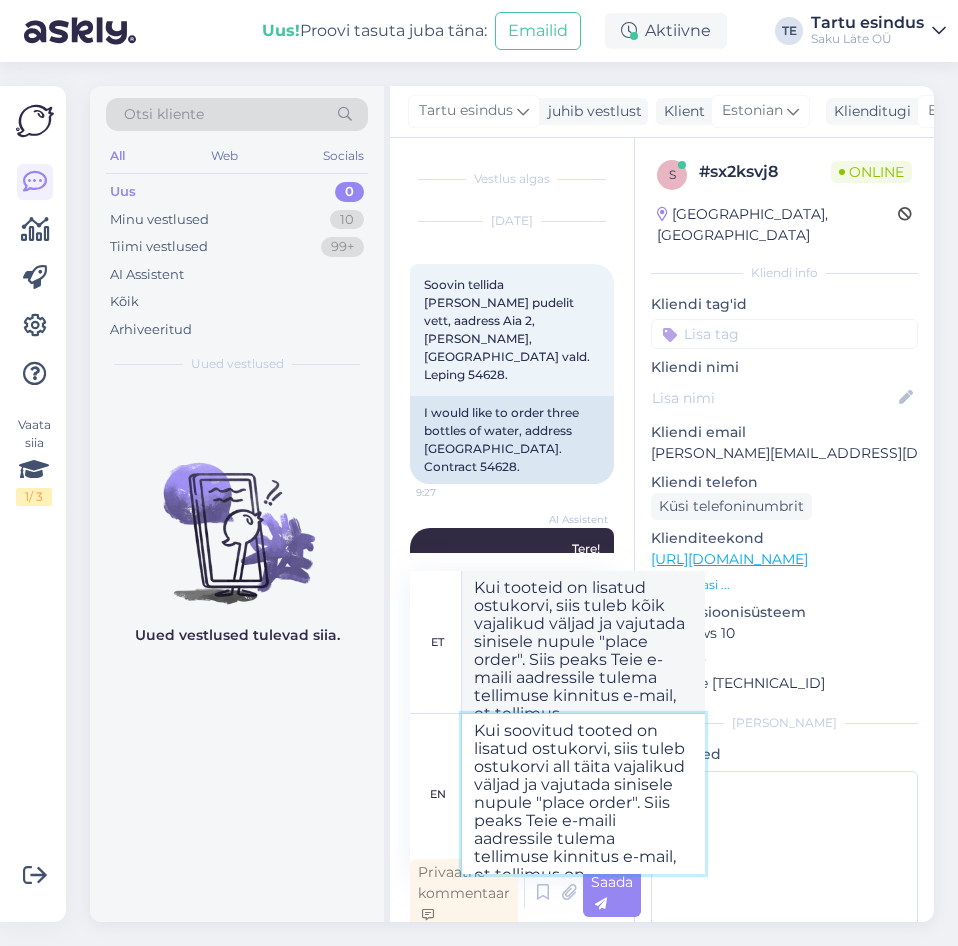 type on "Kui soovitud tooted on lisatud ostukorvi, siis tuleb ostukorvi all täita vajalikud väljad ja vajutada sinisele nupule "place order". Siis peaks Teie e-maili aadressile tulema tellimuse kinnitus e-mail, et tellimus on j" 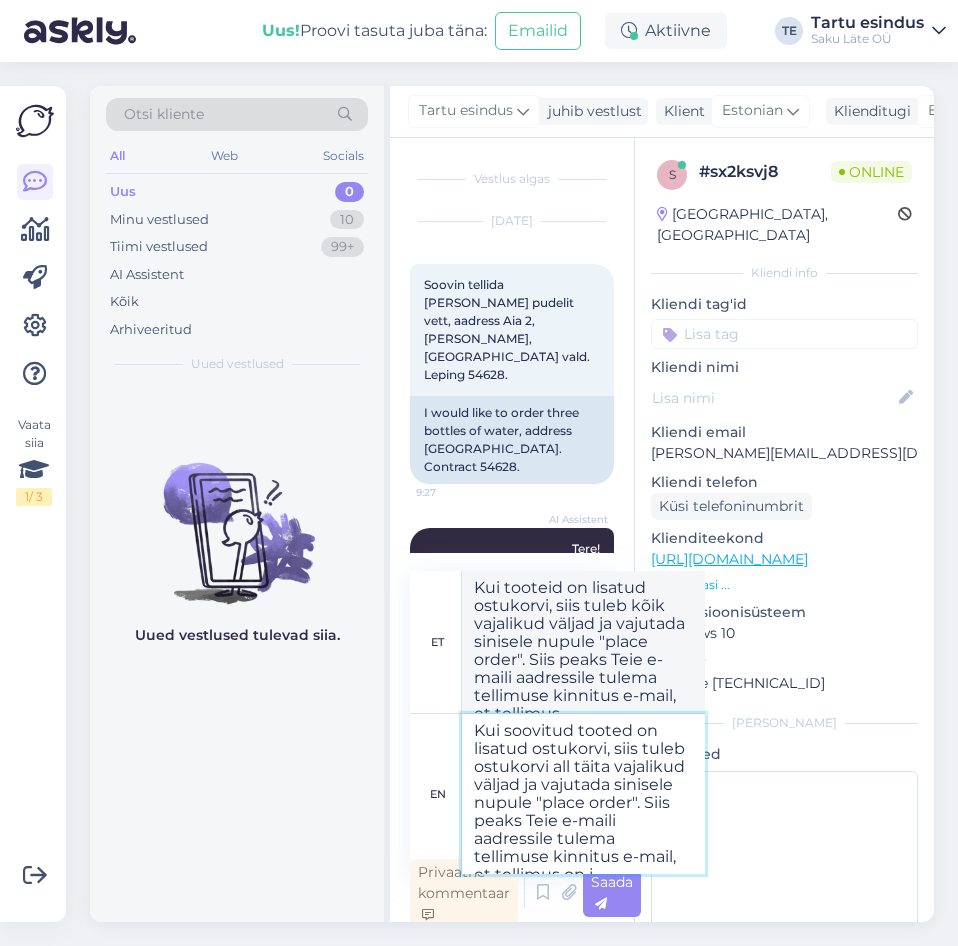 type on "Kui tooteid on lisatud ostukorvi, siis tuleb kõik vajalikud väljad ja vajutada sinisele nupule "place order". Siis peaks Teie e-maili aadressile tulema tellimuse kinnitus e-mail, et tellimus on" 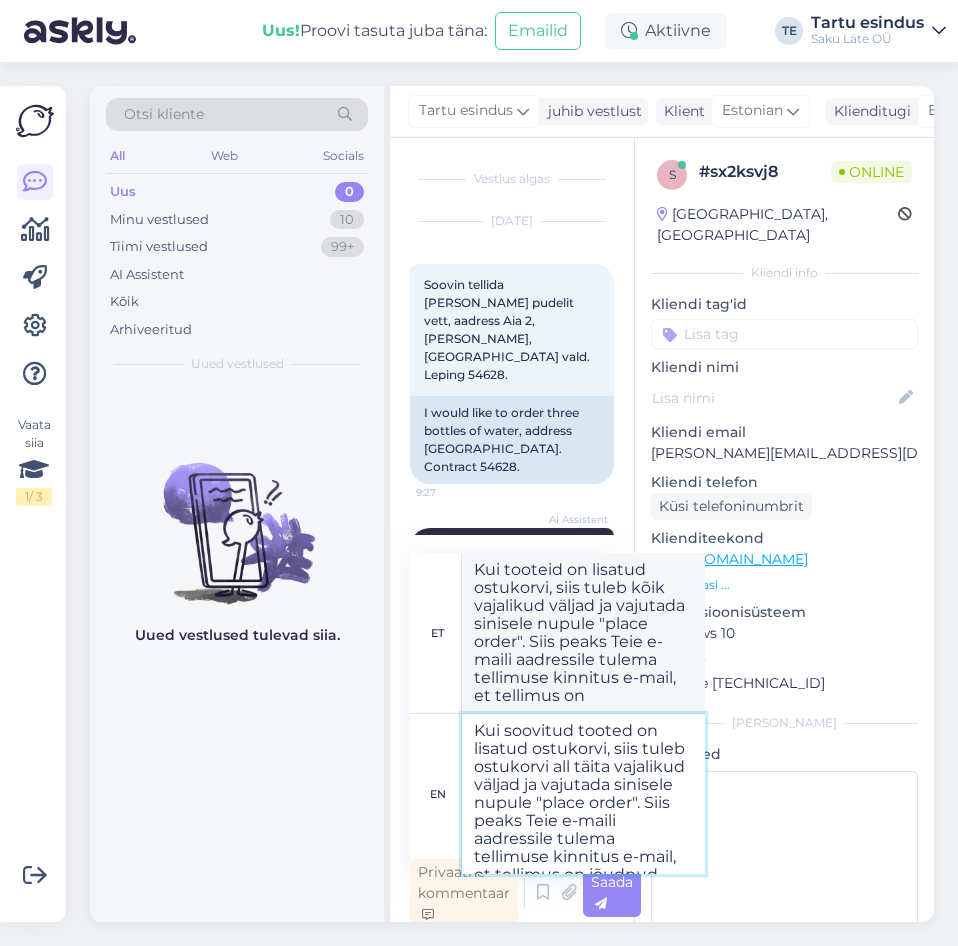 type on "Kui soovitud tooted on lisatud ostukorvi, siis tuleb ostukorvi all täita vajalikud väljad ja vajutada sinisele nupule "place order". Siis peaks Teie e-maili aadressile tulema tellimuse kinnitus e-mail, et tellimus on jõudnud" 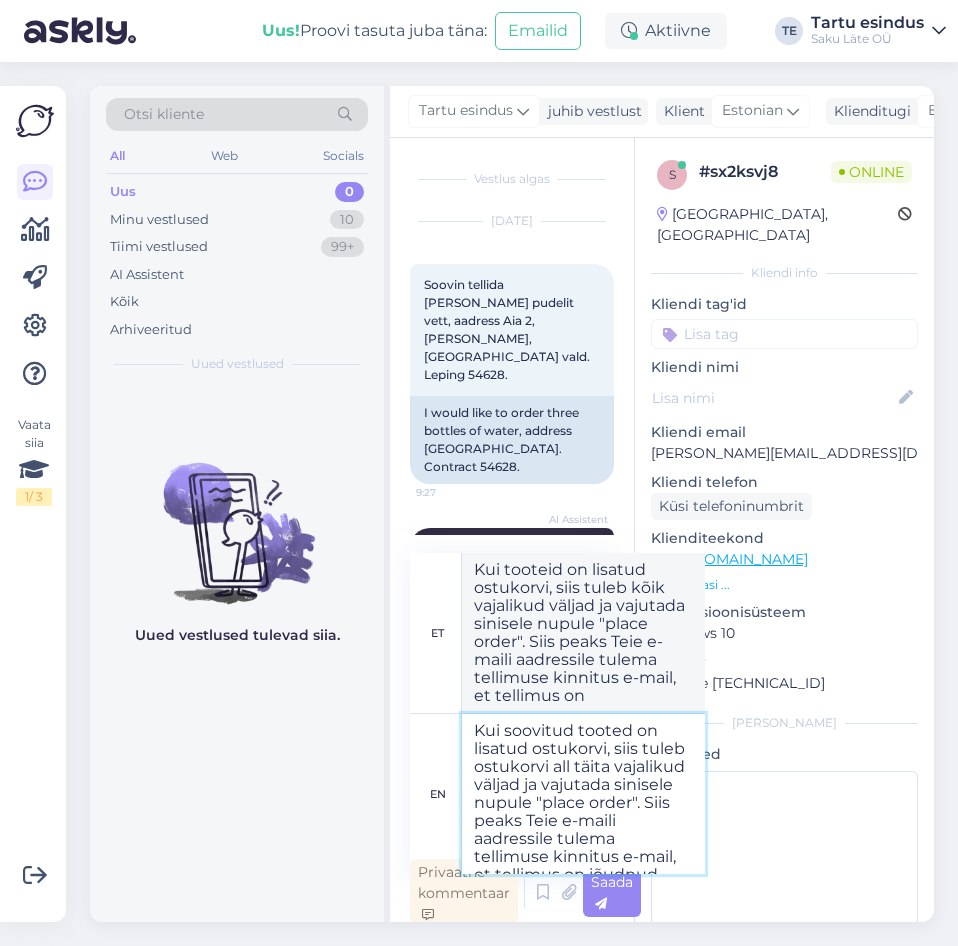 type on "Kui tooteid on lisatud ostukorvi, siis tuleb kõik vajalikud väljad ja vajutada sinisele nupule "place order". Siis peaks Teie e-maili aadressile tulema tellimuse kinnitus e-mail, et tellimus on jõudnud" 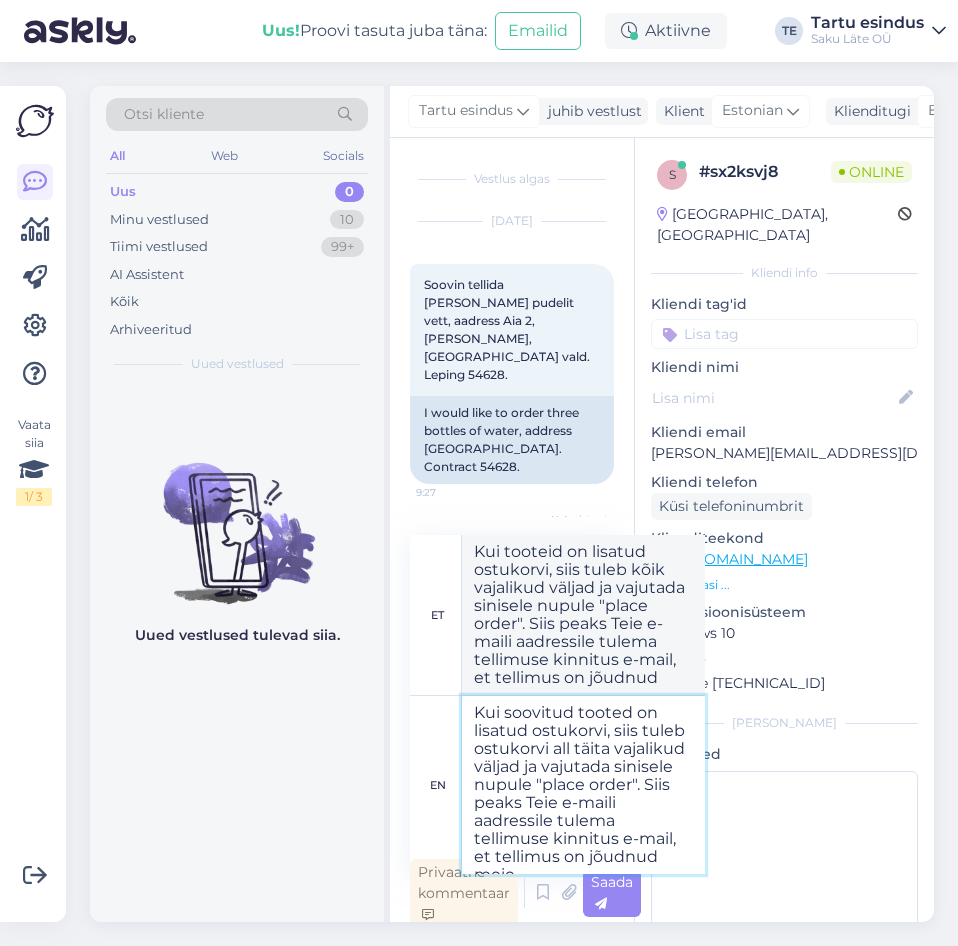 type on "Kui soovitud tooted on lisatud ostukorvi, siis tuleb ostukorvi all täita vajalikud väljad ja vajutada sinisele nupule "place order". Siis peaks Teie e-maili aadressile tulema tellimuse kinnitus e-mail, et tellimus on jõudnud meie" 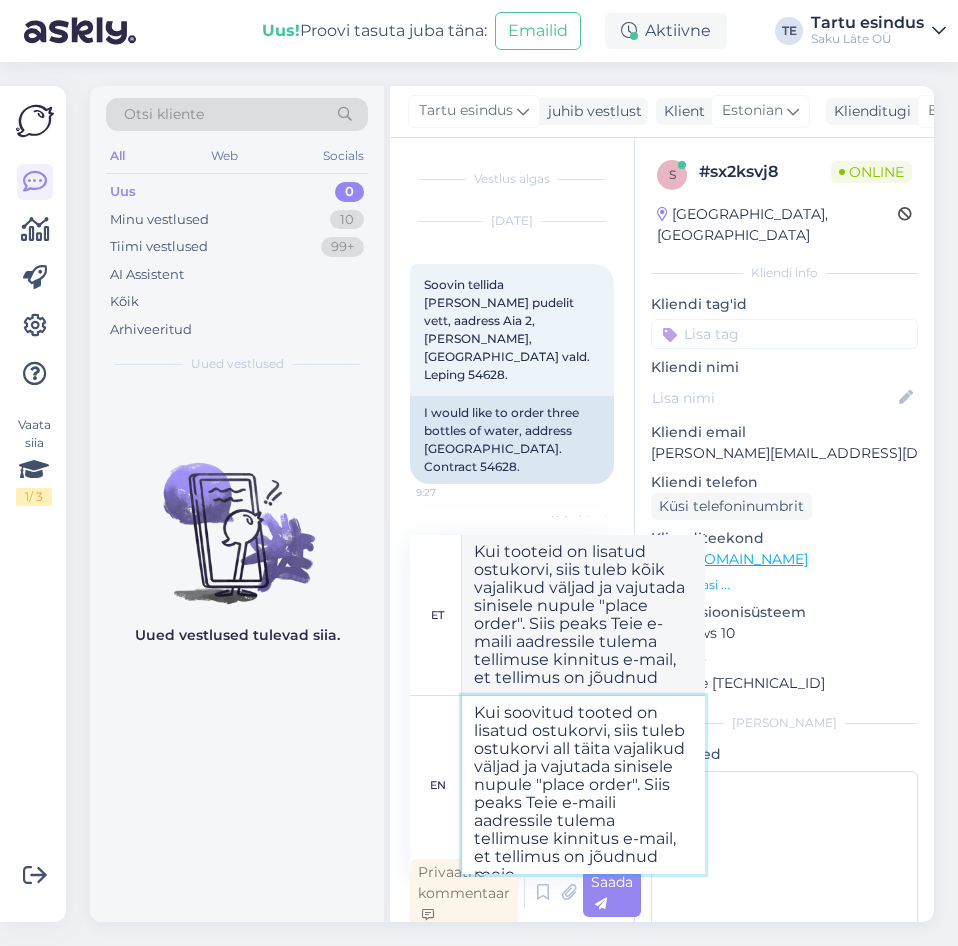 type on "Kui tooteid on lisatud ostukorvi, siis tuleb kõik vajalikud väljad ja vajutada sinisele nupule "place order". Siis peas Teie e-maili aadressile tulema tellimuse kinnitus e-mail, et tellimus on jõudnud meie" 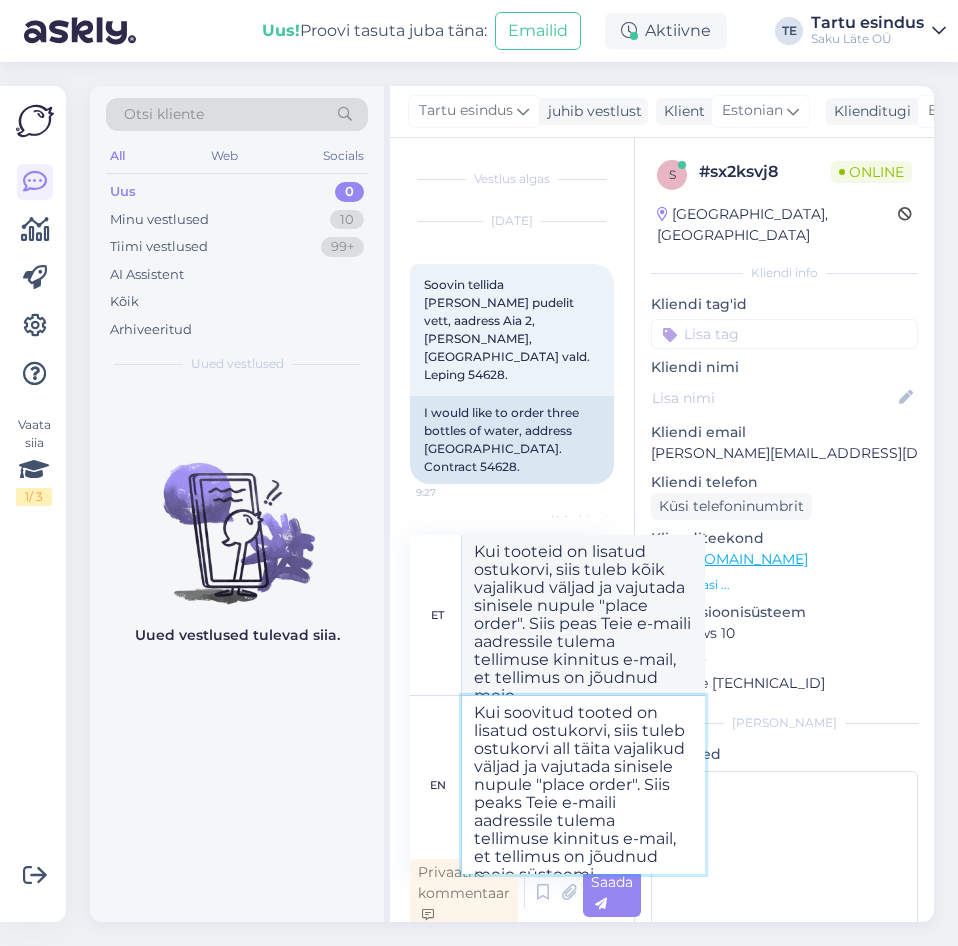 type on "Kui soovitud tooted on lisatud ostukorvi, siis tuleb ostukorvi all täita vajalikud väljad ja vajutada sinisele nupule "place order". Siis peaks Teie e-maili aadressile tulema tellimuse kinnitus e-mail, et tellimus on jõudnud meie süsteemi" 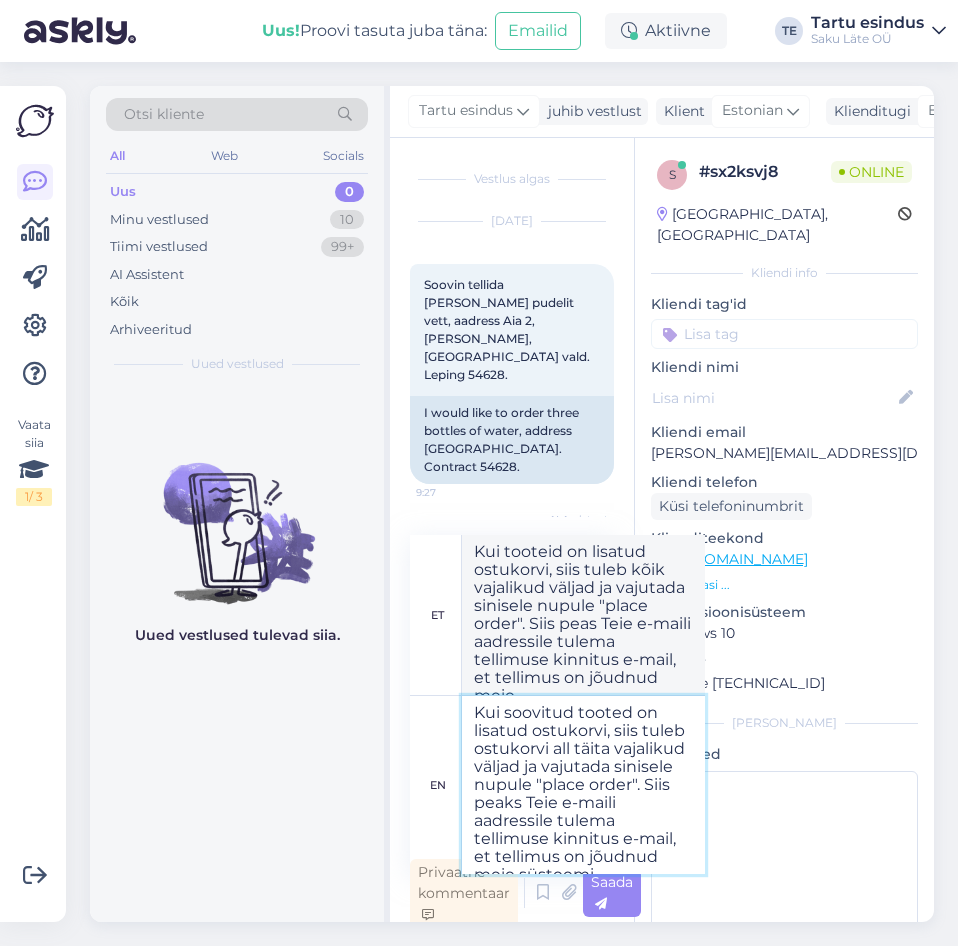 type on "Kui tooteid on lisatud ostukorvi, siis tuleb kõik vajalikud väljad ja vajutada sinisele nupule "place order". Siis peas Teie e-maili aadressile tulema tellimuse kinnitus e-mail, et tellimus on jõudnud meie süsteemi" 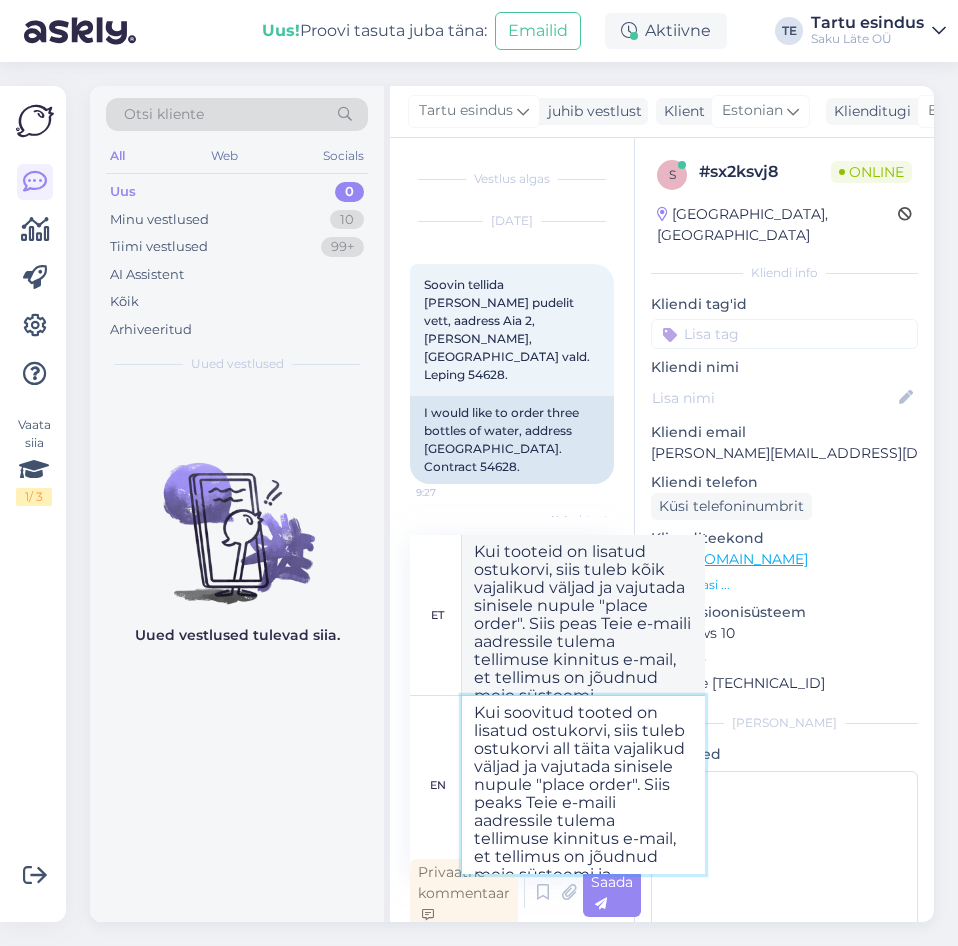 type on "Kui soovitud tooted on lisatud ostukorvi, siis tuleb ostukorvi all täita vajalikud väljad ja vajutada sinisele nupule "place order". Siis peaks Teie e-maili aadressile tulema tellimuse kinnitus e-mail, et tellimus on jõudnud meie süsteemi ja" 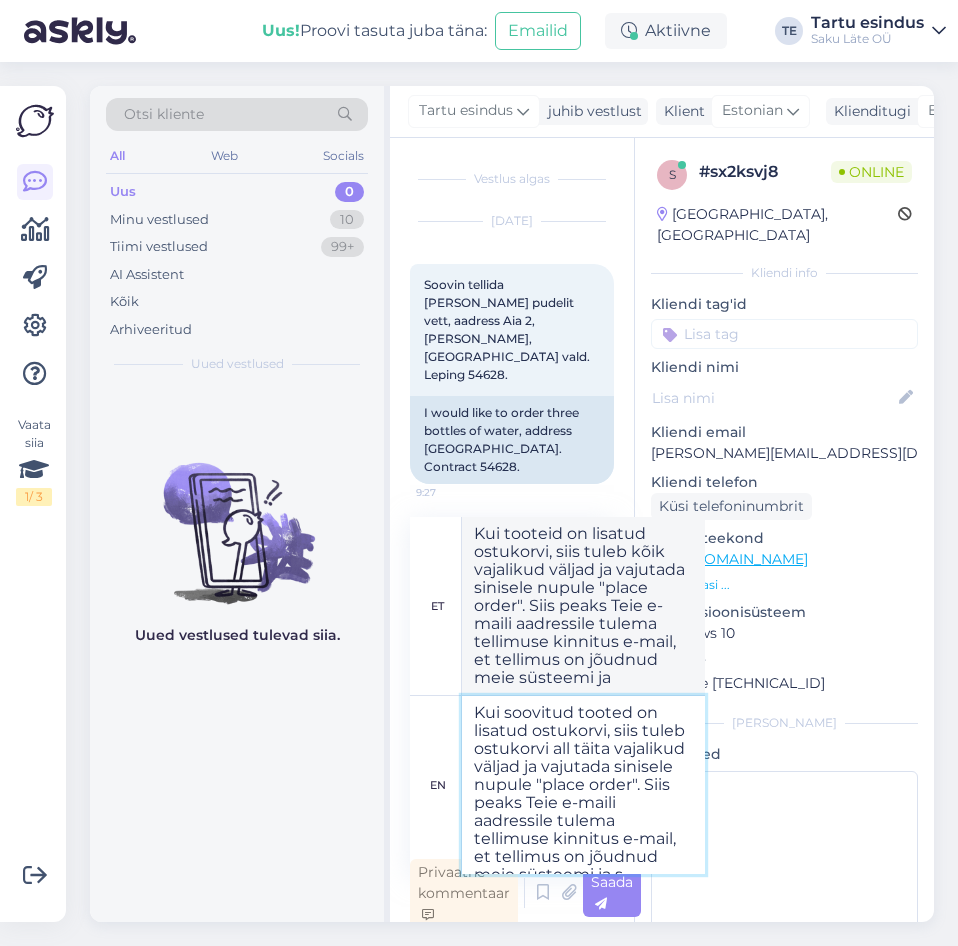 type on "Kui soovitud tooted on lisatud ostukorvi, siis tuleb ostukorvi all täita vajalikud väljad ja vajutada sinisele nupule "place order". Siis peaks Teie e-maili aadressile tulema tellimuse kinnitus e-mail, et tellimus on jõudnud meie süsteemi ja se" 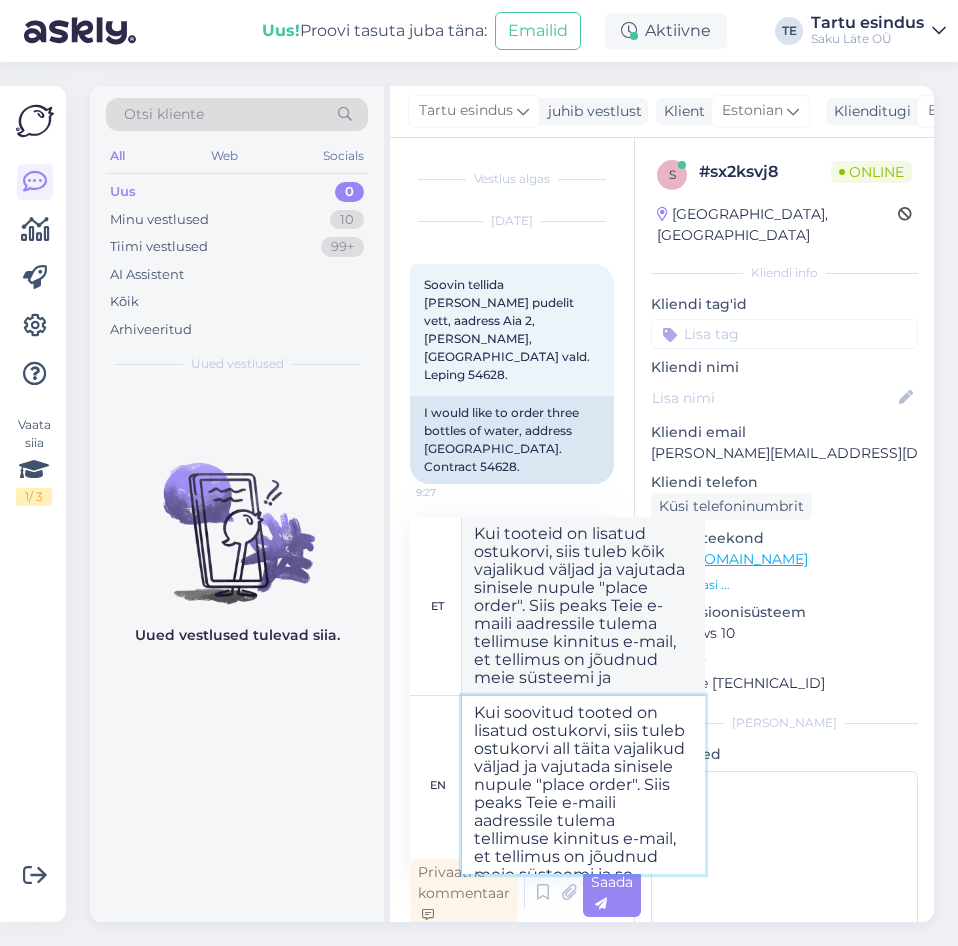 type on "Kui tooteid on lisatud ostukorvi, siis tuleb kõik vajalikud väljad ja vajutada sinisele nupule "place order". Siis peas Teie e-maili aadressile tulema tellimuse kinnitus e-mail, et tellimus on jõudnud meie süsteemi ja" 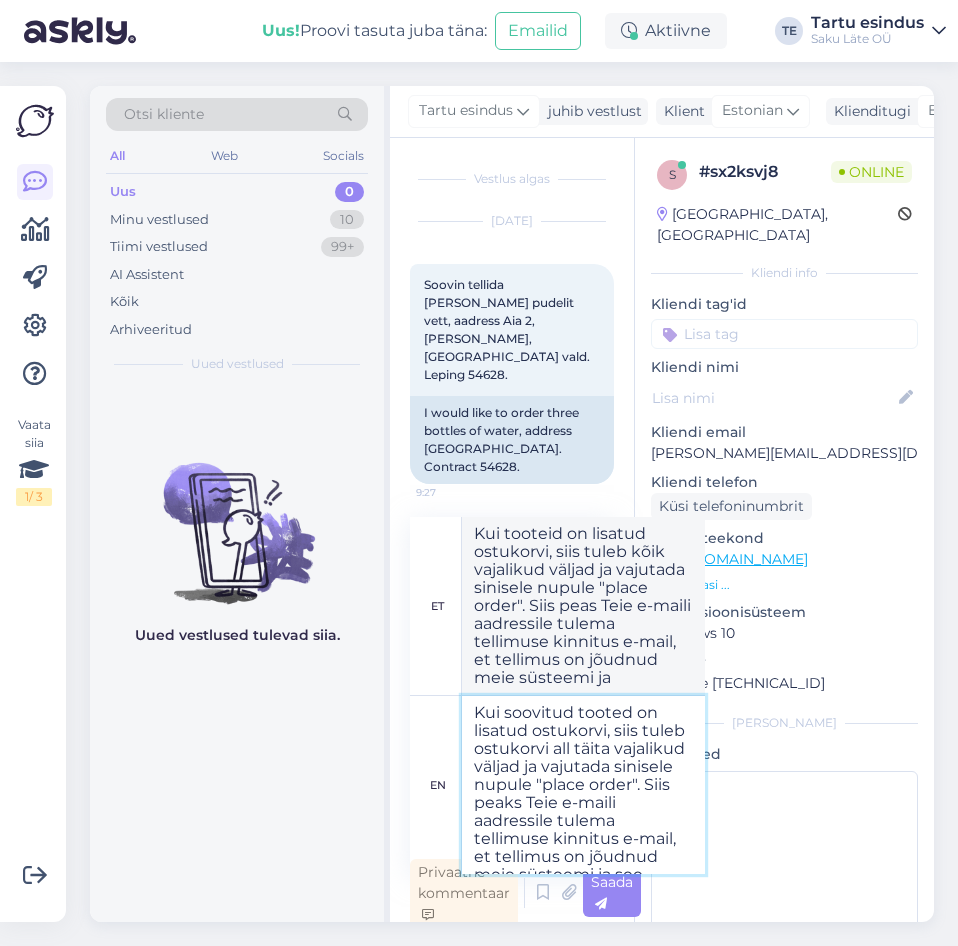 type on "Kui soovitud tooted on lisatud ostukorvi, siis tuleb ostukorvi all täita vajalikud väljad ja vajutada sinisele nupule "place order". Siis peaks Teie e-maili aadressile tulema tellimuse kinnitus e-mail, et tellimus on jõudnud meie süsteemi ja see t" 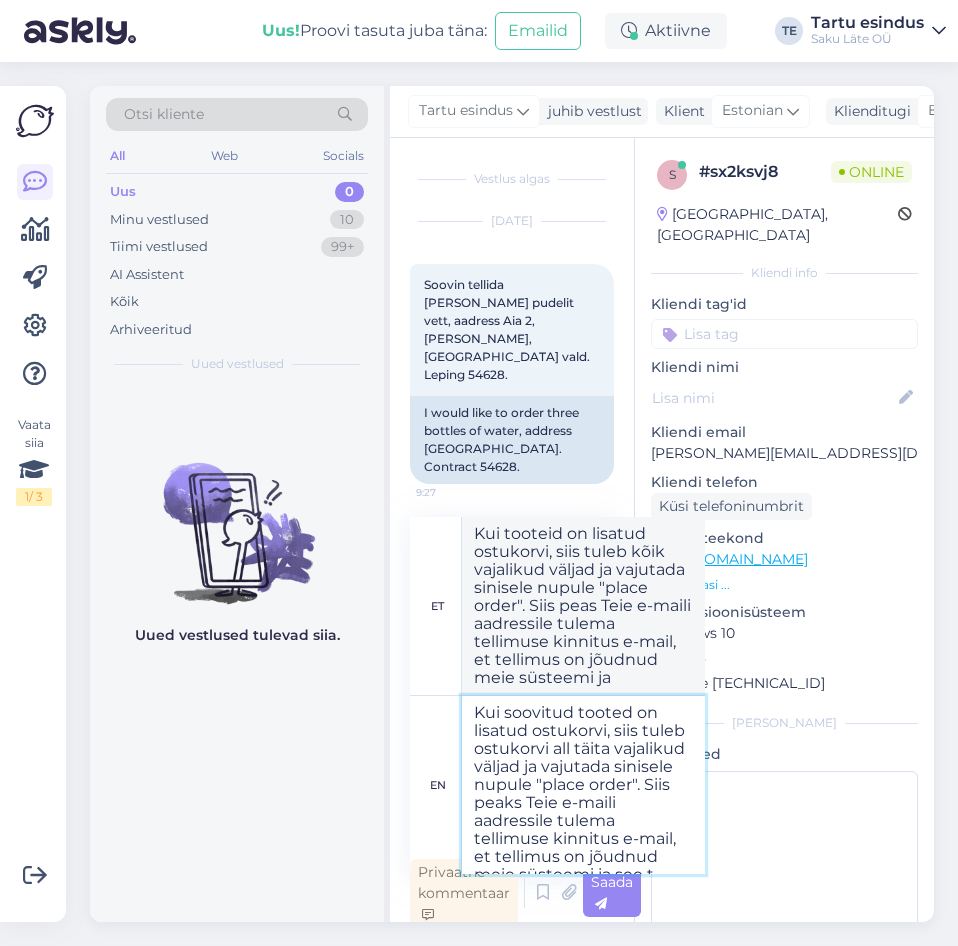 type on "Kui tooteid on lisatud ostukorvi, siis tuleb kõik vajalikud väljad ja vajutada sinisele nupule "place order". Siis peas Teie e-maili aadressile tulema tellimuse kinnitus e-mail, et tellimus on jõudnud meie süsteemi ja see" 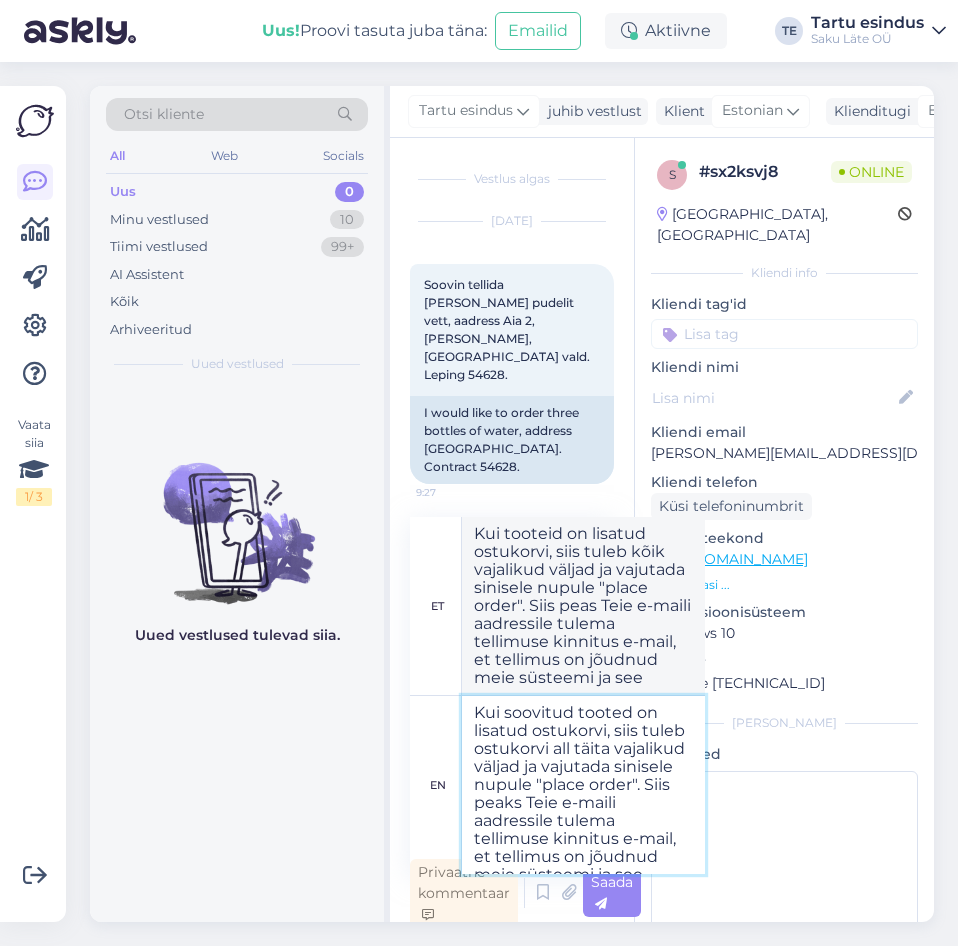 scroll, scrollTop: 9, scrollLeft: 0, axis: vertical 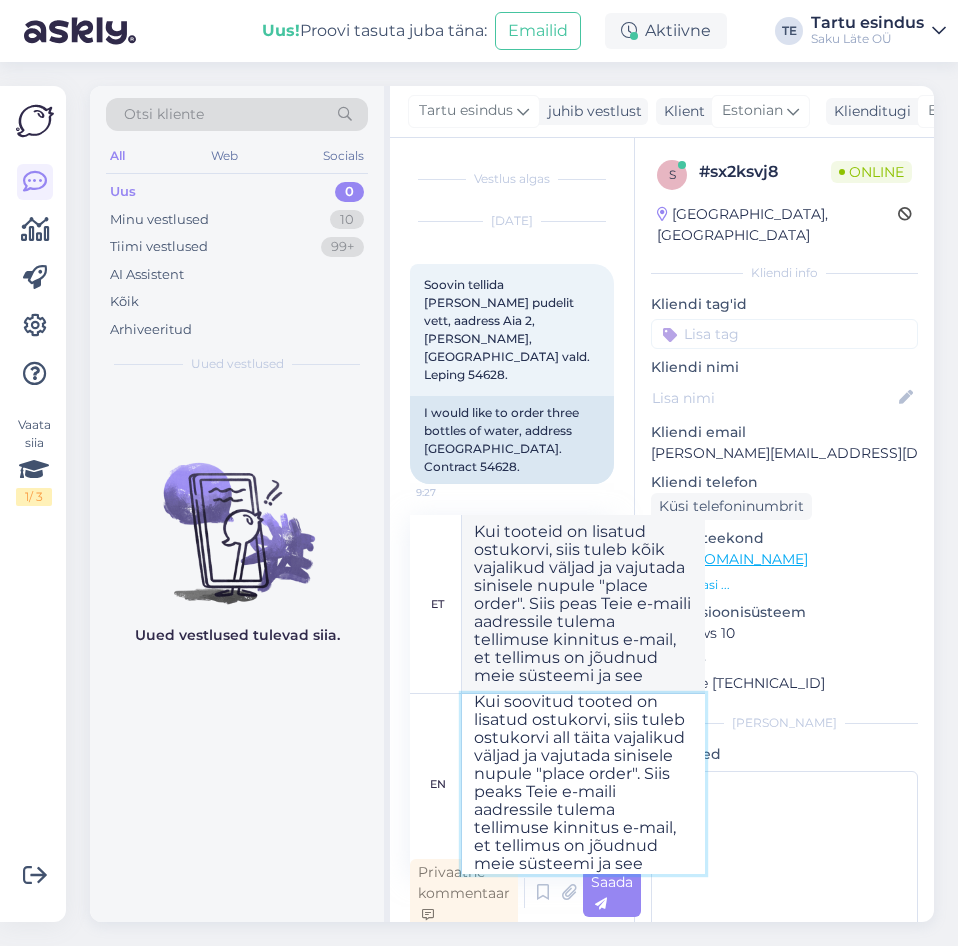type on "Kui soovitud tooted on lisatud ostukorvi, siis tuleb ostukorvi all täita vajalikud väljad ja vajutada sinisele nupule "place order". Siis peaks Teie e-maili aadressile tulema tellimuse kinnitus e-mail, et tellimus on jõudnud meie süsteemi ja see tuuakse ko" 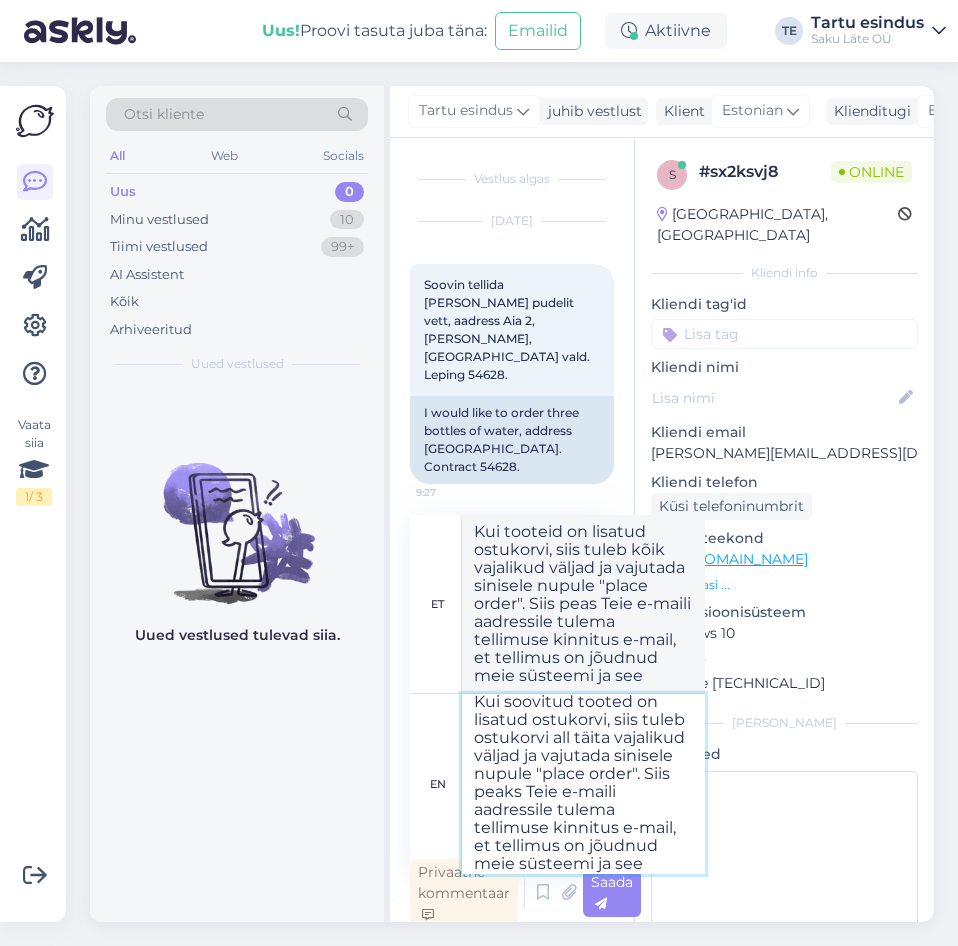 type on "Kui tooteid on lisatud ostukorvi, siis tuleb kõik vajalikud väljad ja vajutada sinisele nupule "place order". Siis peas Teie e-maili aadressile tulema tellimuse kinnitus e-mail, et tellimus on jõudnud meie süsteemi ja see tuuakse" 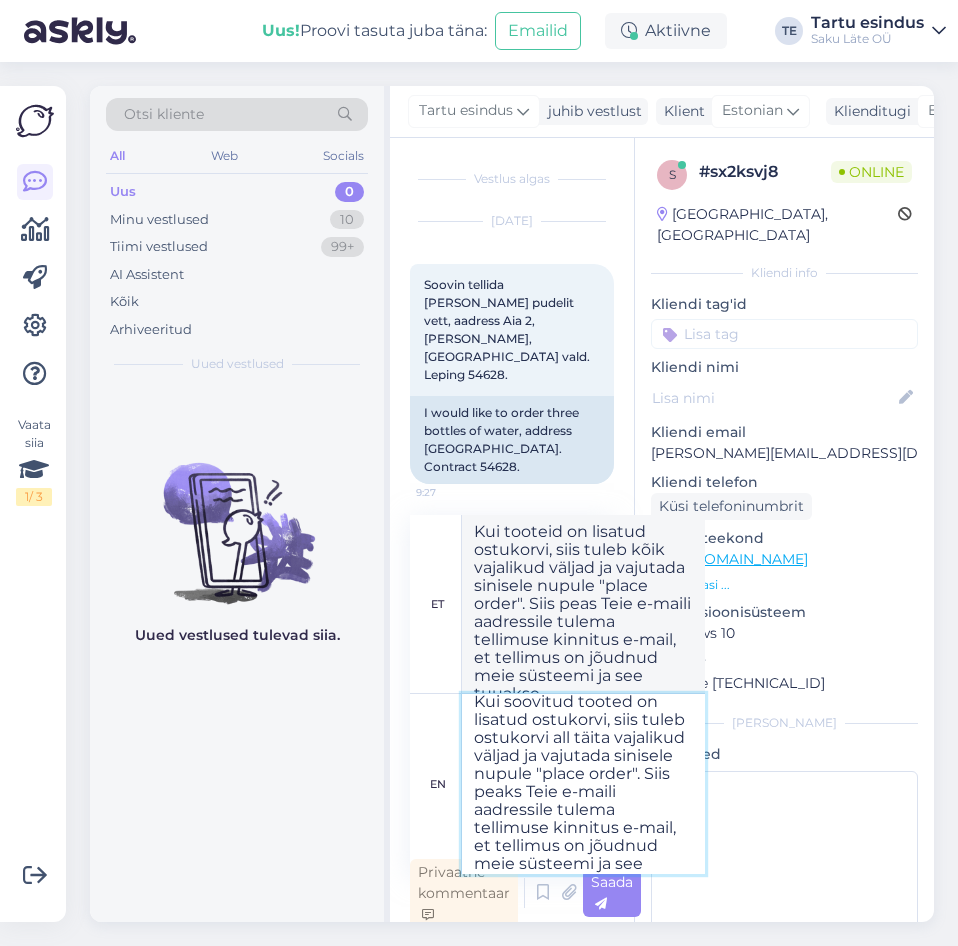 type on "Kui soovitud tooted on lisatud ostukorvi, siis tuleb ostukorvi all täita vajalikud väljad ja vajutada sinisele nupule "place order". Siis peaks Teie e-maili aadressile tulema tellimuse kinnitus e-mail, et tellimus on jõudnud meie süsteemi ja see tuuakse [PERSON_NAME]" 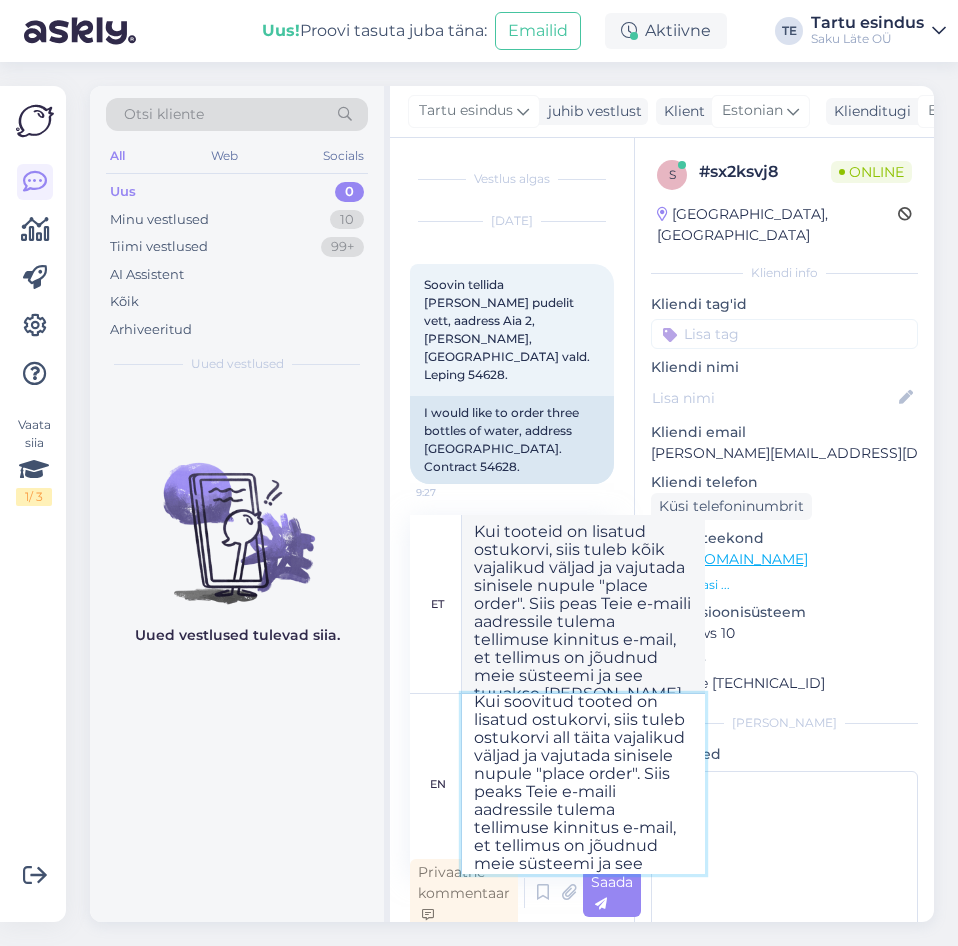 type on "Kui soovitud tooted on lisatud ostukorvi, siis tuleb ostukorvi all täita vajalikud väljad ja vajutada sinisele nupule "place order". Siis peaks Teie e-maili aadressile tulema tellimuse kinnitus e-mail, et tellimus on jõudnud meie süsteemi ja see tuuakse [PERSON_NAME] 3tööpäeva j" 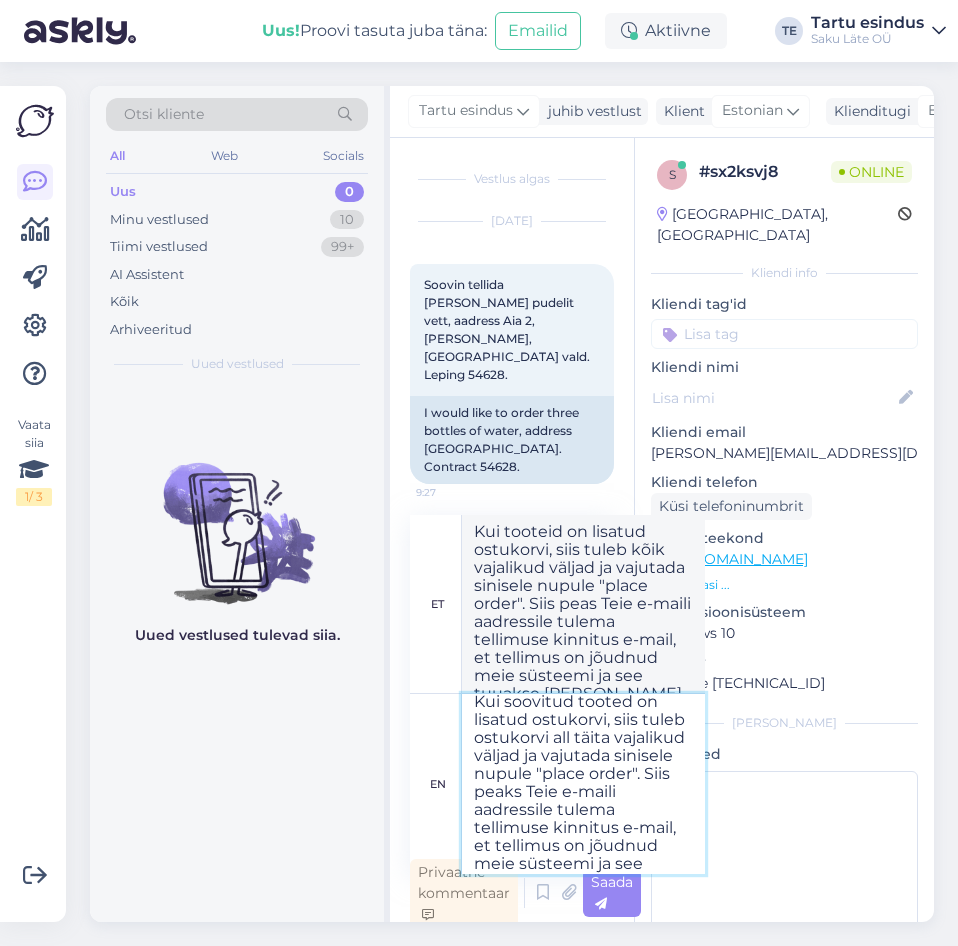 type on "Kui tooteid on lisatud ostukorvi, siis tuleb kõik vajalikud väljad ja vajutada sinisele nupule "place order". Siis peaks Teie e-maili aadressile tulema tellimuse kinnitus e-mail, et tellimus on jõudnud meie süsteemi ja see tuuakse [PERSON_NAME] 3 tööpäeva" 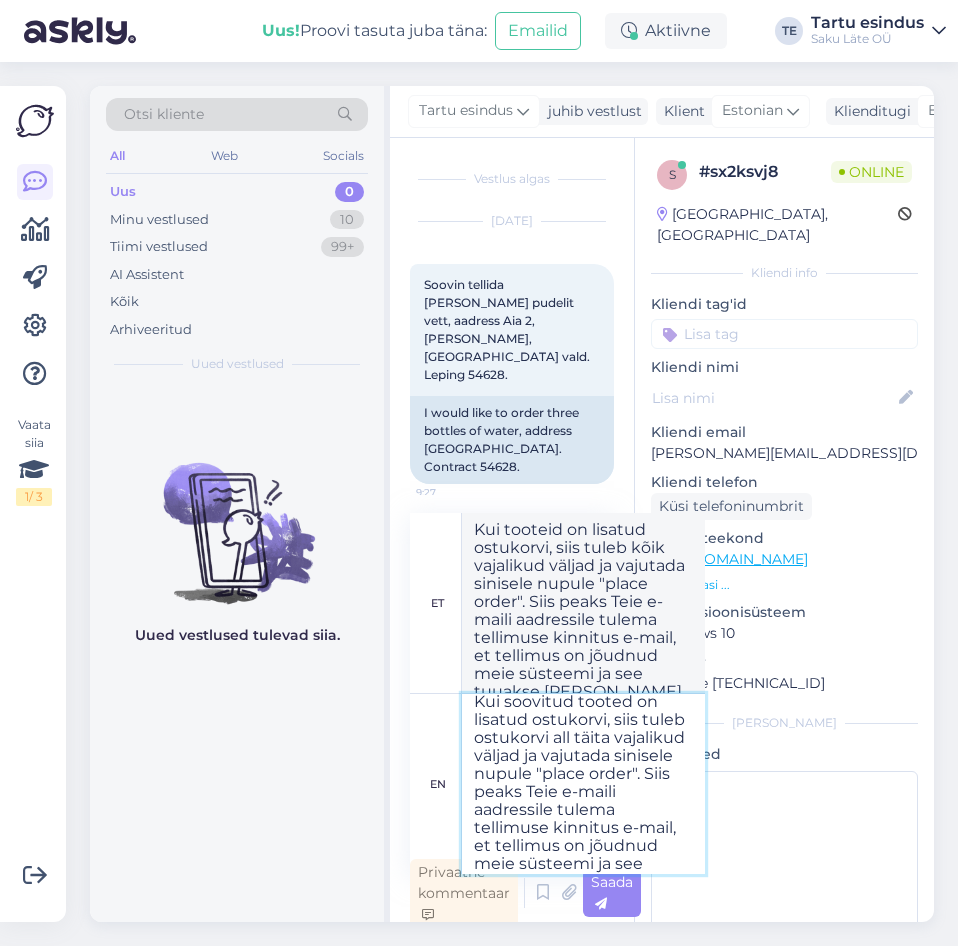 scroll, scrollTop: 27, scrollLeft: 0, axis: vertical 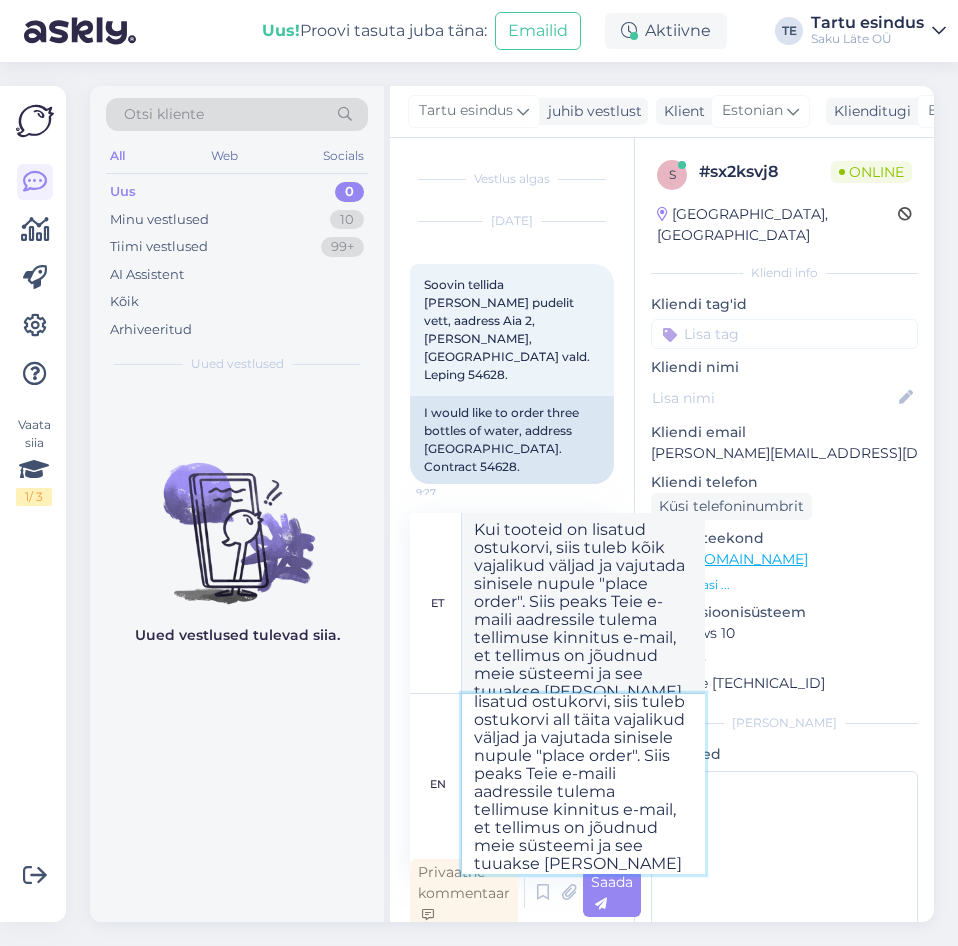 type on "Kui soovitud tooted on lisatud ostukorvi, siis tuleb ostukorvi all täita vajalikud väljad ja vajutada sinisele nupule "place order". Siis peaks Teie e-maili aadressile tulema tellimuse kinnitus e-mail, et tellimus on jõudnud meie süsteemi ja see tuuakse [PERSON_NAME] 3tööpäeva jookusl" 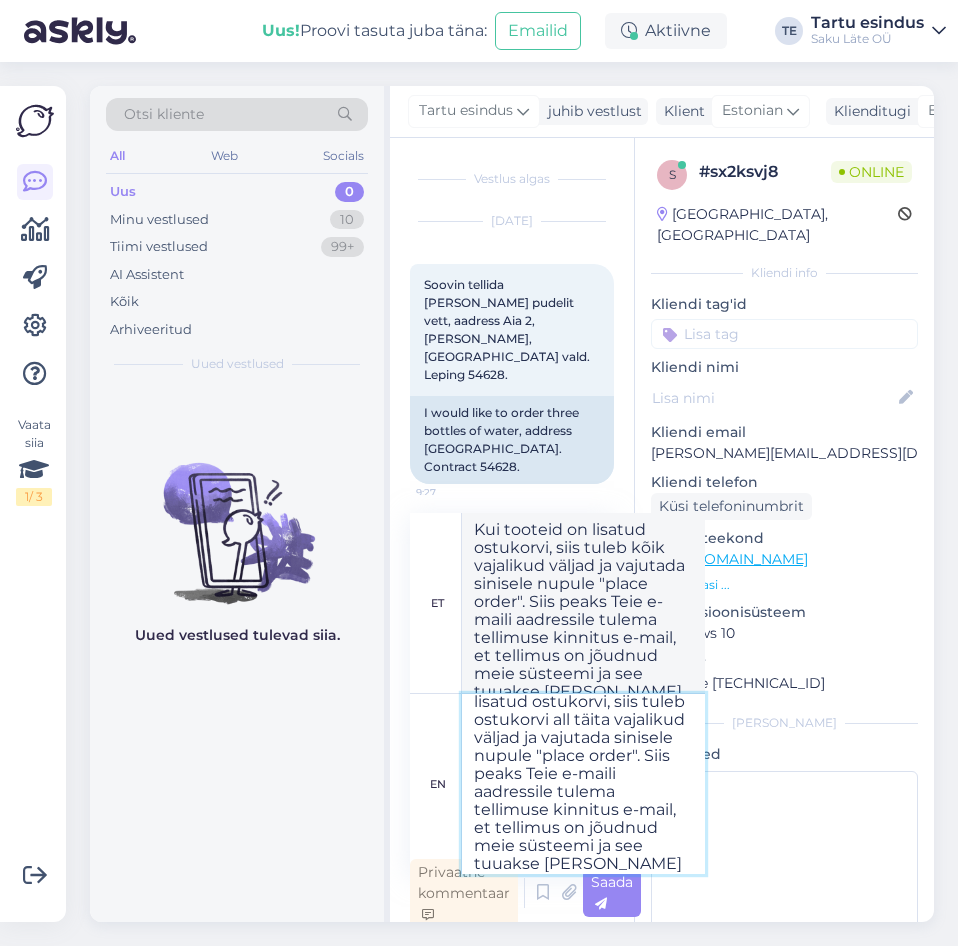 type on "Kui tooteid on lisatud ostukorvi, siis tuleb kõik vajalikud väljad ja vajutada sinisele nupule "place order". Siis peas Teie e-maili aadressile tulema tellimuse kinnitus e-mail, et tellimus on jõudnud meie süsteemi ja see tuuakse [PERSON_NAME] 3tööpäeva jookusl" 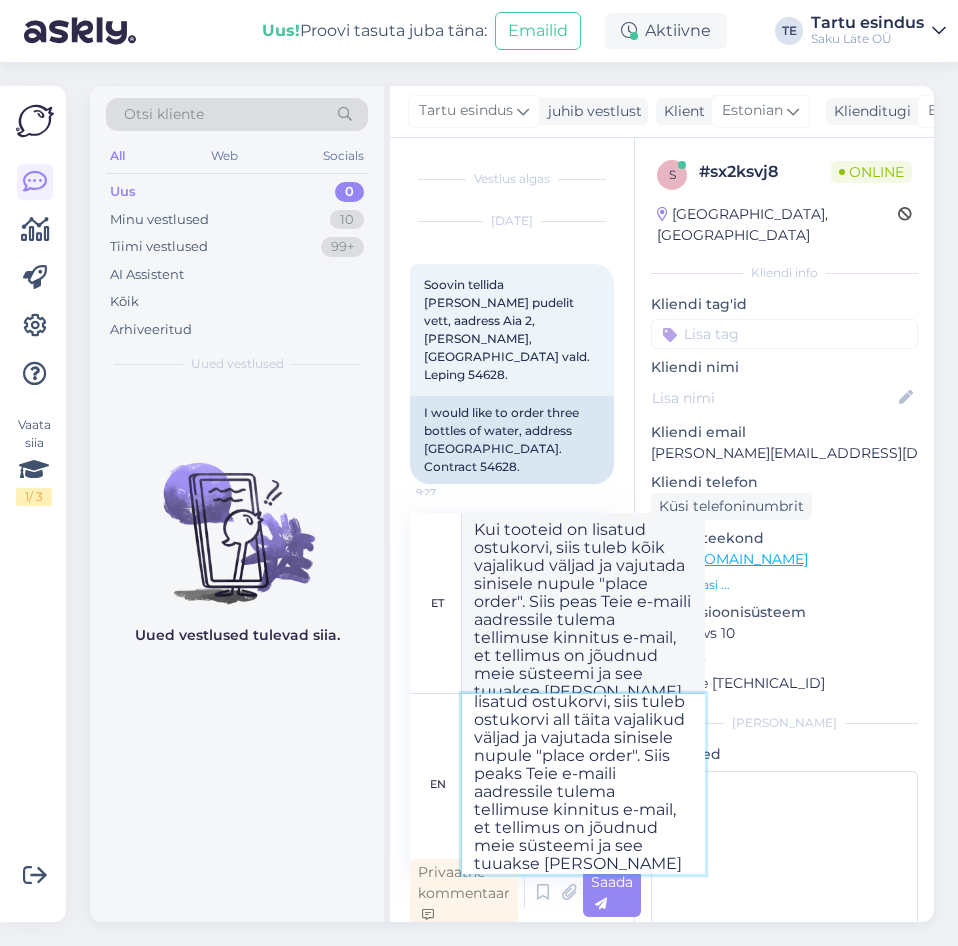 type on "Kui soovitud tooted on lisatud ostukorvi, siis tuleb ostukorvi all täita vajalikud väljad ja vajutada sinisele nupule "place order". Siis peaks Teie e-maili aadressile tulema tellimuse kinnitus e-mail, et tellimus on jõudnud meie süsteemi ja see tuuakse [PERSON_NAME] 3 tööpäeva jookusl" 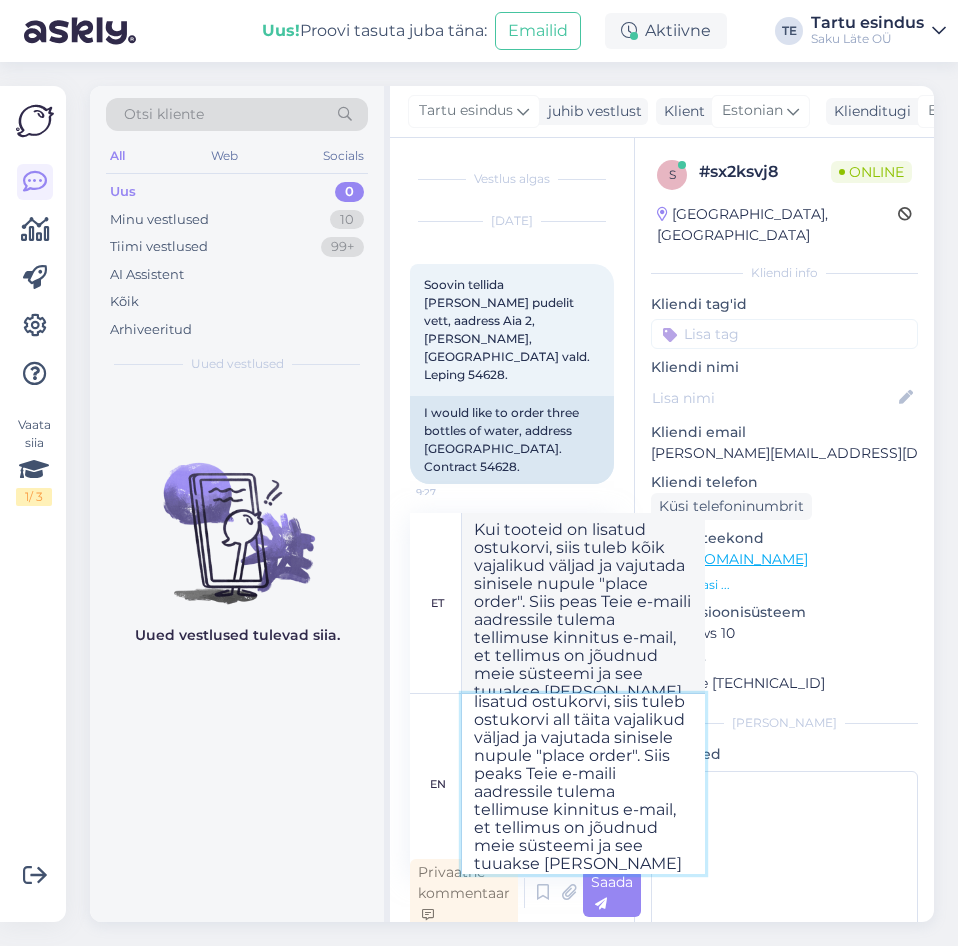 type 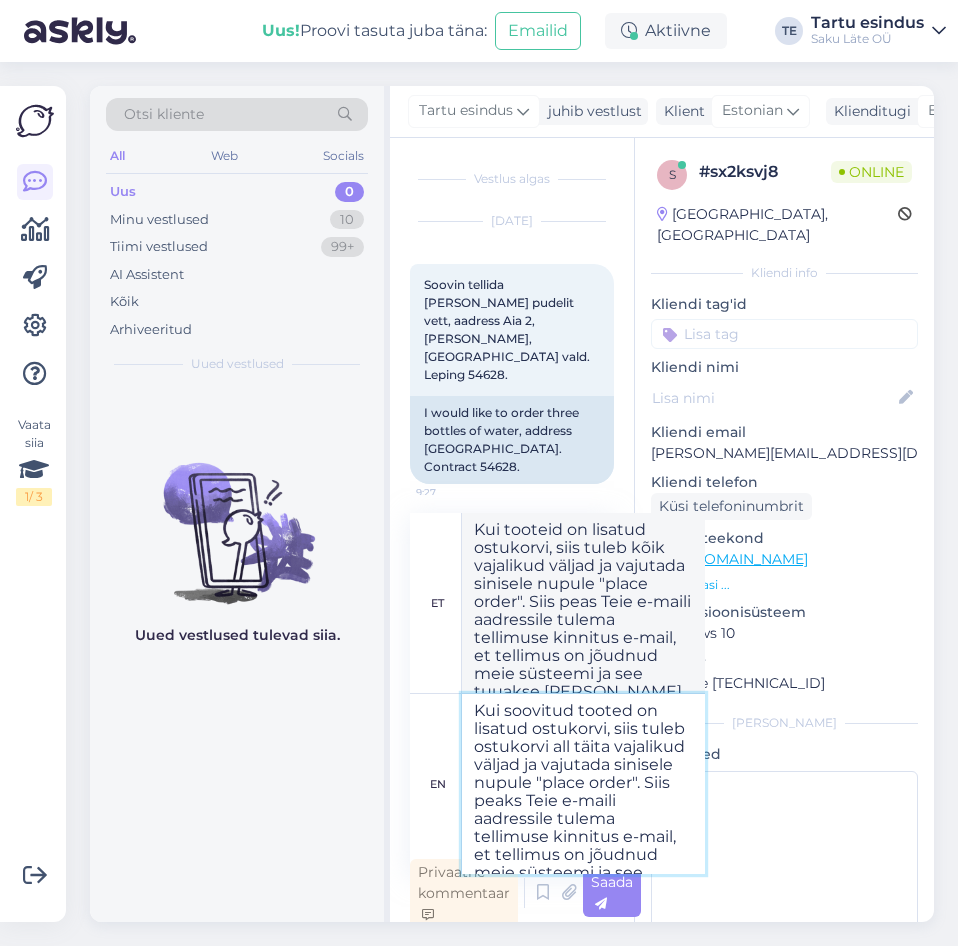 scroll, scrollTop: 70, scrollLeft: 0, axis: vertical 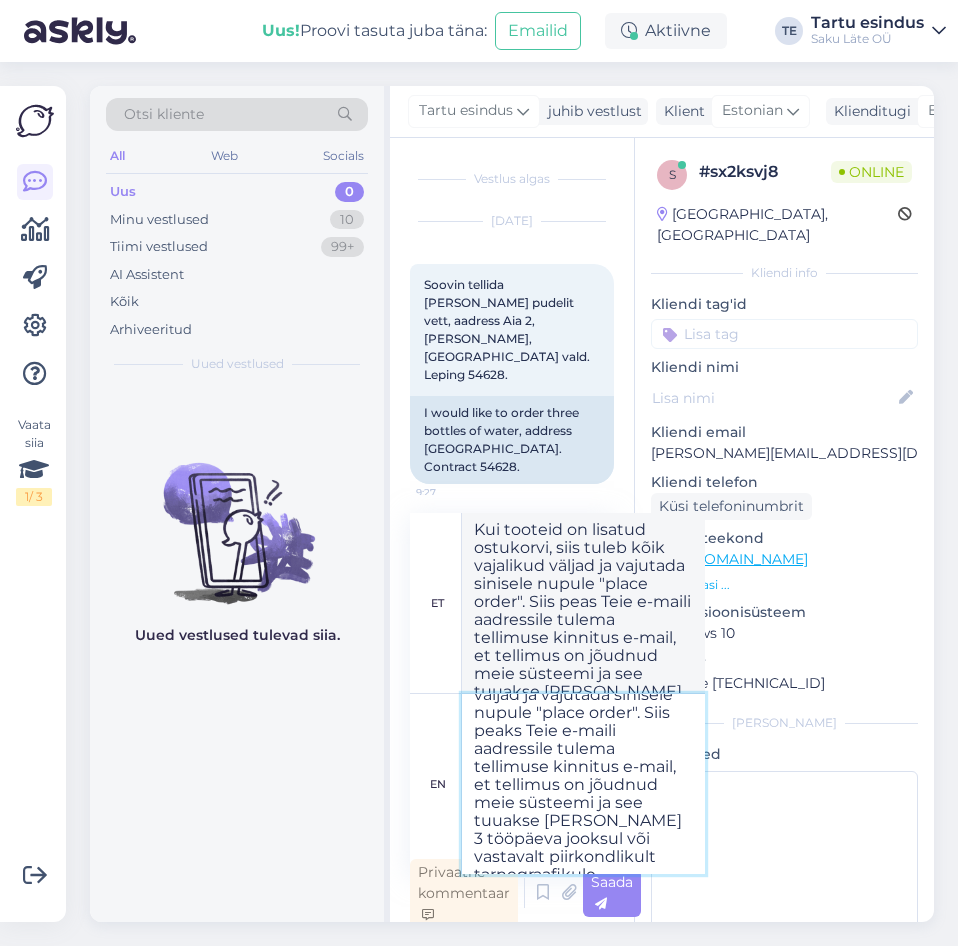 click on "Kui soovitud tooted on lisatud ostukorvi, siis tuleb ostukorvi all täita vajalikud väljad ja vajutada sinisele nupule "place order". Siis peaks Teie e-maili aadressile tulema tellimuse kinnitus e-mail, et tellimus on jõudnud meie süsteemi ja see tuuakse [PERSON_NAME] 3 tööpäeva jooksul või vastavalt piirkondlikult tarnegraafikule." at bounding box center [583, 784] 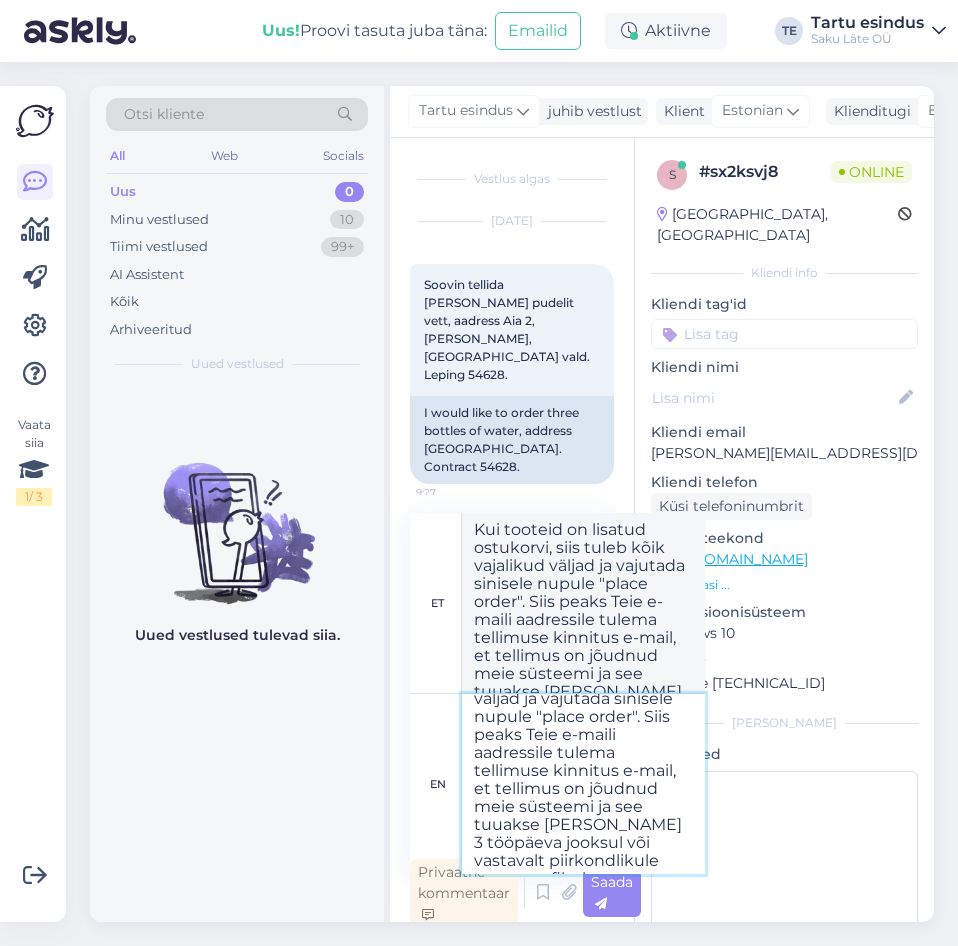 scroll, scrollTop: 70, scrollLeft: 0, axis: vertical 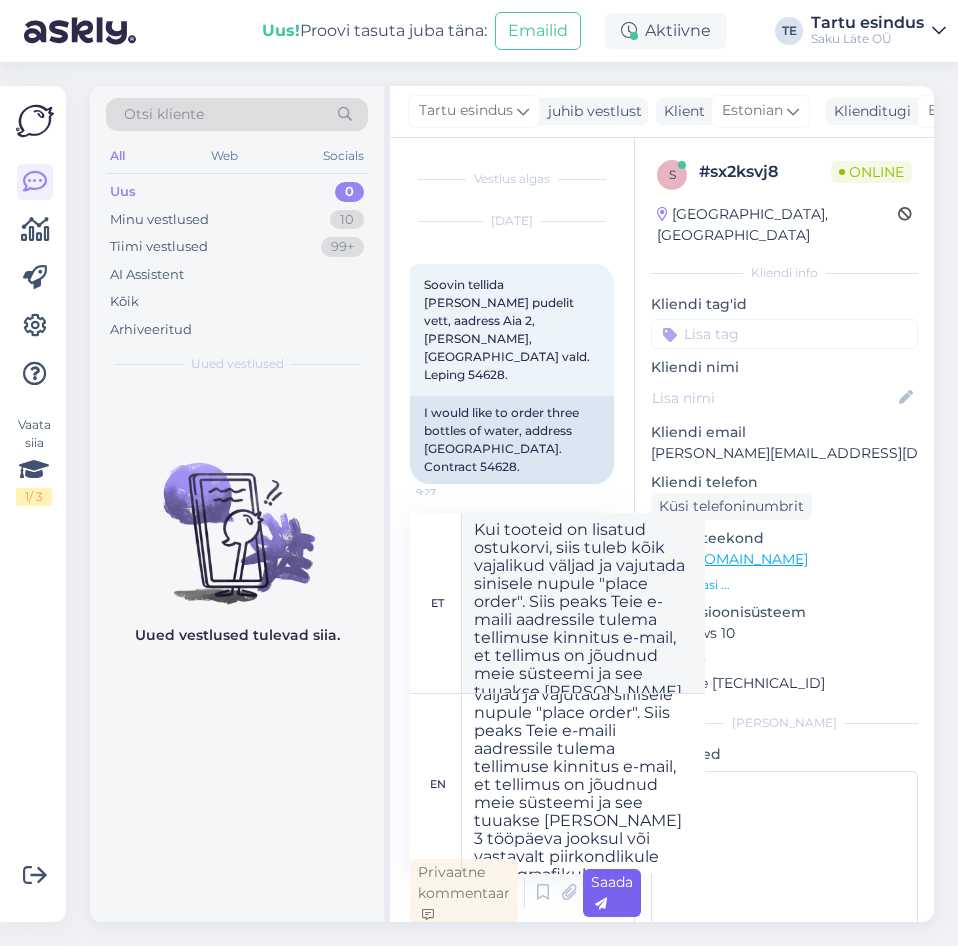 click on "Saada" at bounding box center [612, 893] 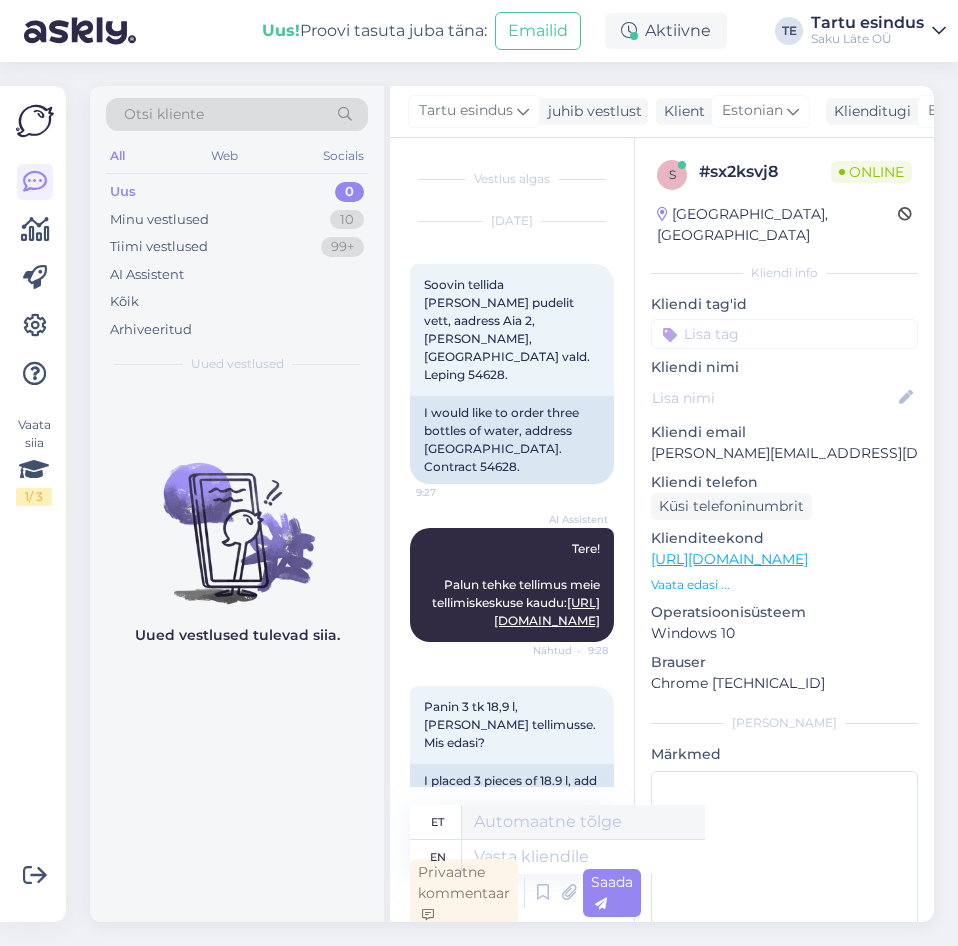 scroll, scrollTop: 531, scrollLeft: 0, axis: vertical 